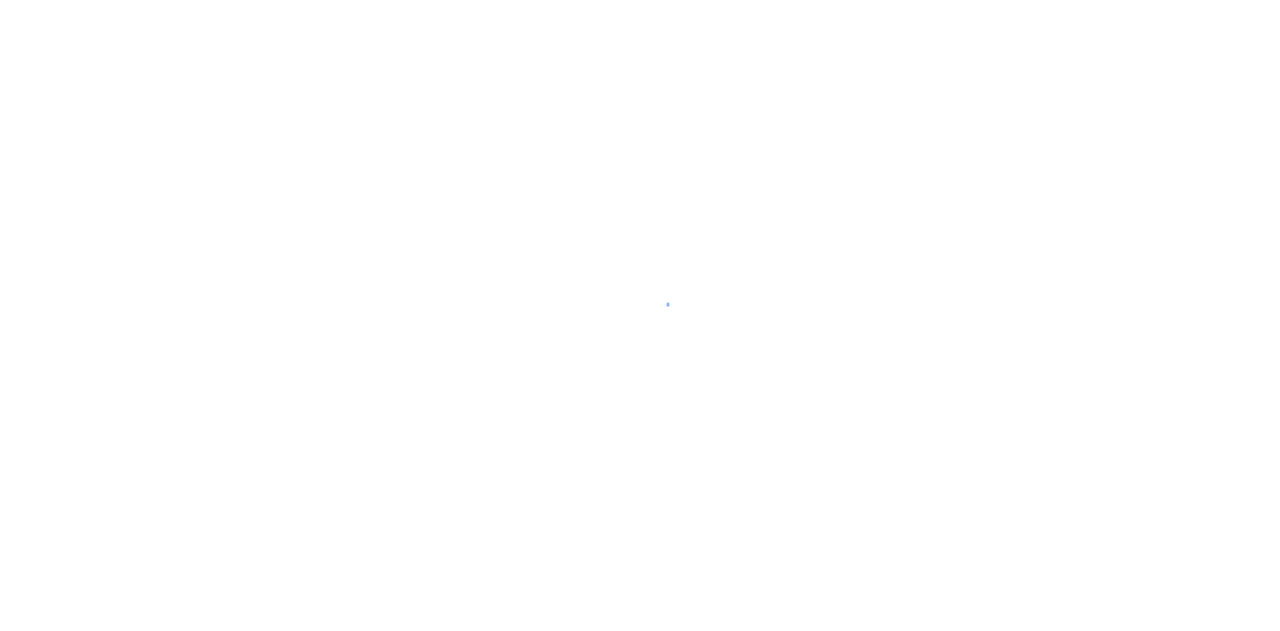 scroll, scrollTop: 0, scrollLeft: 0, axis: both 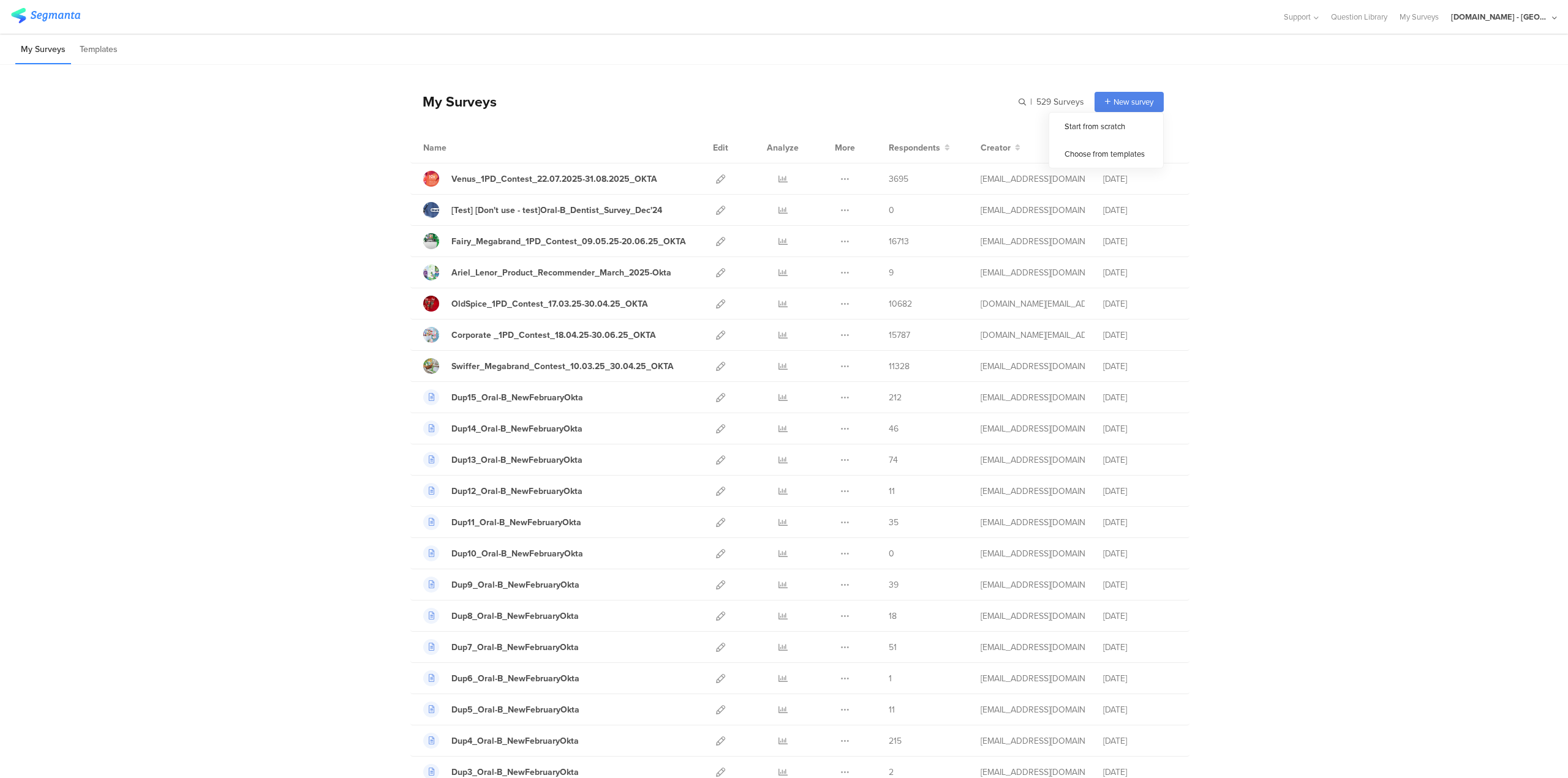 click on "New survey" 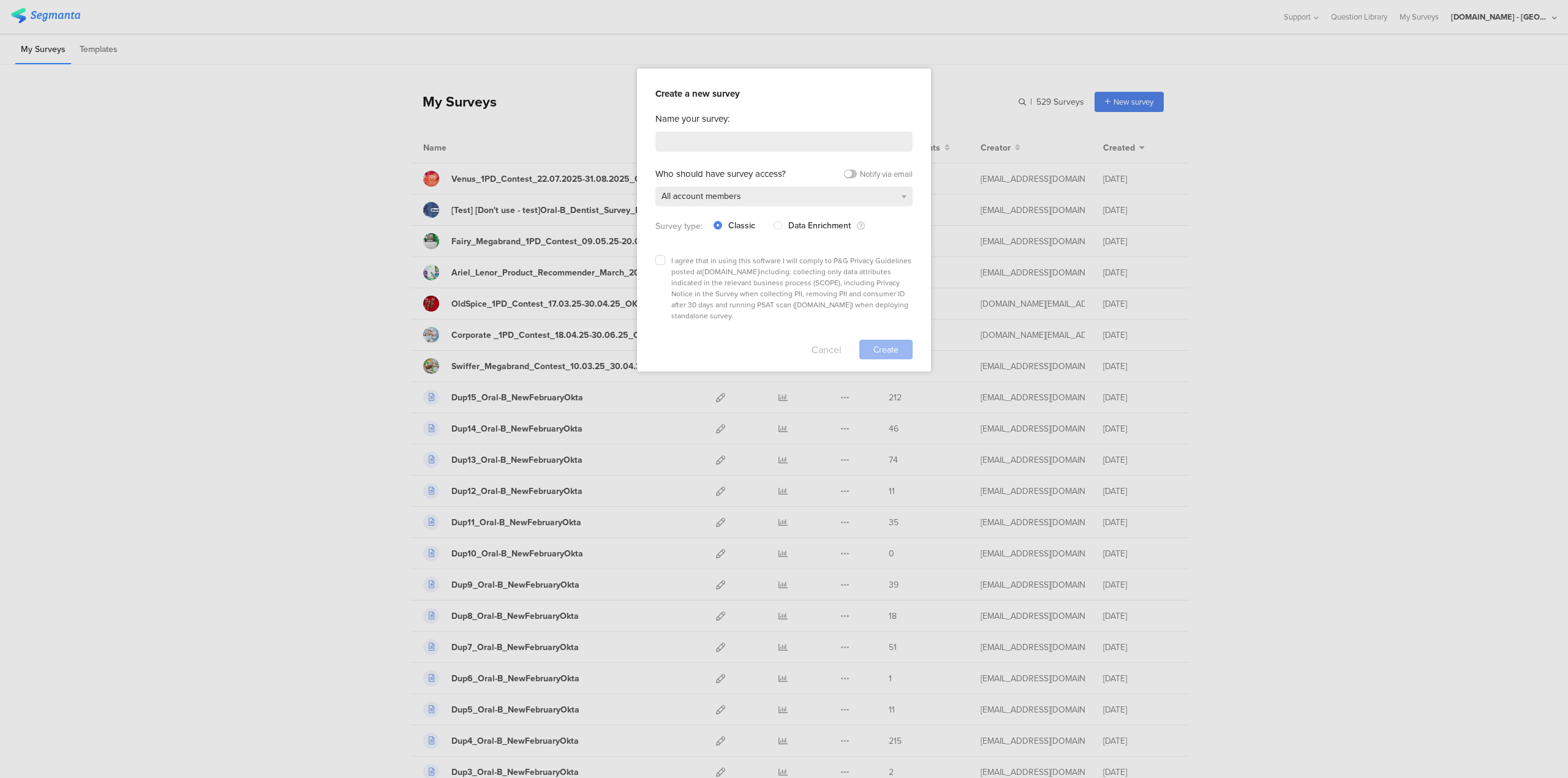 click on "Cancel" at bounding box center [826, 350] 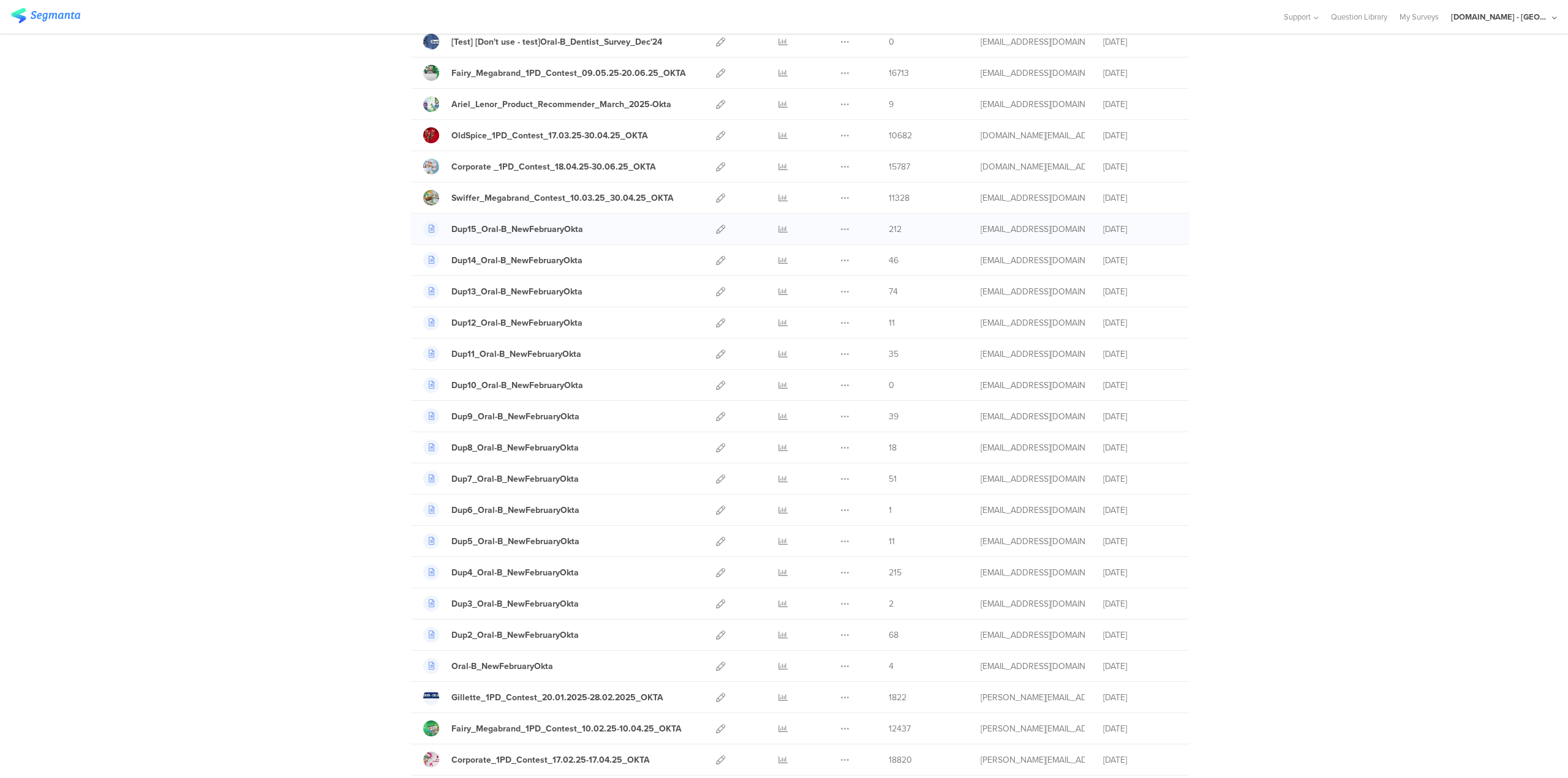 scroll, scrollTop: 0, scrollLeft: 0, axis: both 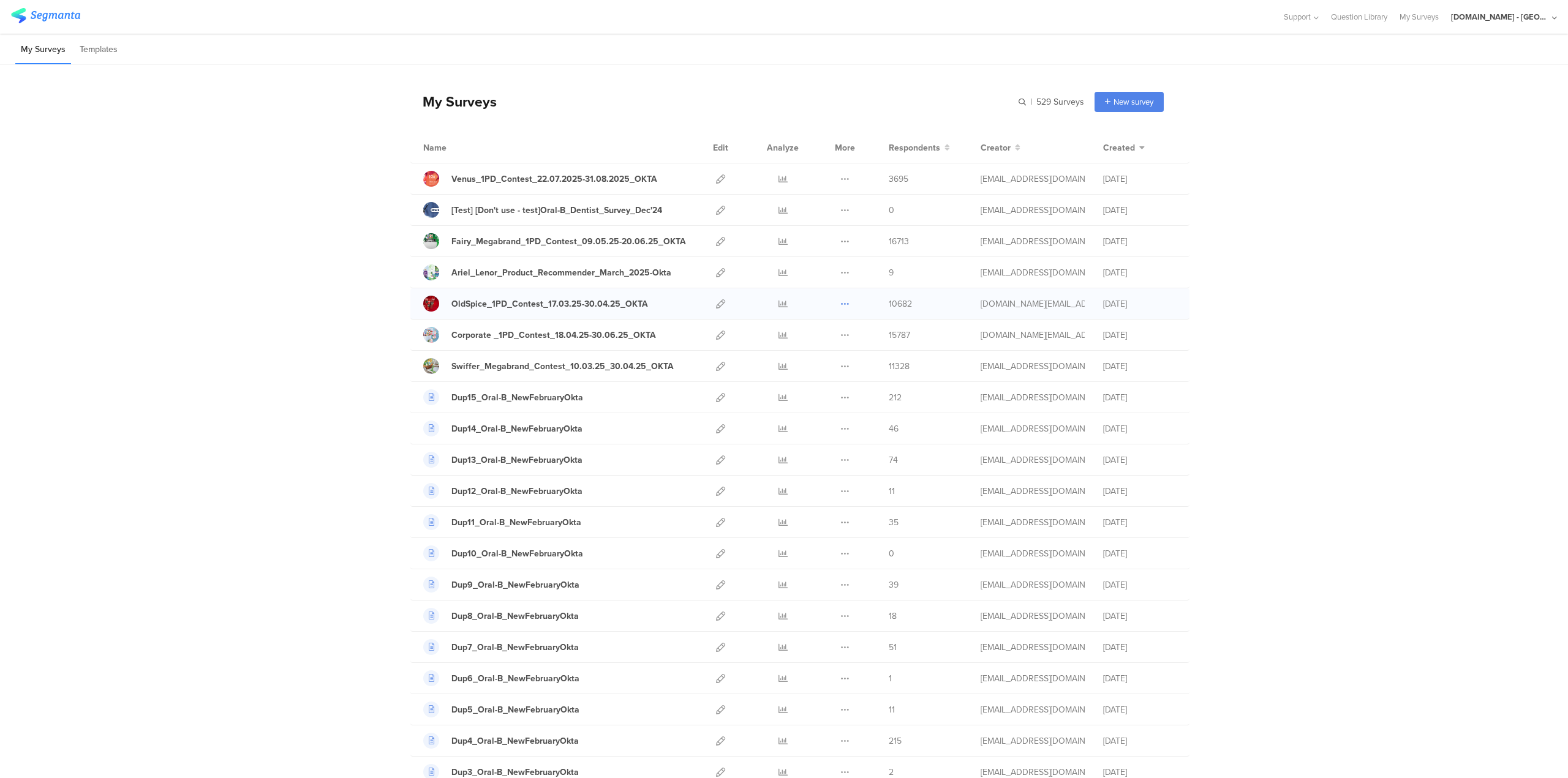 click at bounding box center [845, 304] 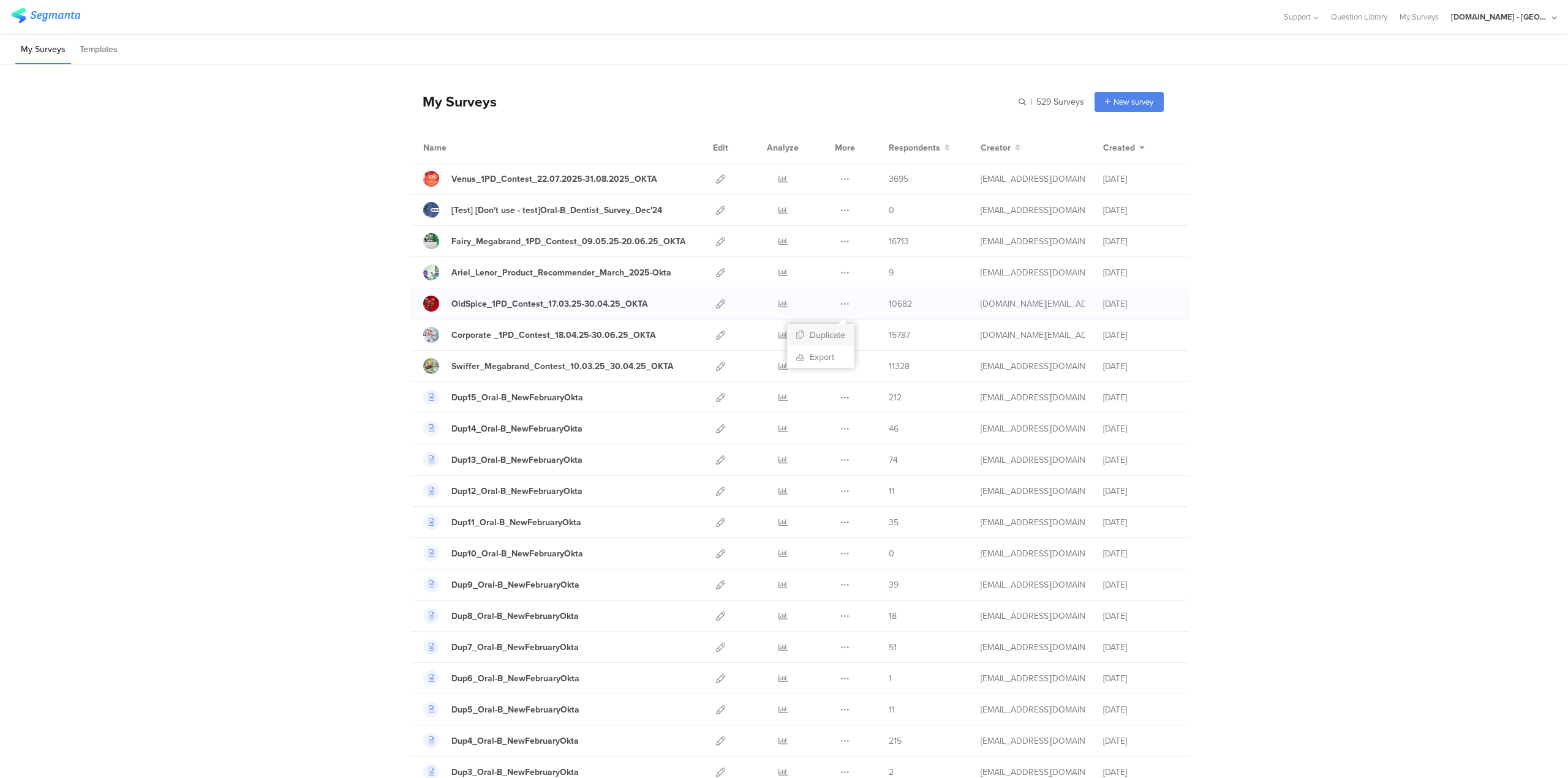 click on "Duplicate" at bounding box center [821, 335] 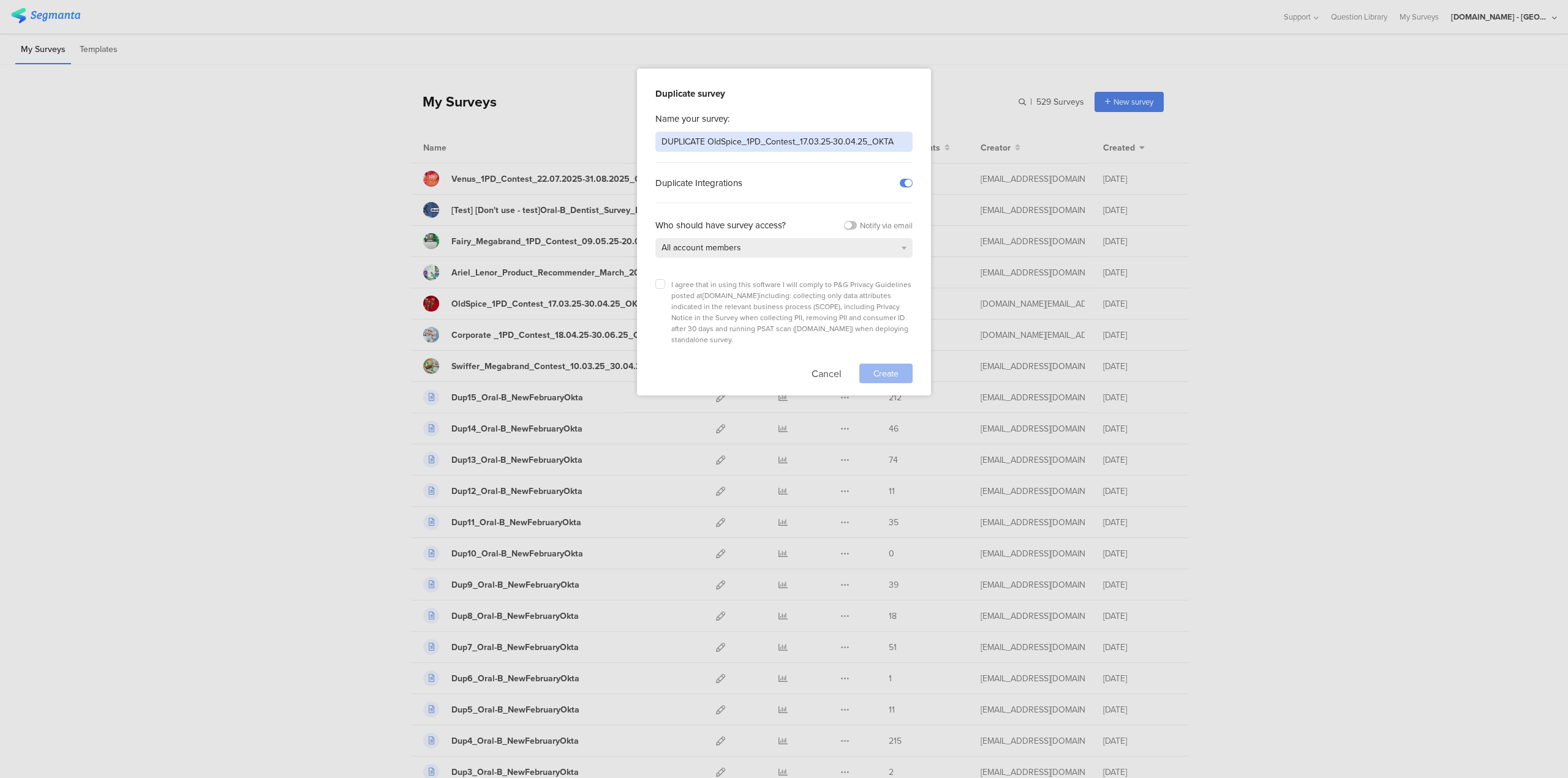 click on "DUPLICATE OldSpice_1PD_Contest_17.03.25-30.04.25_OKTA" at bounding box center [784, 141] 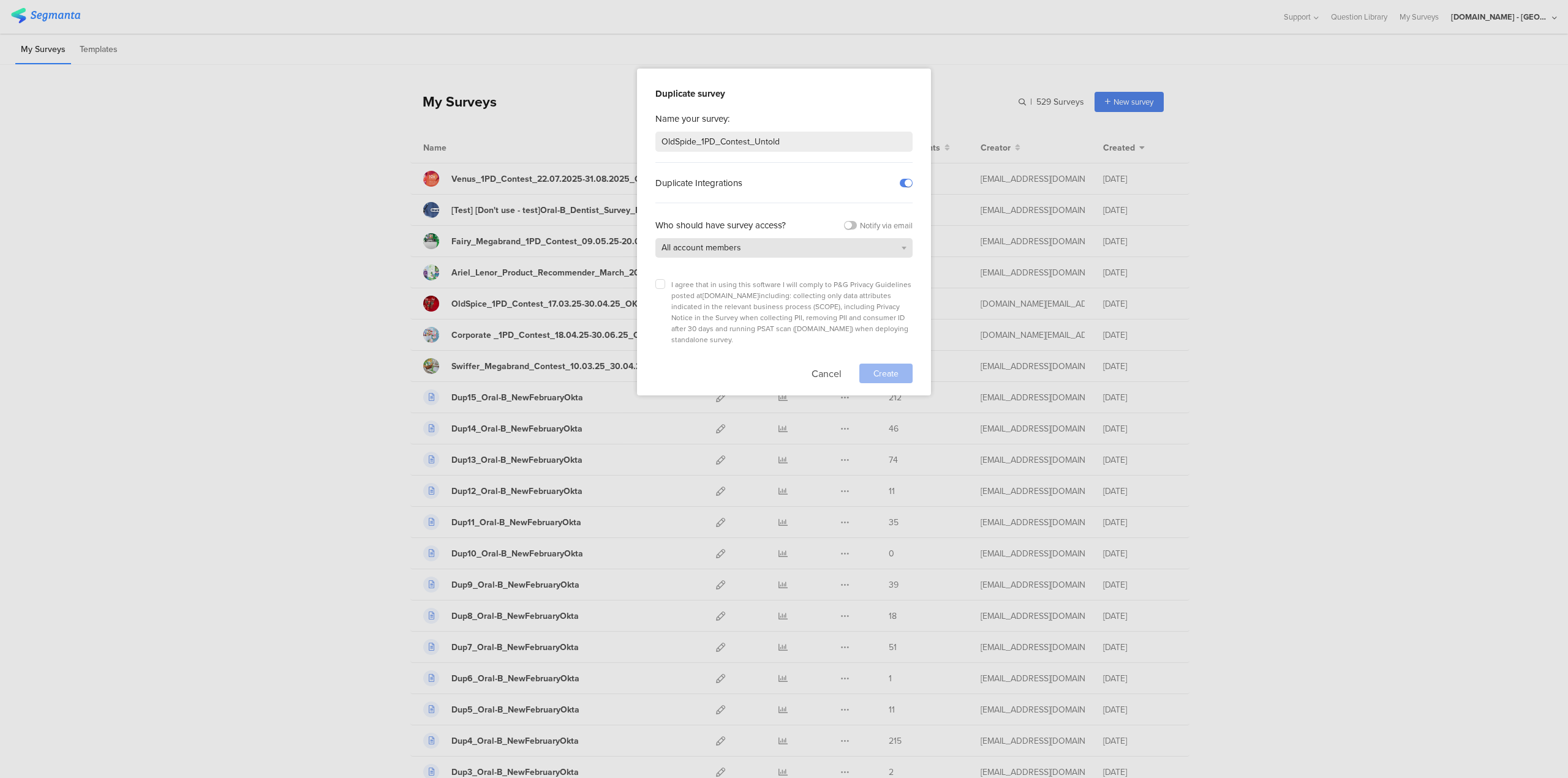 click on "All account members" at bounding box center [784, 248] 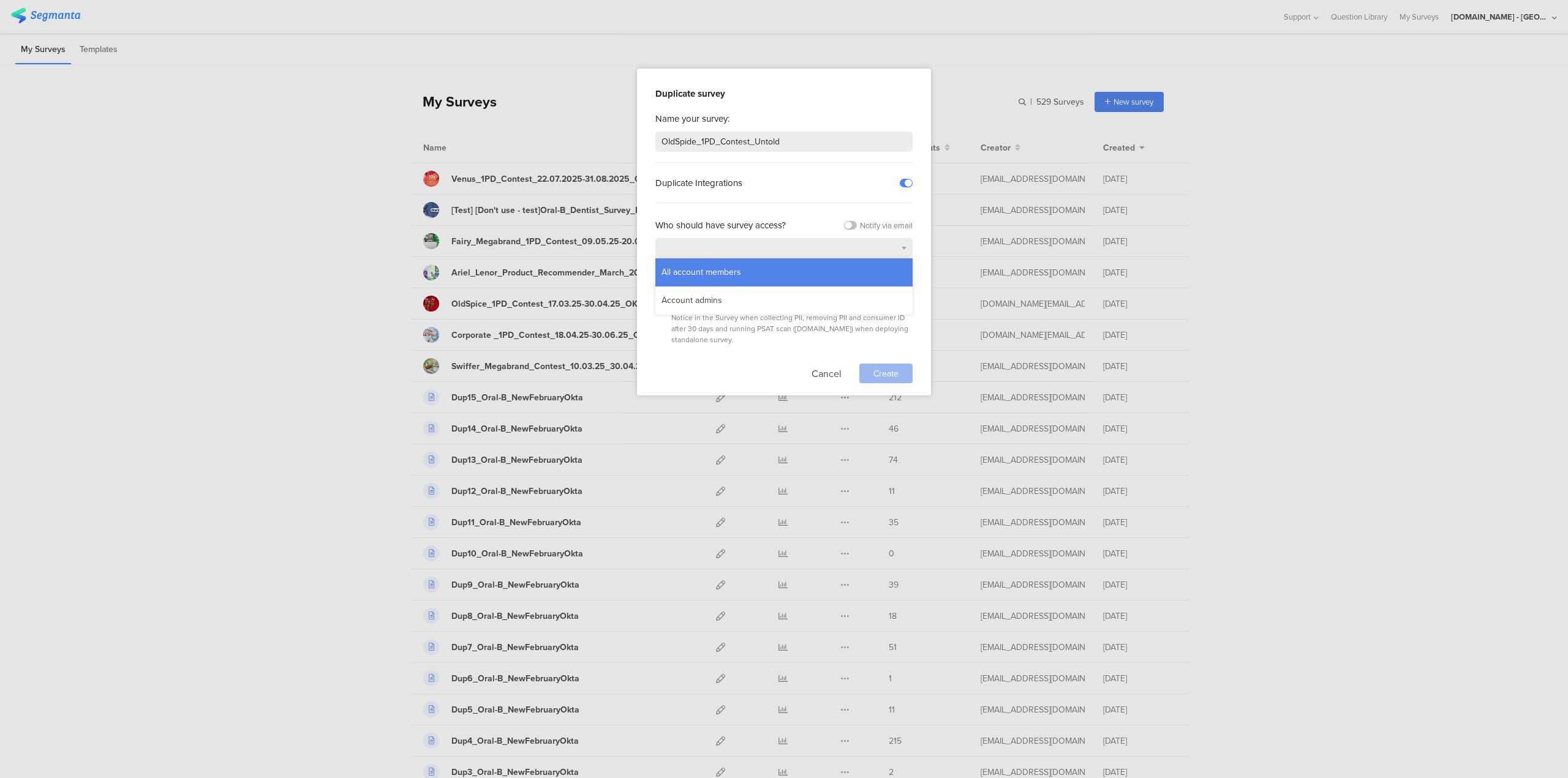 click on "All account members" at bounding box center [701, 272] 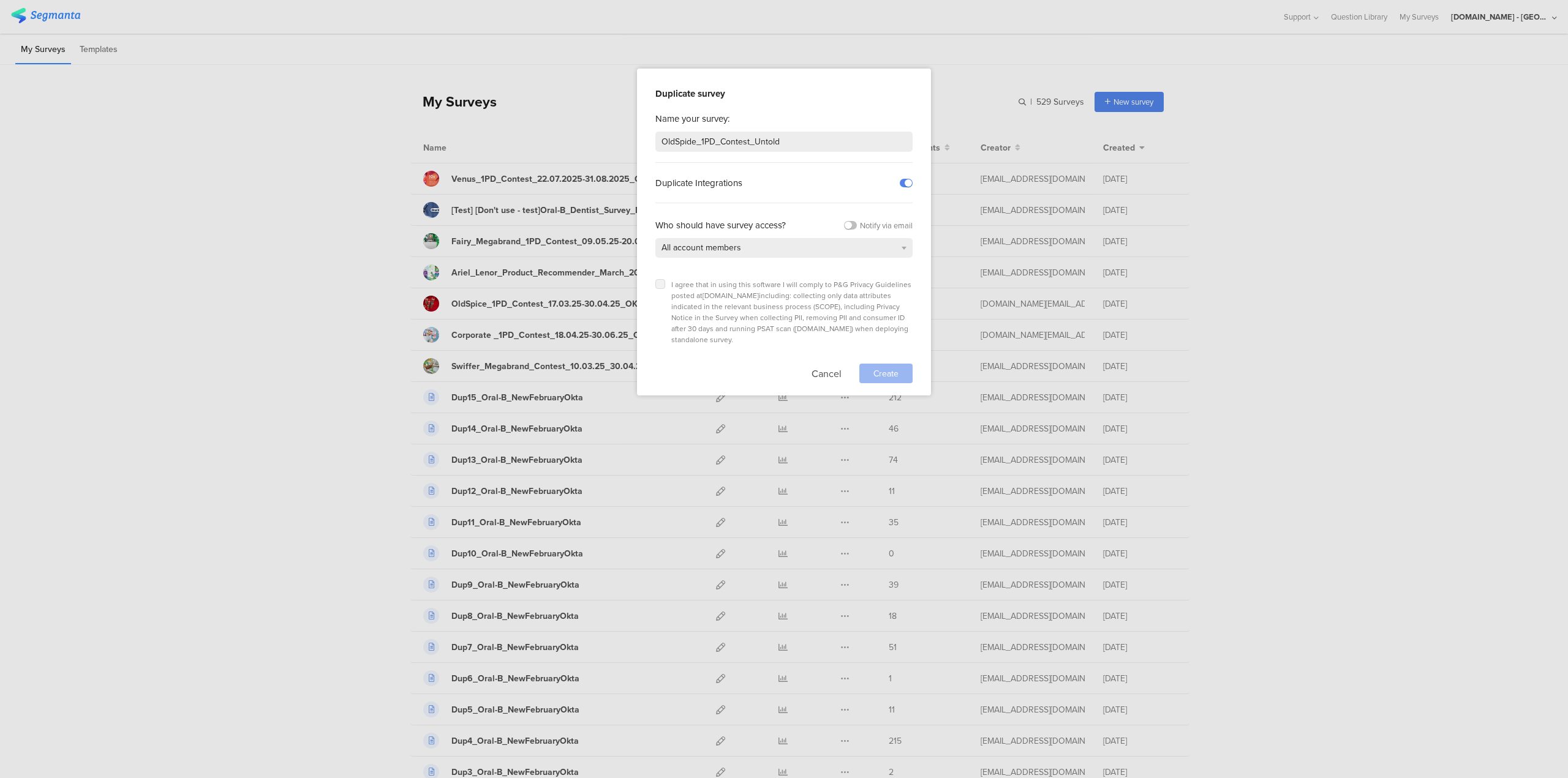 click at bounding box center [660, 284] 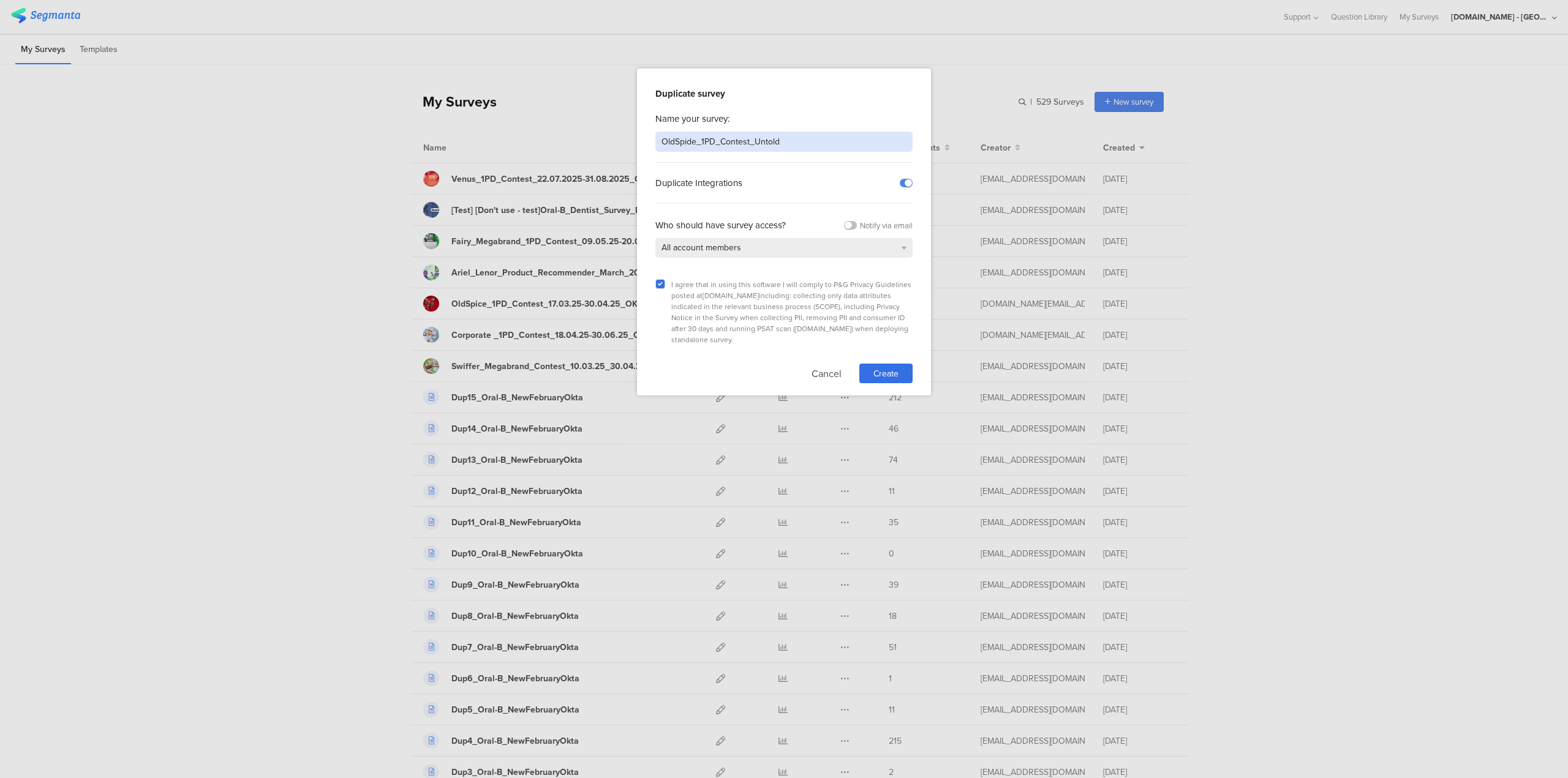 click on "OldSpide_1PD_Contest_Untold" at bounding box center [784, 141] 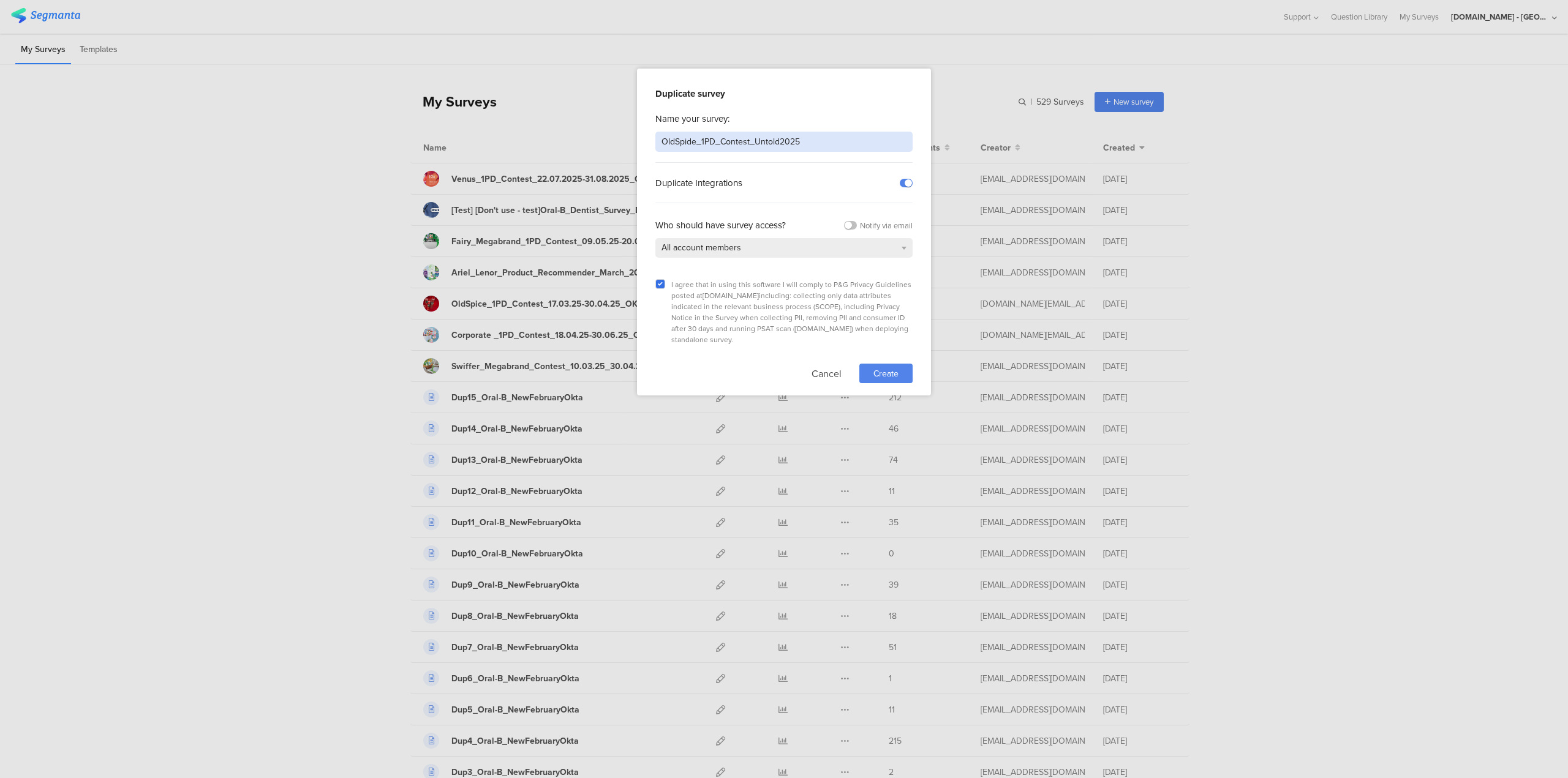 type on "OldSpide_1PD_Contest_Untold2025" 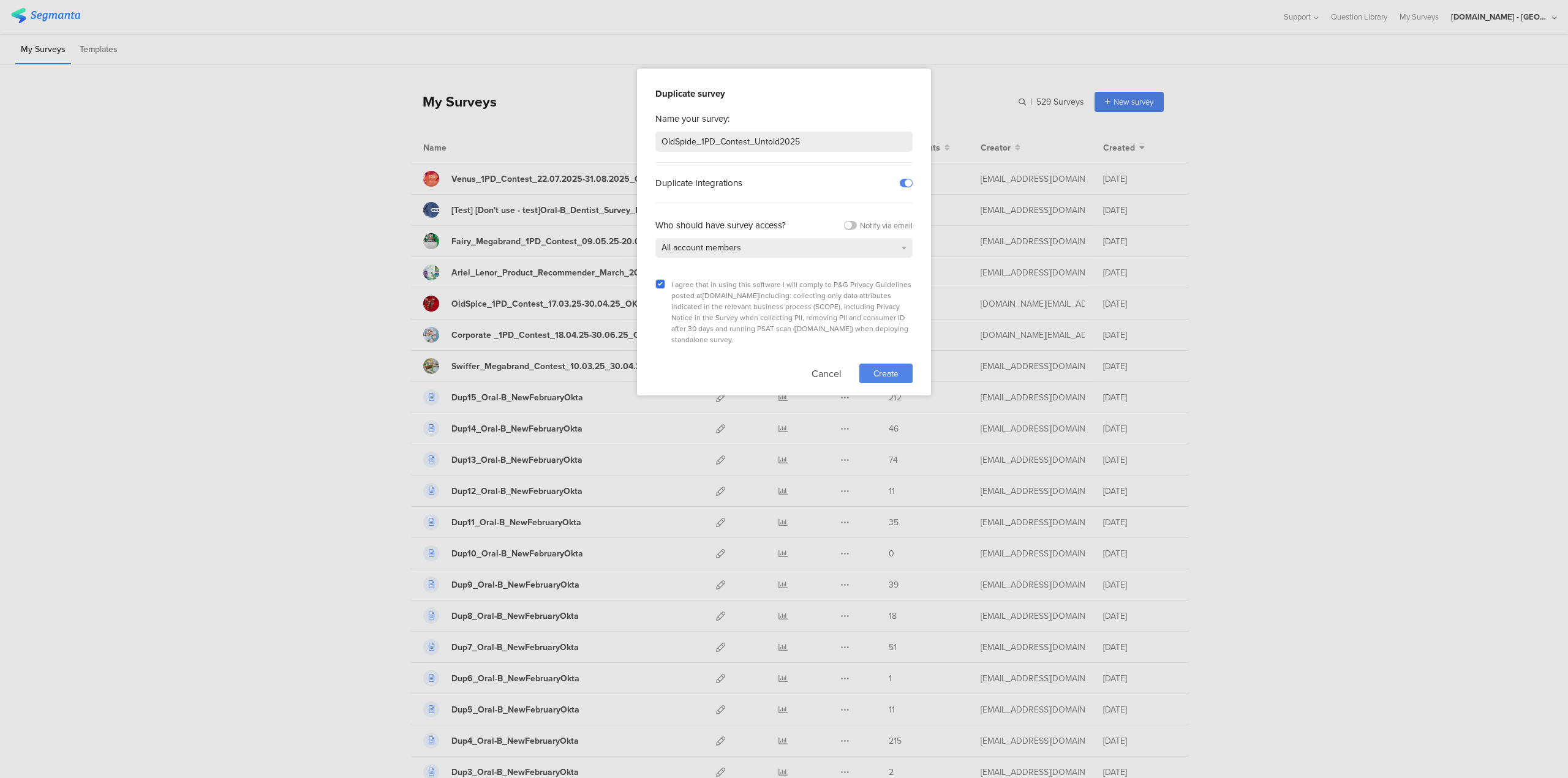 click on "Create" at bounding box center [886, 373] 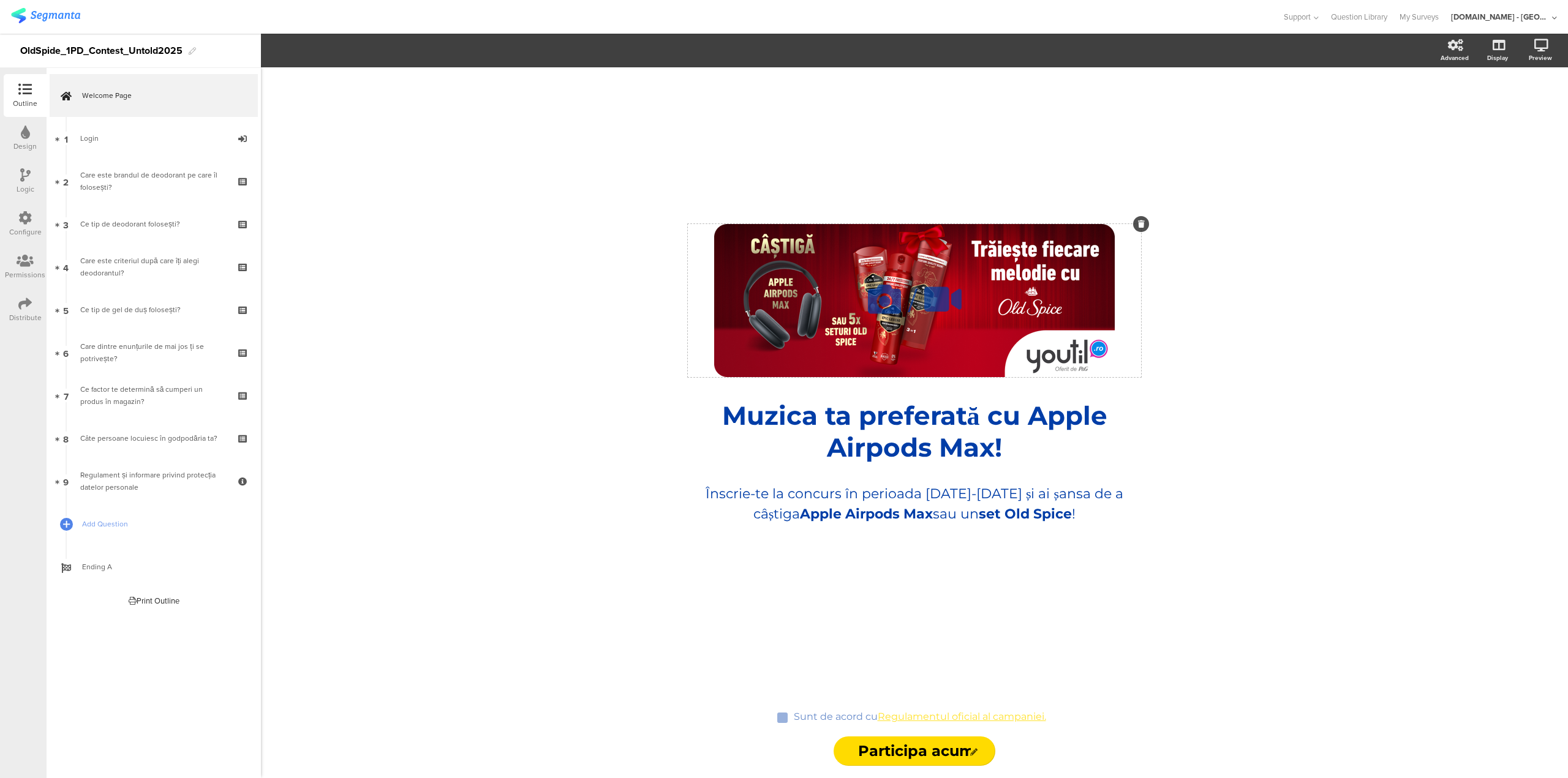 click on "/" 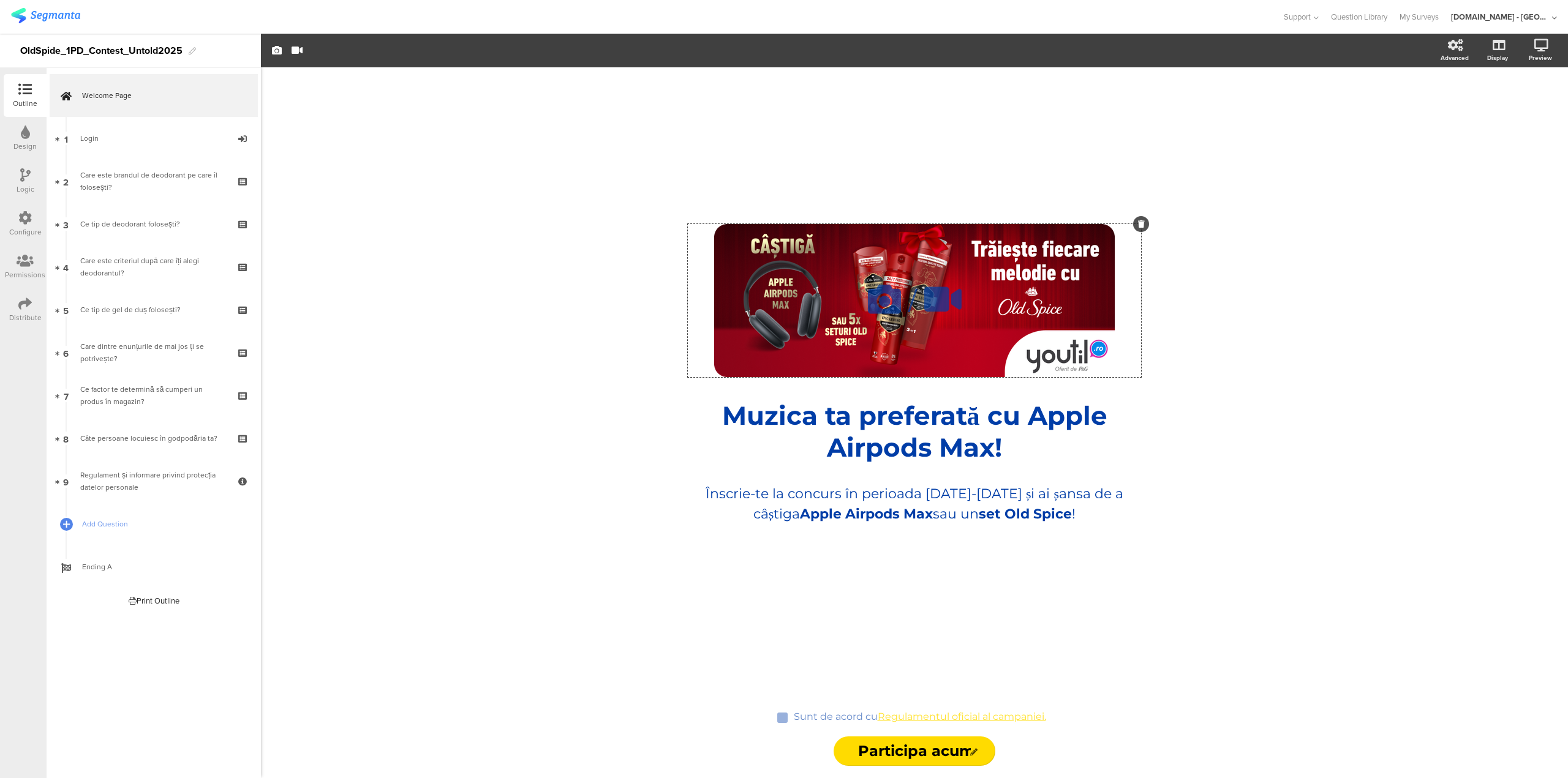 click 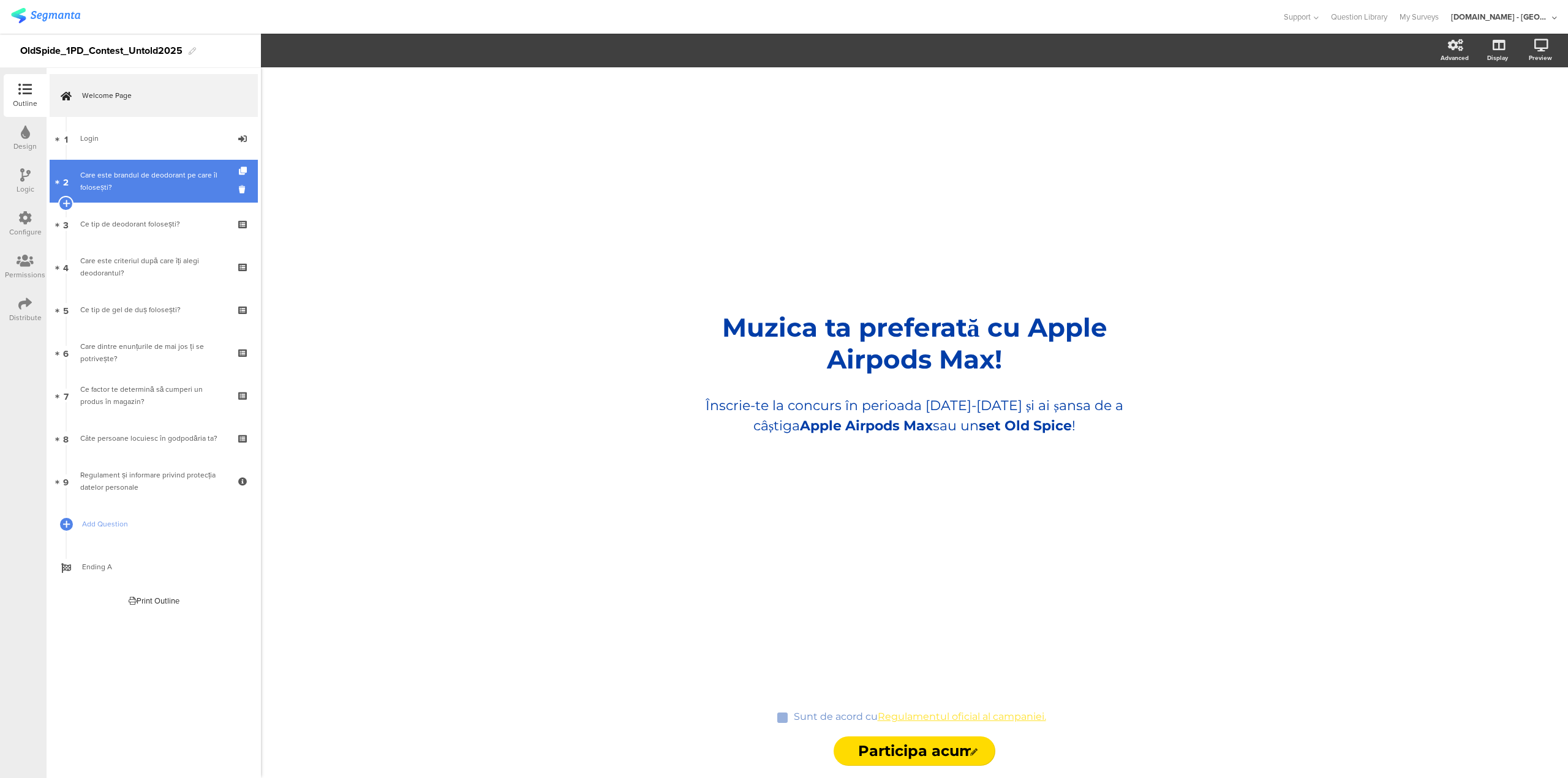 click on "Care este brandul de deodorant pe care îl folosești?" at bounding box center (153, 181) 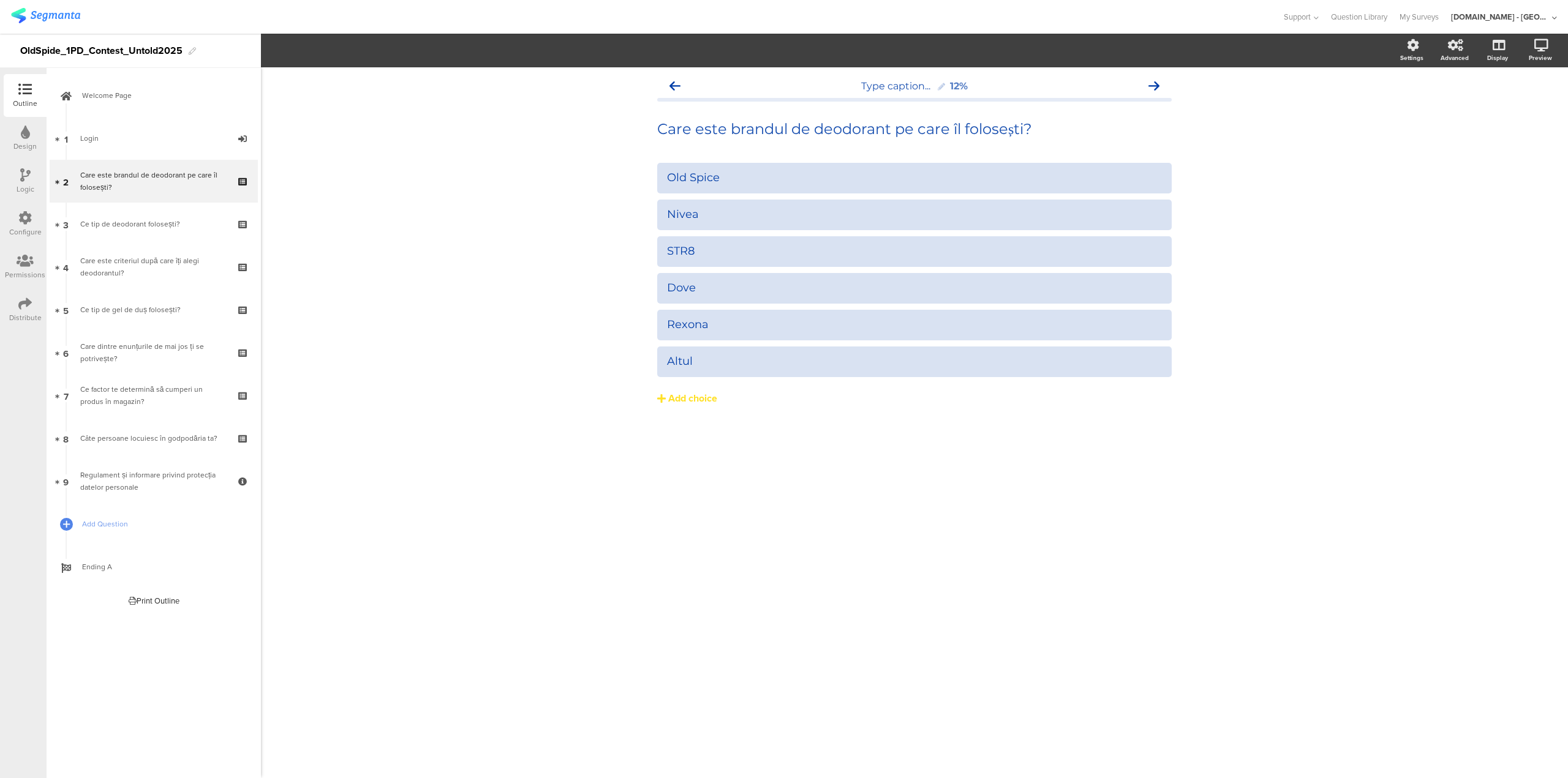 click at bounding box center (25, 175) 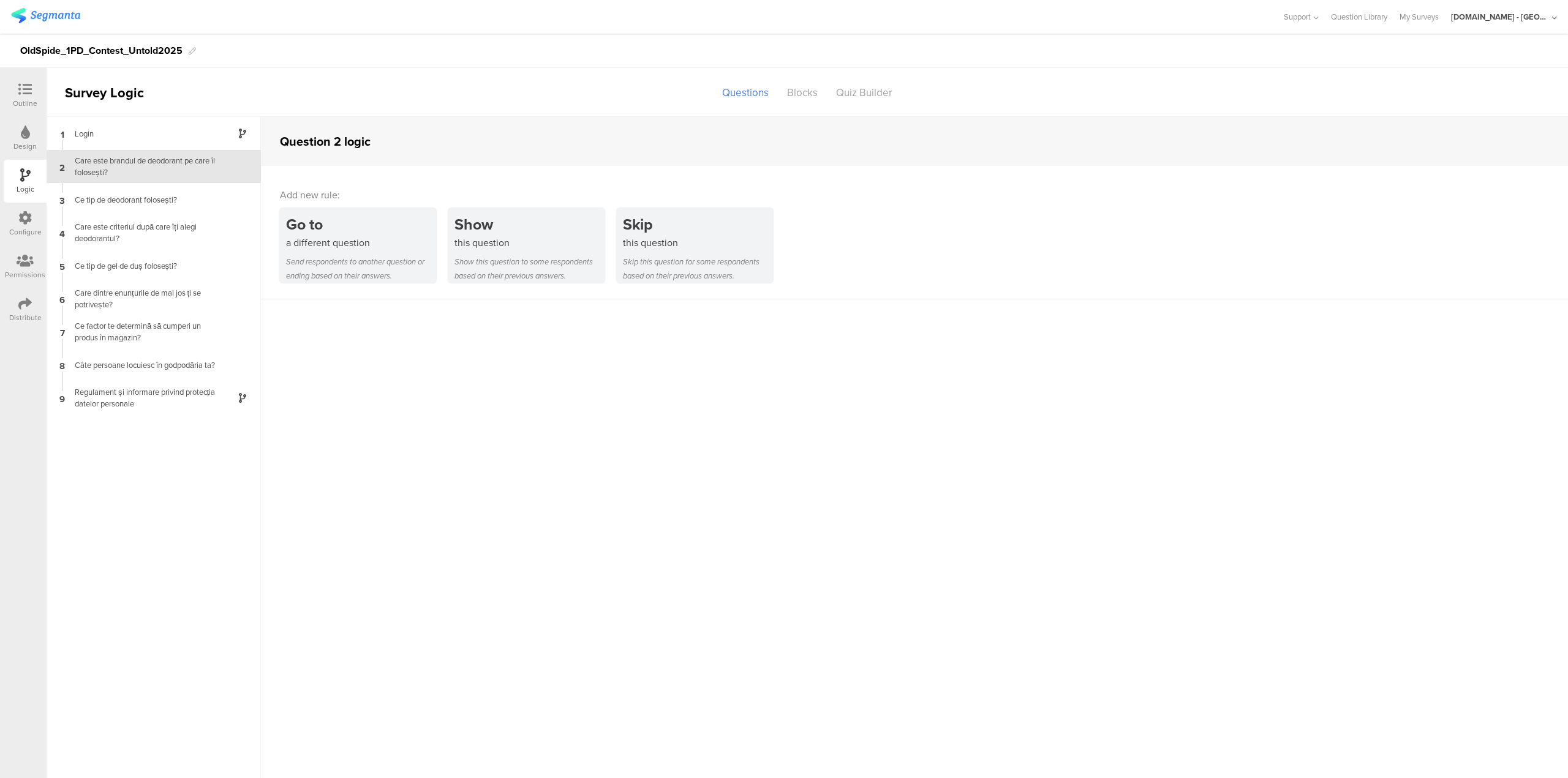 click at bounding box center (25, 218) 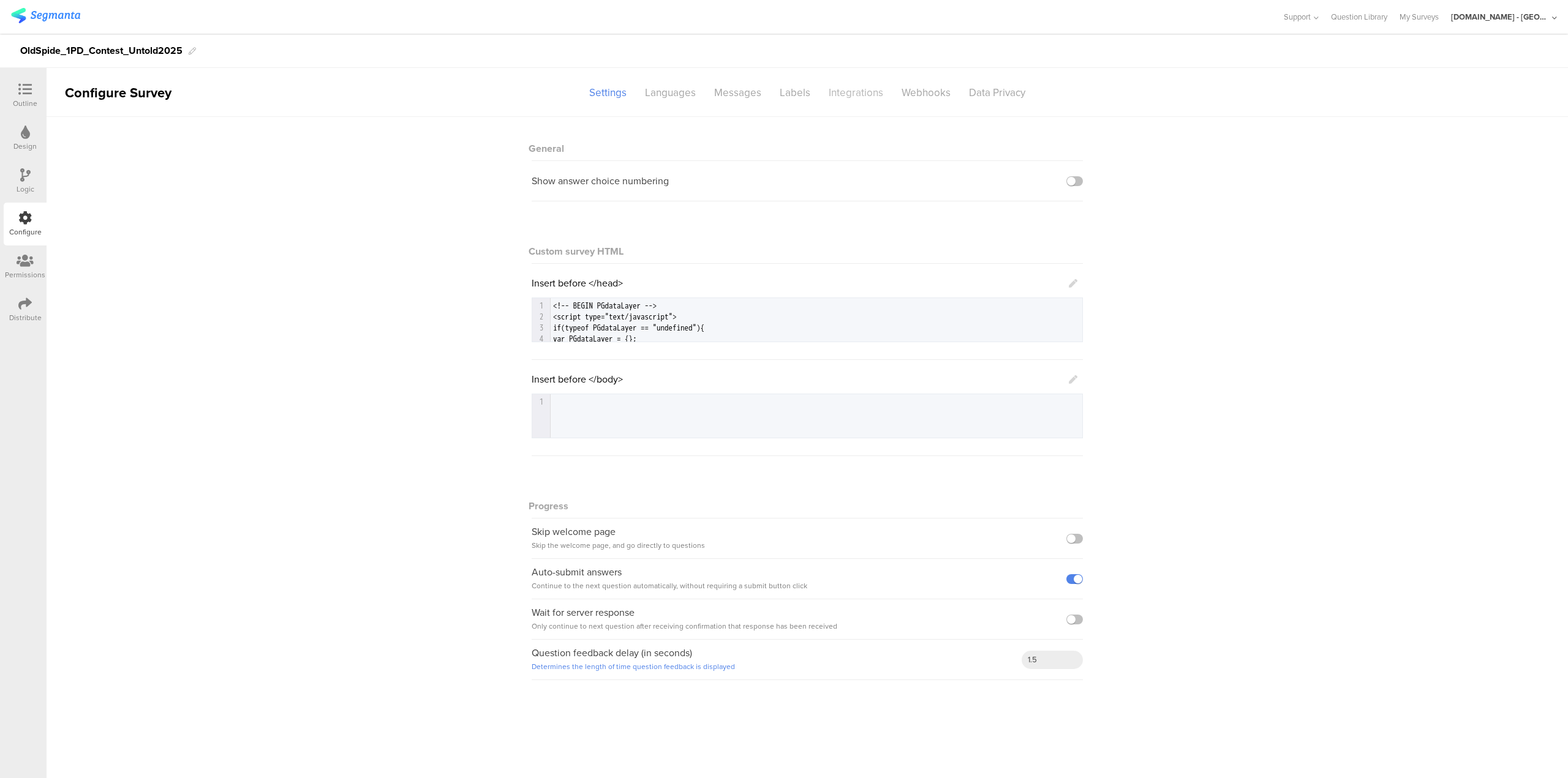 click on "Integrations" at bounding box center [856, 92] 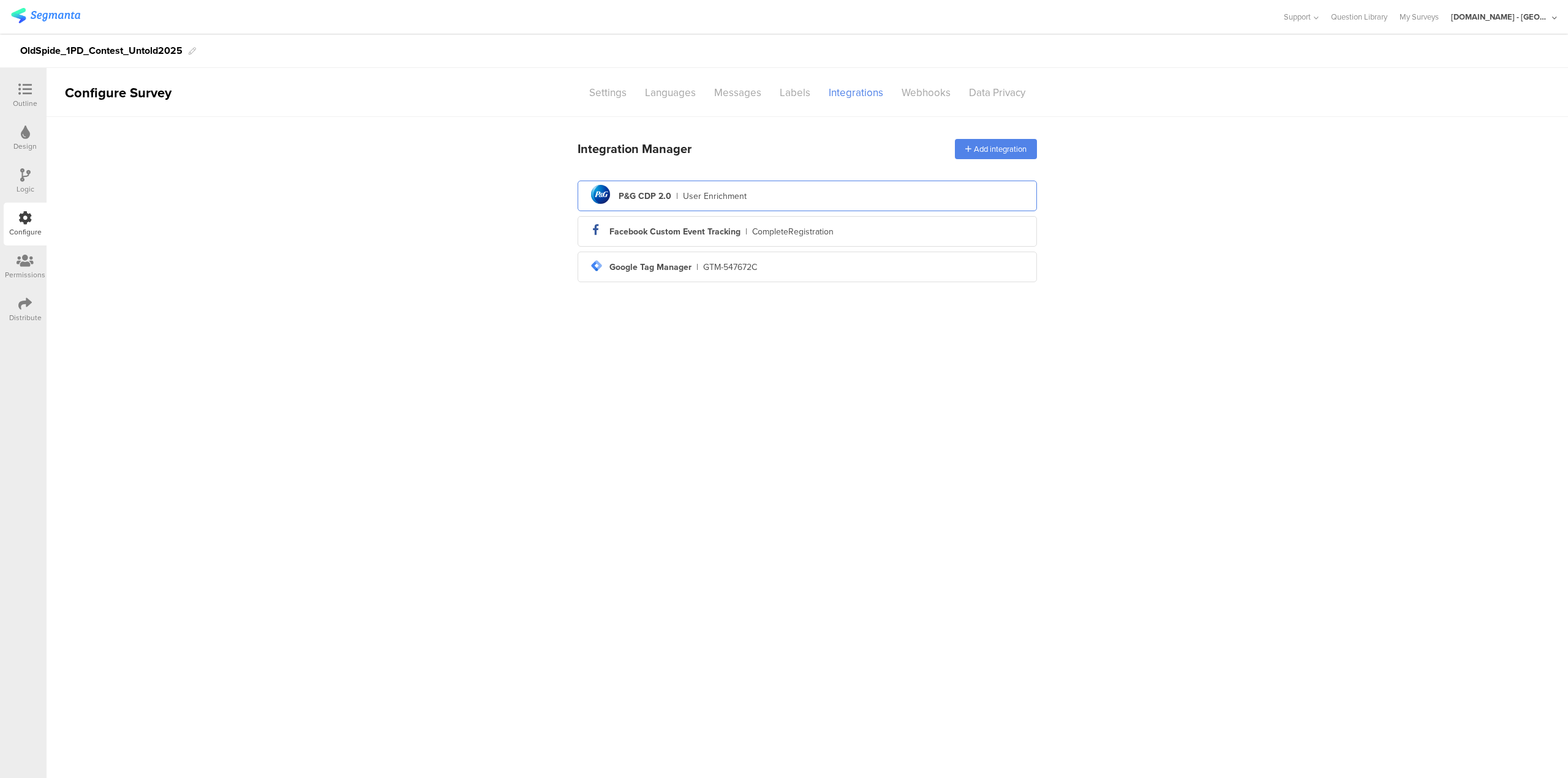 click on "User Enrichment" at bounding box center [715, 196] 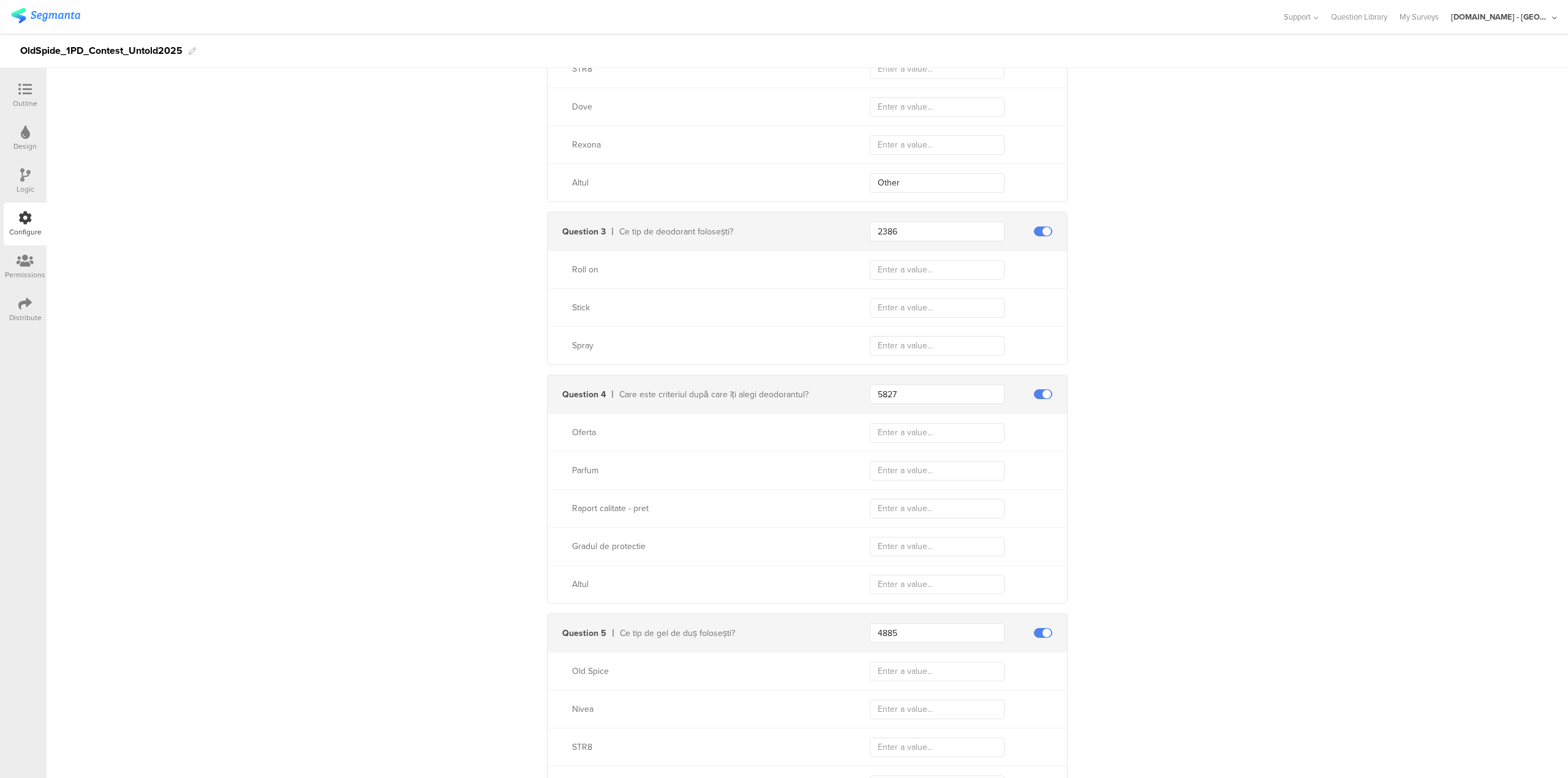 scroll, scrollTop: 623, scrollLeft: 0, axis: vertical 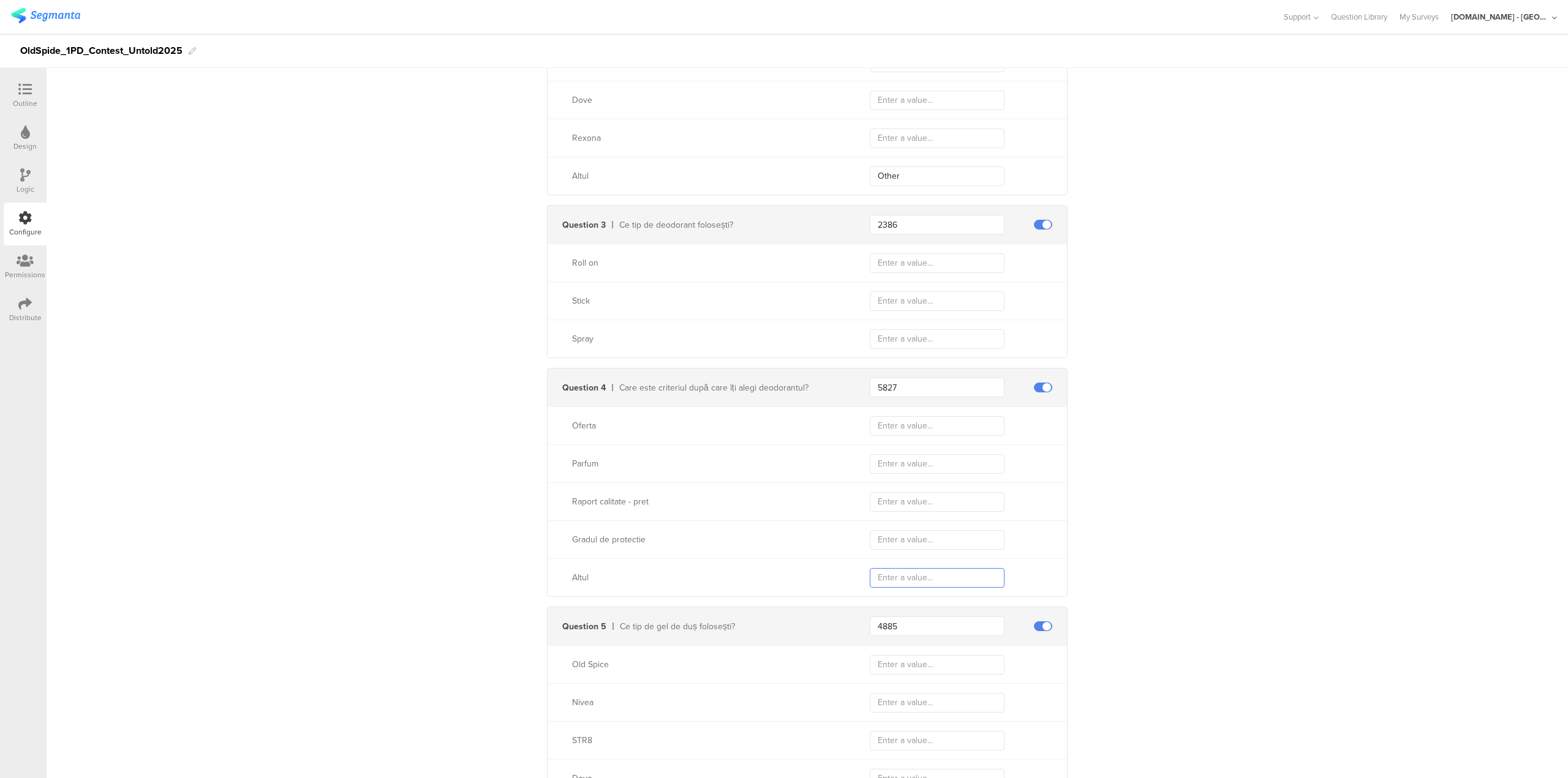 click at bounding box center (937, 578) 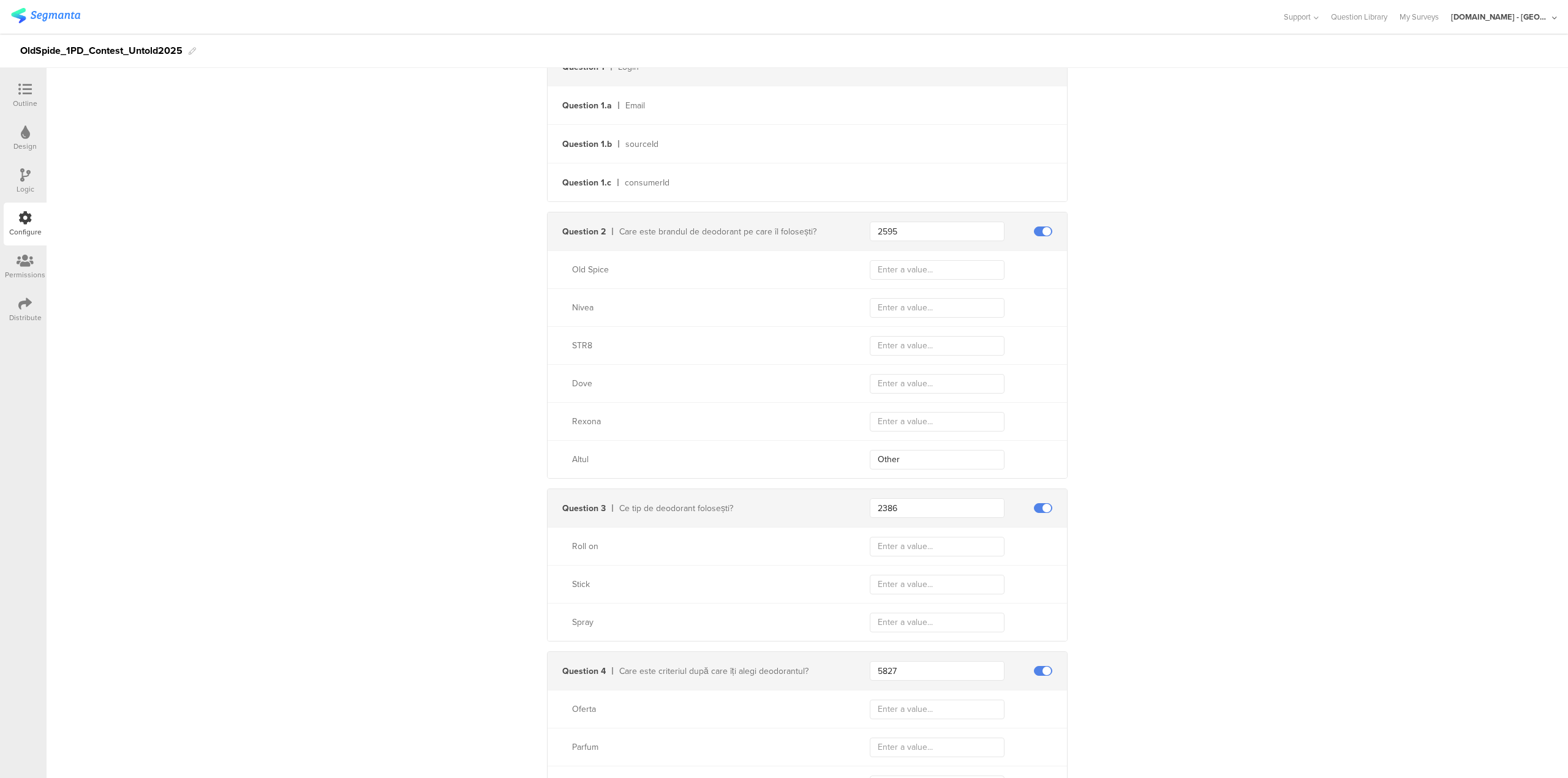 scroll, scrollTop: 334, scrollLeft: 0, axis: vertical 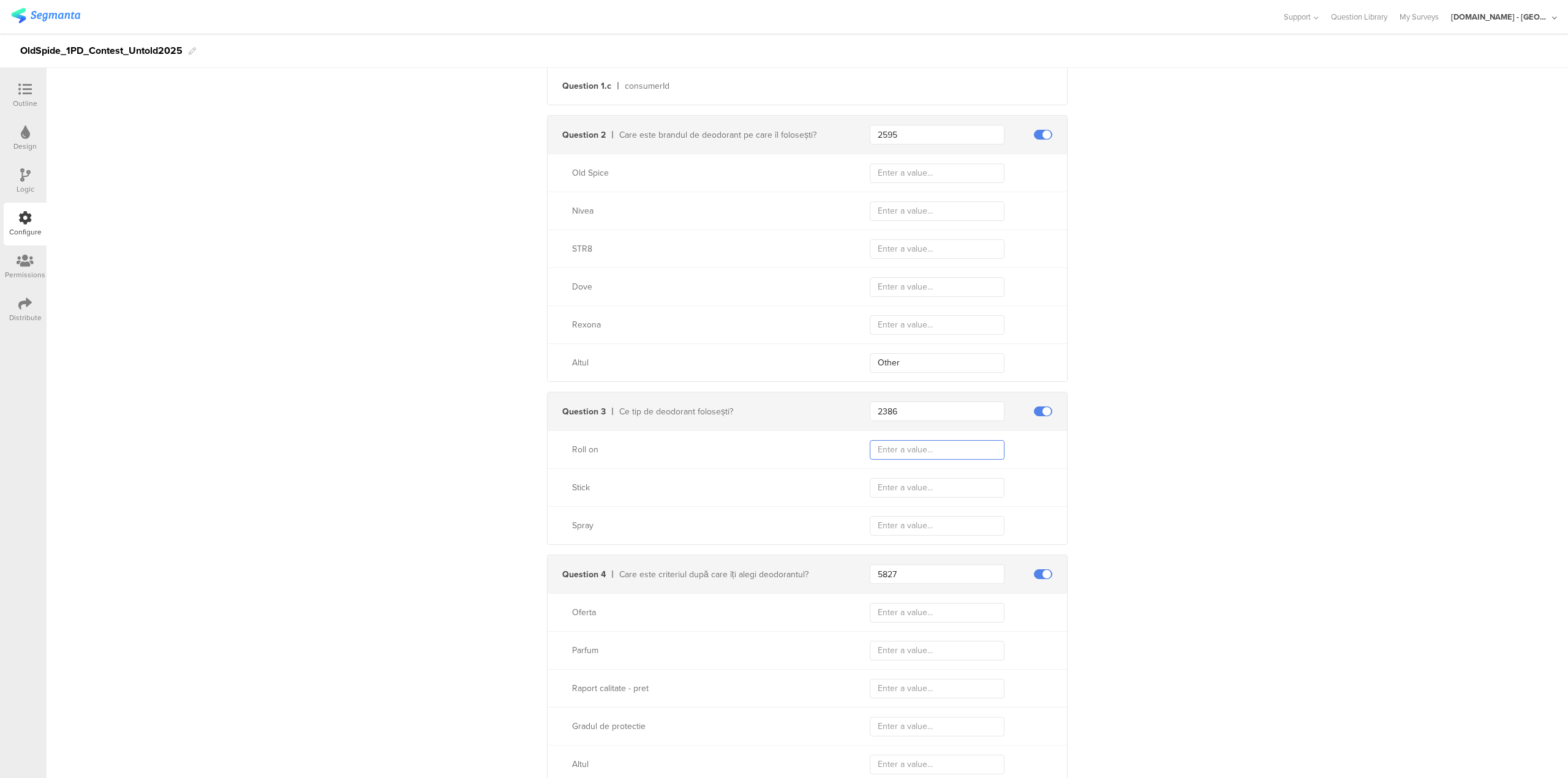 click at bounding box center (937, 450) 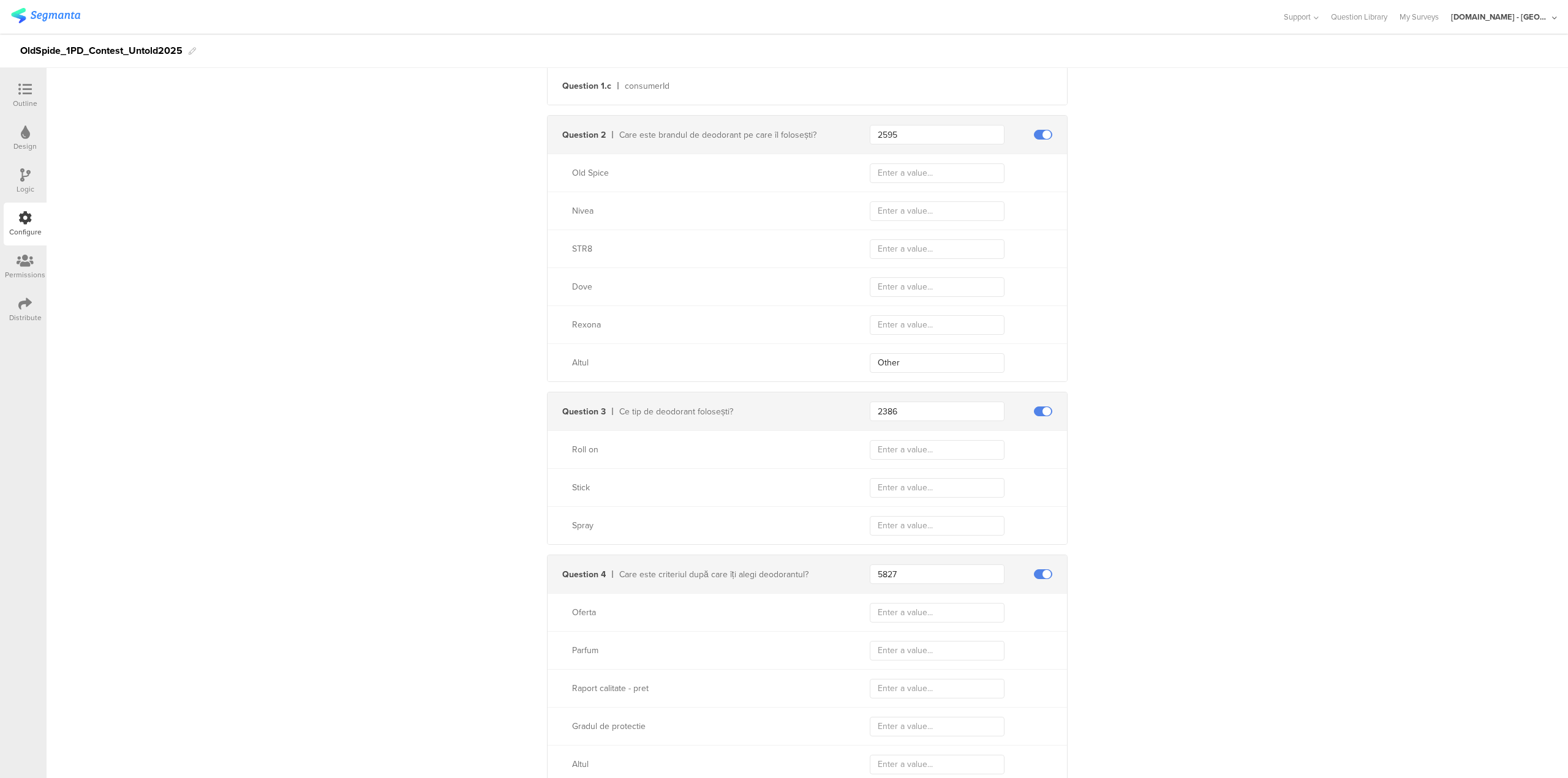 click on "Static traits
Key     countryCode           Value     ROU               Add Field    Send event       Welcome                 Sunt de acord cu Regulamentul oficial al campaniei.       Question 1       Login           Question 1.a       Email           Question 1.b       sourceId           Question 1.c       consumerId           Question 2       Care este brandul de deodorant pe care îl folosești?     2595               Old Spice           Nivea           STR8           Dove           Rexona           Altul     Other Question 3       Ce tip de deodorant folosești?     2386               Roll on           Stick           Spray     Question 4       Care este criteriul după care îți alegi deodorantul?     5827               Oferta           Parfum           Raport calitate - pret           Gradul de protectie           Altul     Question 5       Ce tip de gel de duș folosești?     4885               Old Spice           Nivea           STR8           Dove           Unisex           Altul" at bounding box center (807, 956) 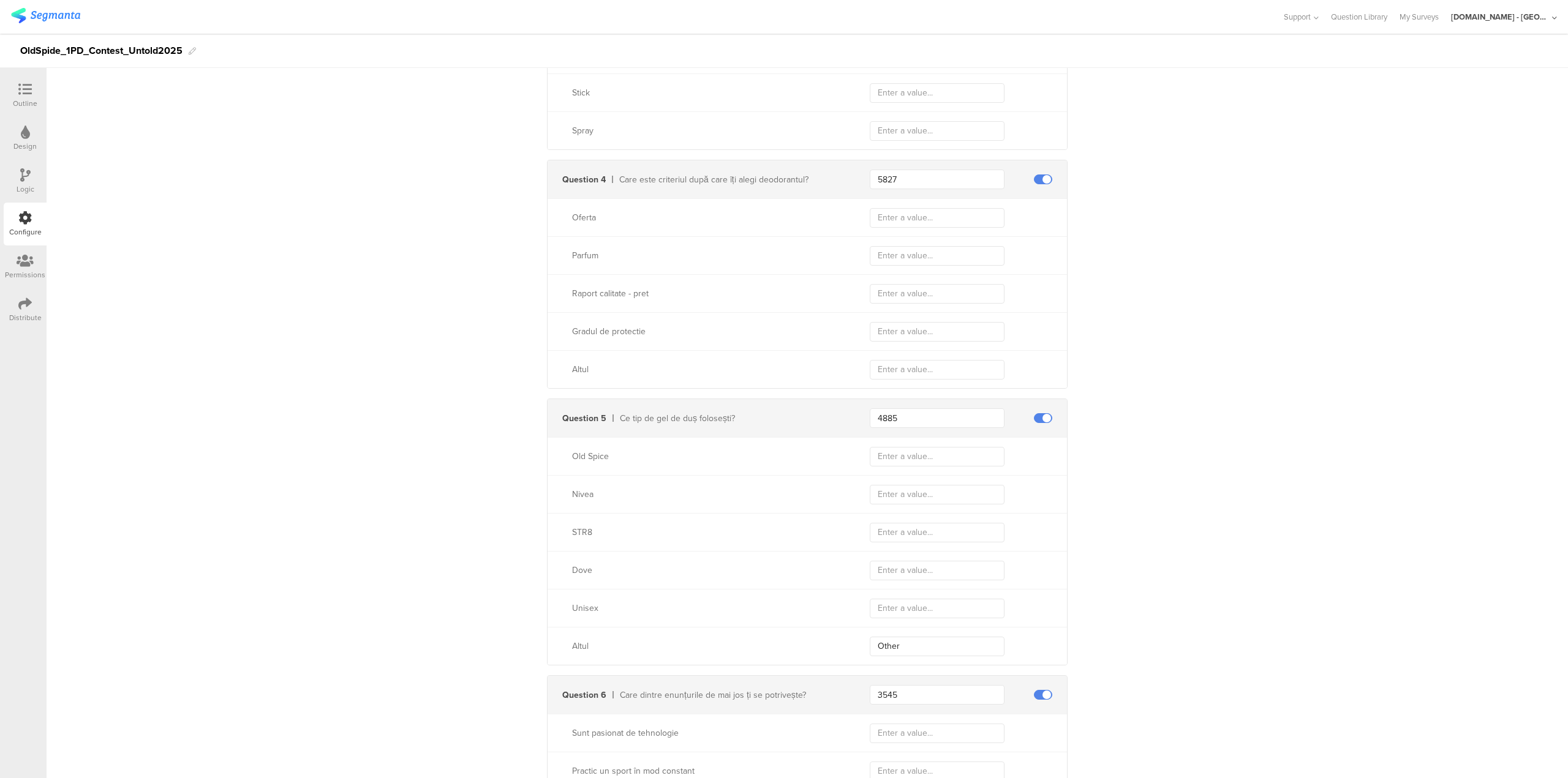 scroll, scrollTop: 832, scrollLeft: 0, axis: vertical 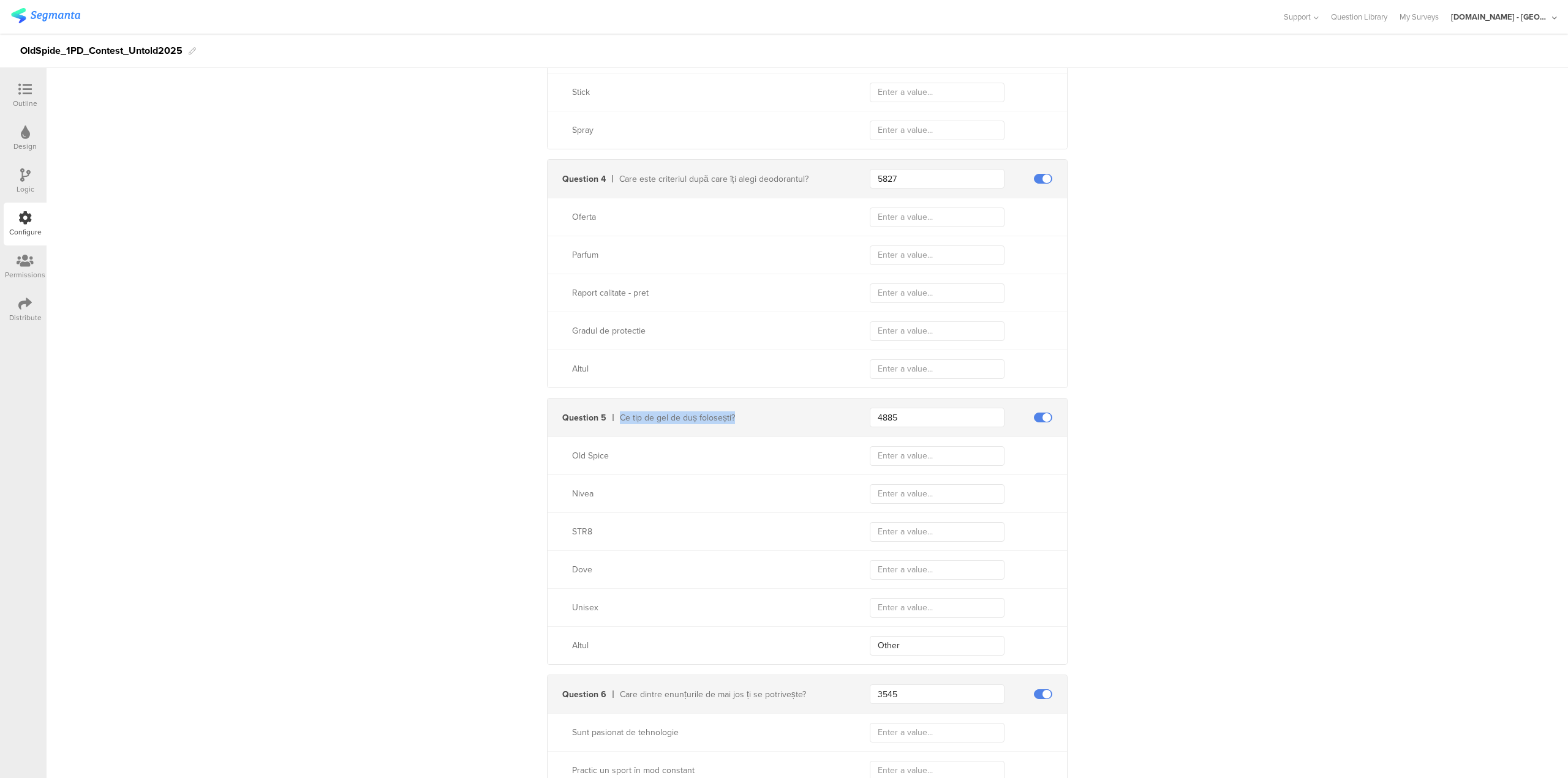 drag, startPoint x: 723, startPoint y: 413, endPoint x: 609, endPoint y: 403, distance: 114.4378 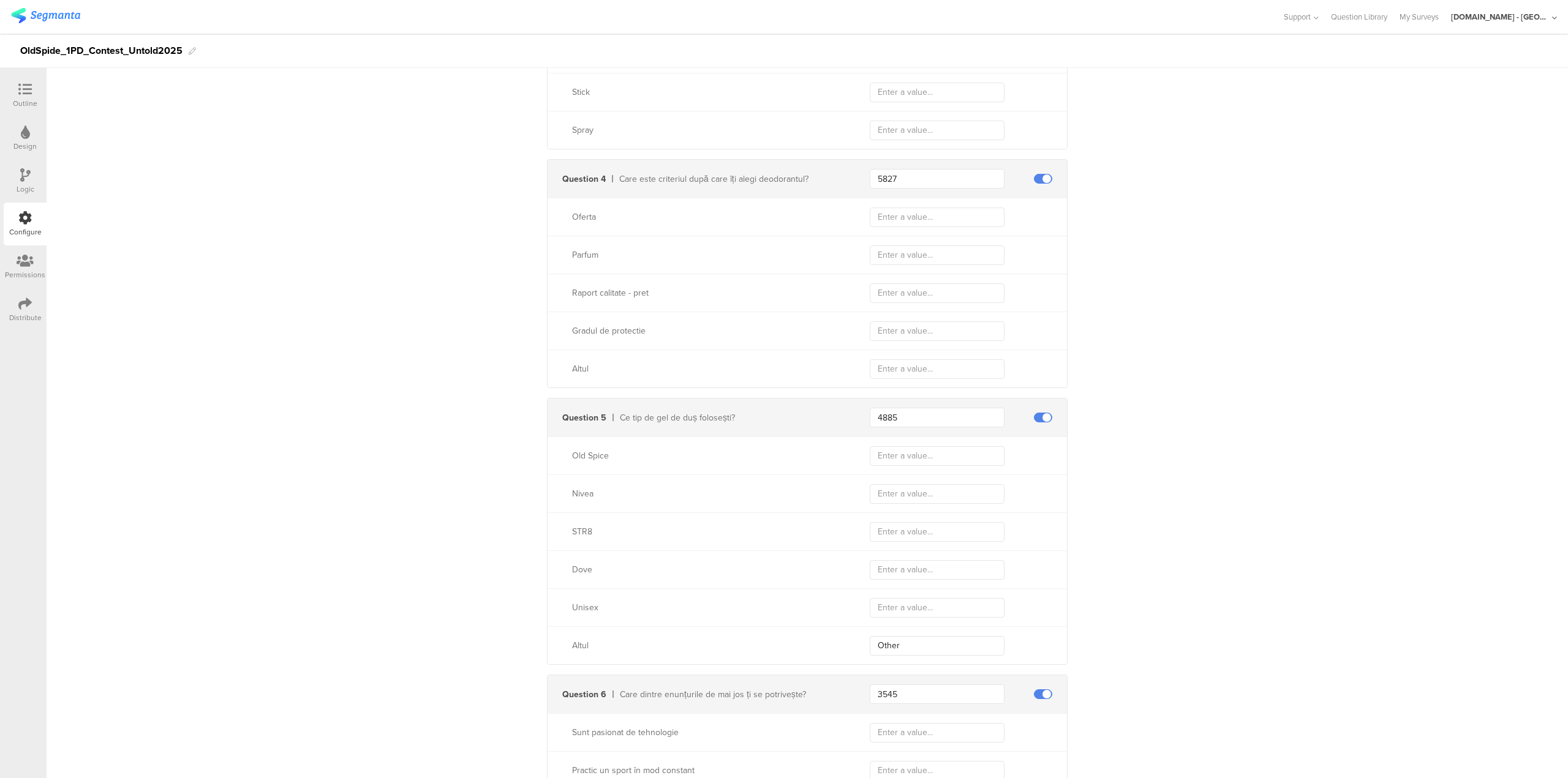 click on "Static traits
Key     countryCode           Value     ROU               Add Field    Send event       Welcome                 Sunt de acord cu Regulamentul oficial al campaniei.       Question 1       Login           Question 1.a       Email           Question 1.b       sourceId           Question 1.c       consumerId           Question 2       Care este brandul de deodorant pe care îl folosești?     2595               Old Spice           Nivea           STR8           Dove           Rexona           Altul     Other Question 3       Ce tip de deodorant folosești?     2386               Roll on           Stick           Spray     Question 4       Care este criteriul după care îți alegi deodorantul?     5827               Oferta           Parfum           Raport calitate - pret           Gradul de protectie           Altul     Question 5       Ce tip de gel de duș folosești?     4885               Old Spice           Nivea           STR8           Dove           Unisex           Altul" at bounding box center (807, 560) 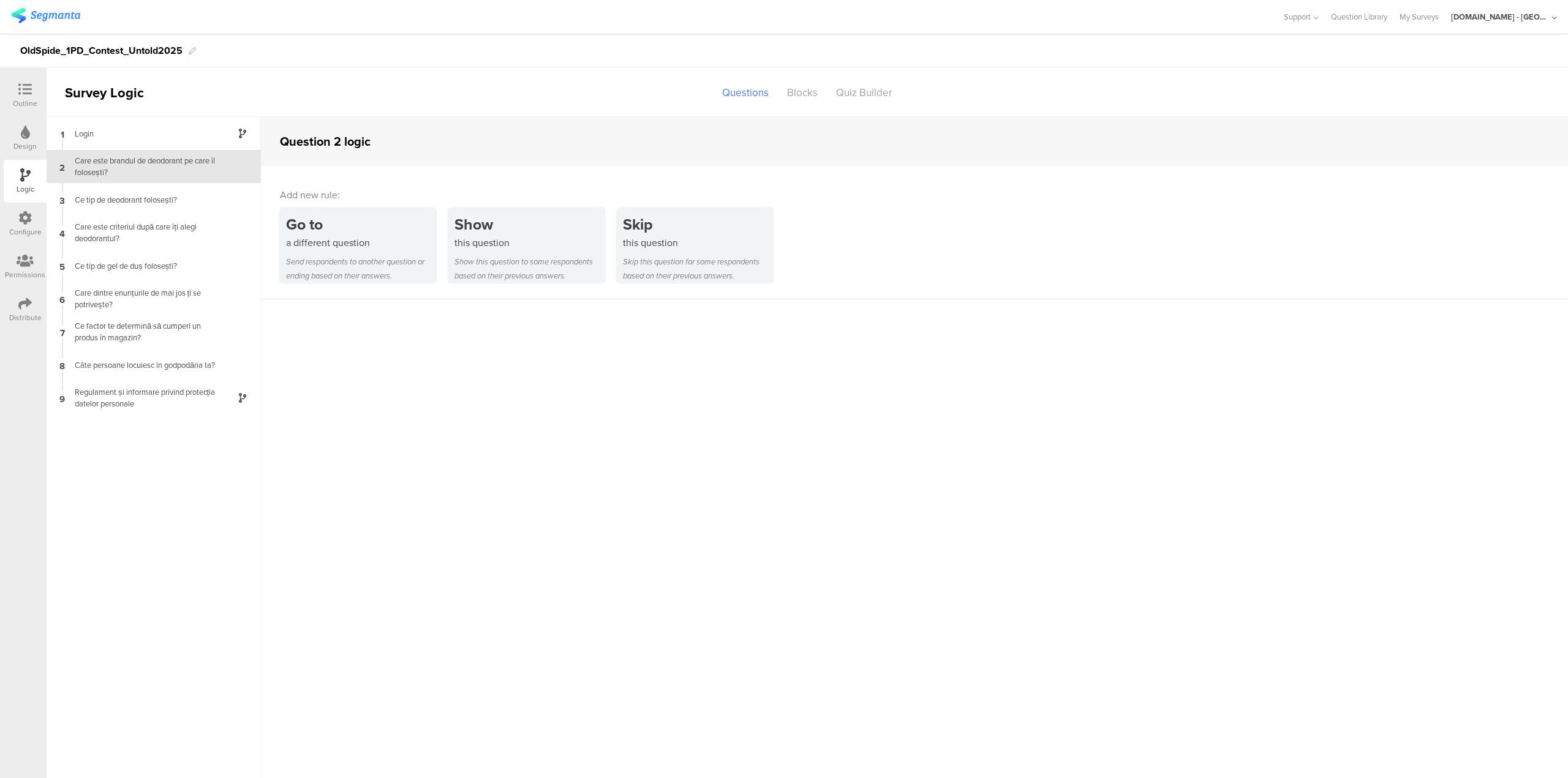 scroll, scrollTop: 0, scrollLeft: 0, axis: both 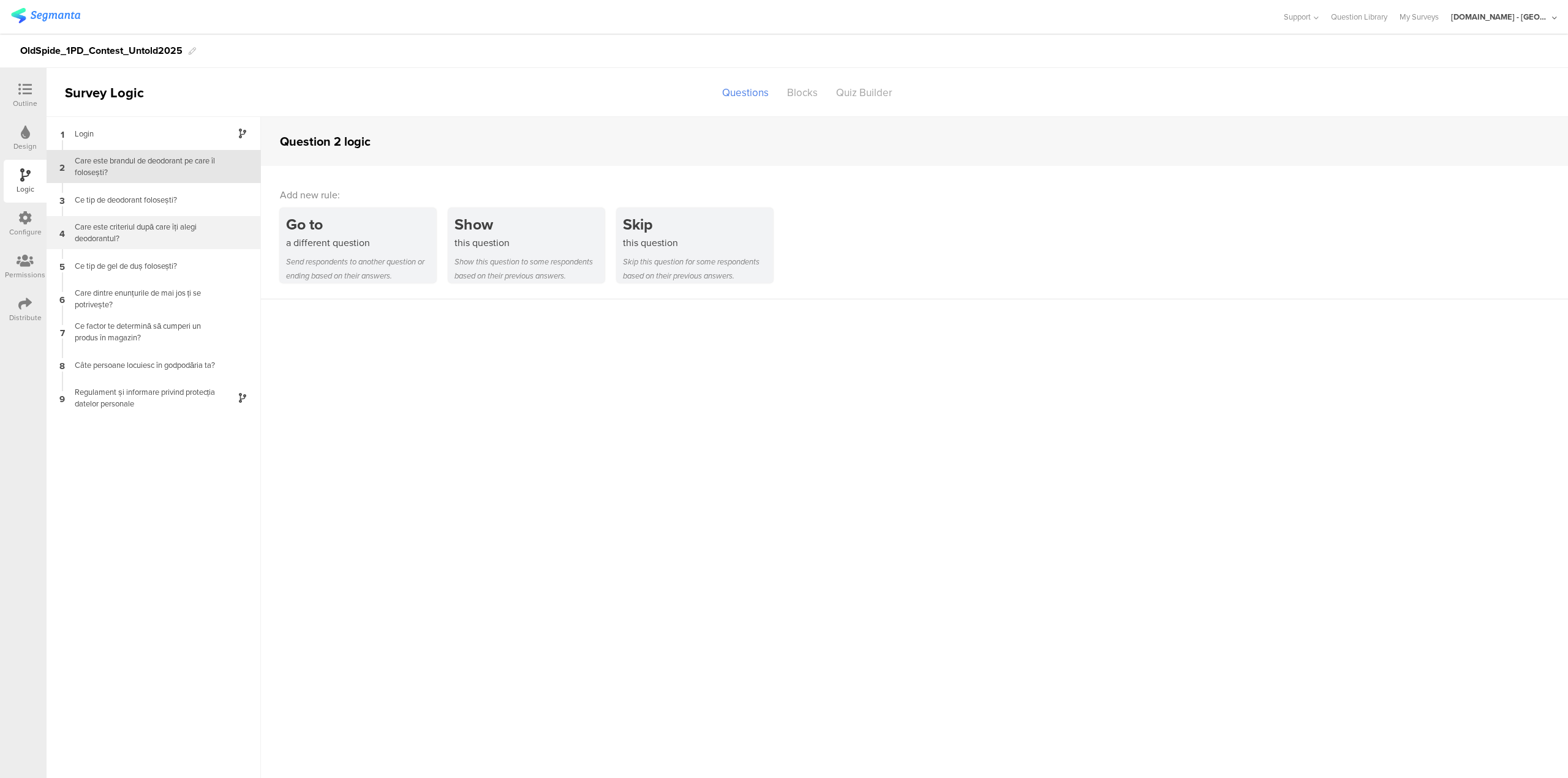 click on "Care este criteriul după care îți alegi deodorantul?" at bounding box center [144, 233] 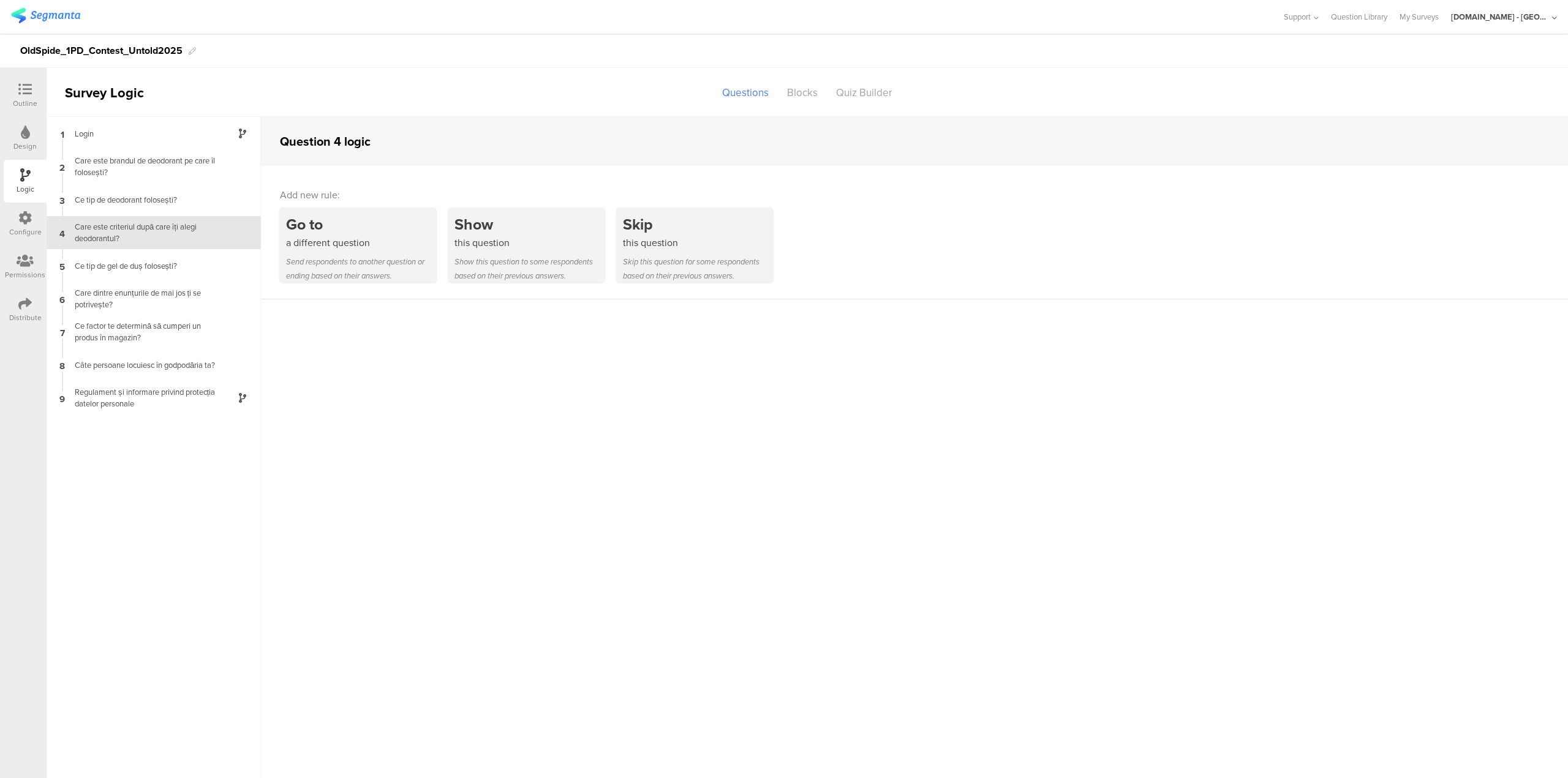 click on "Design" at bounding box center (25, 138) 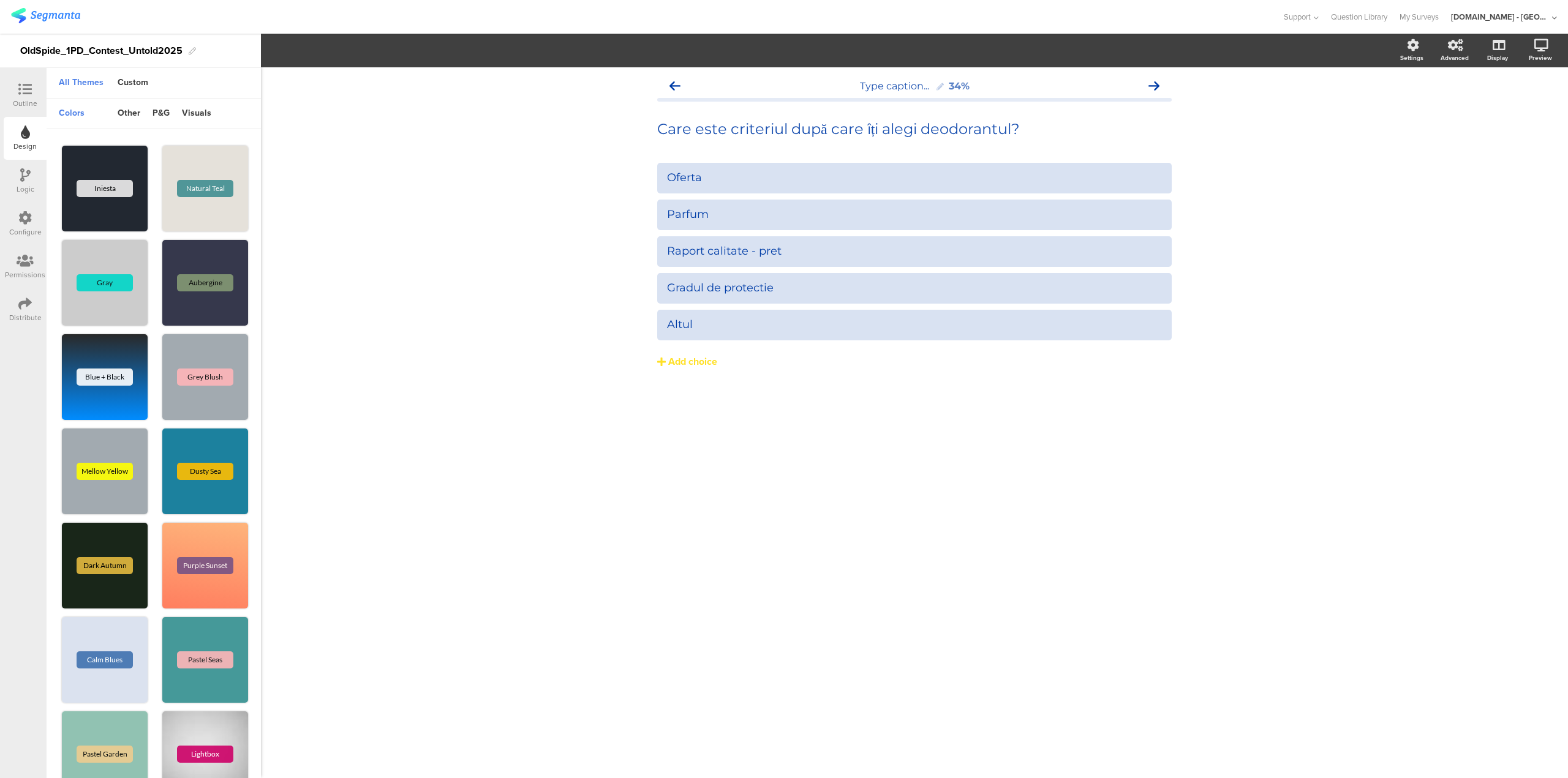 click at bounding box center [25, 89] 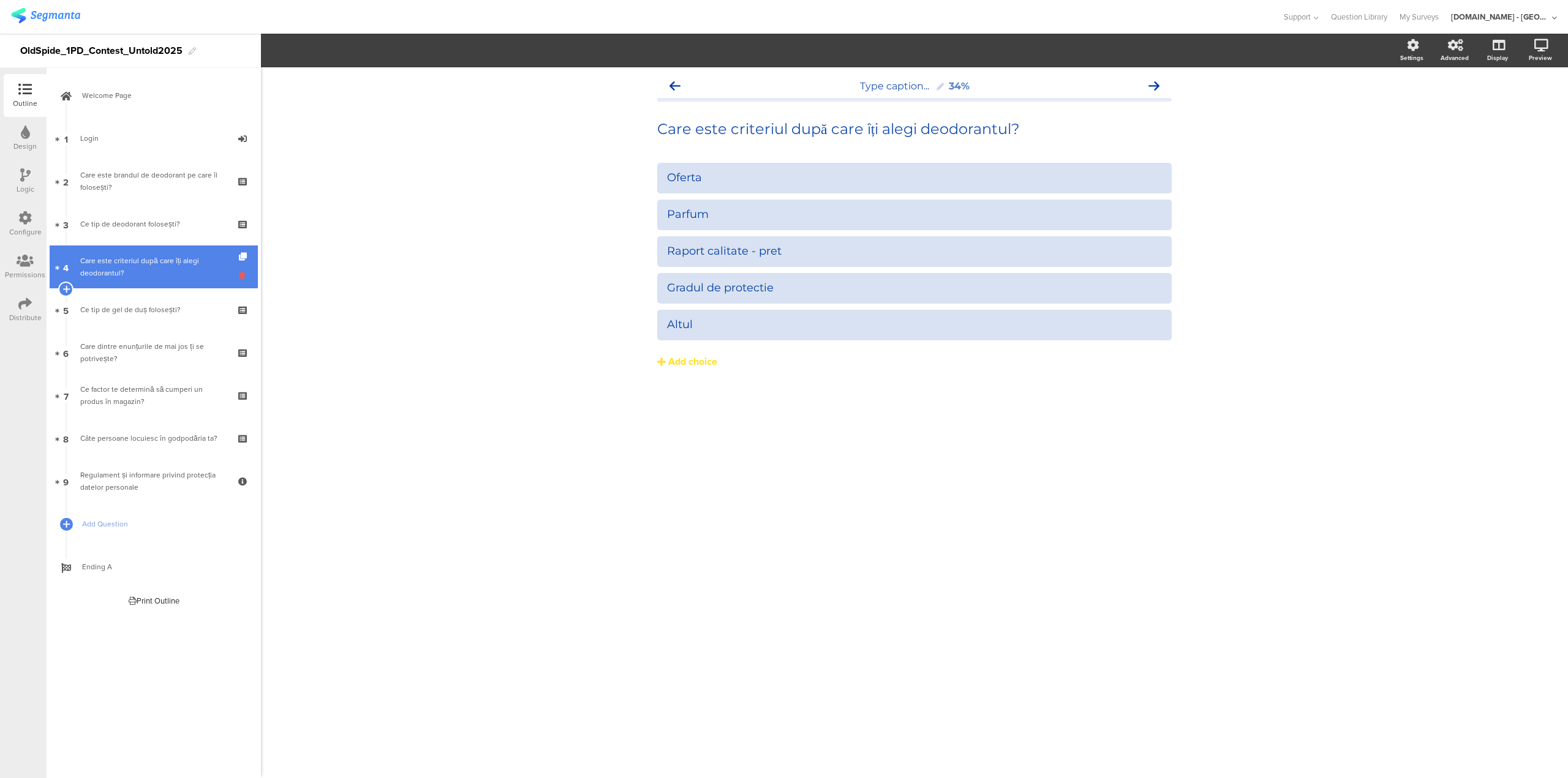 click at bounding box center [244, 275] 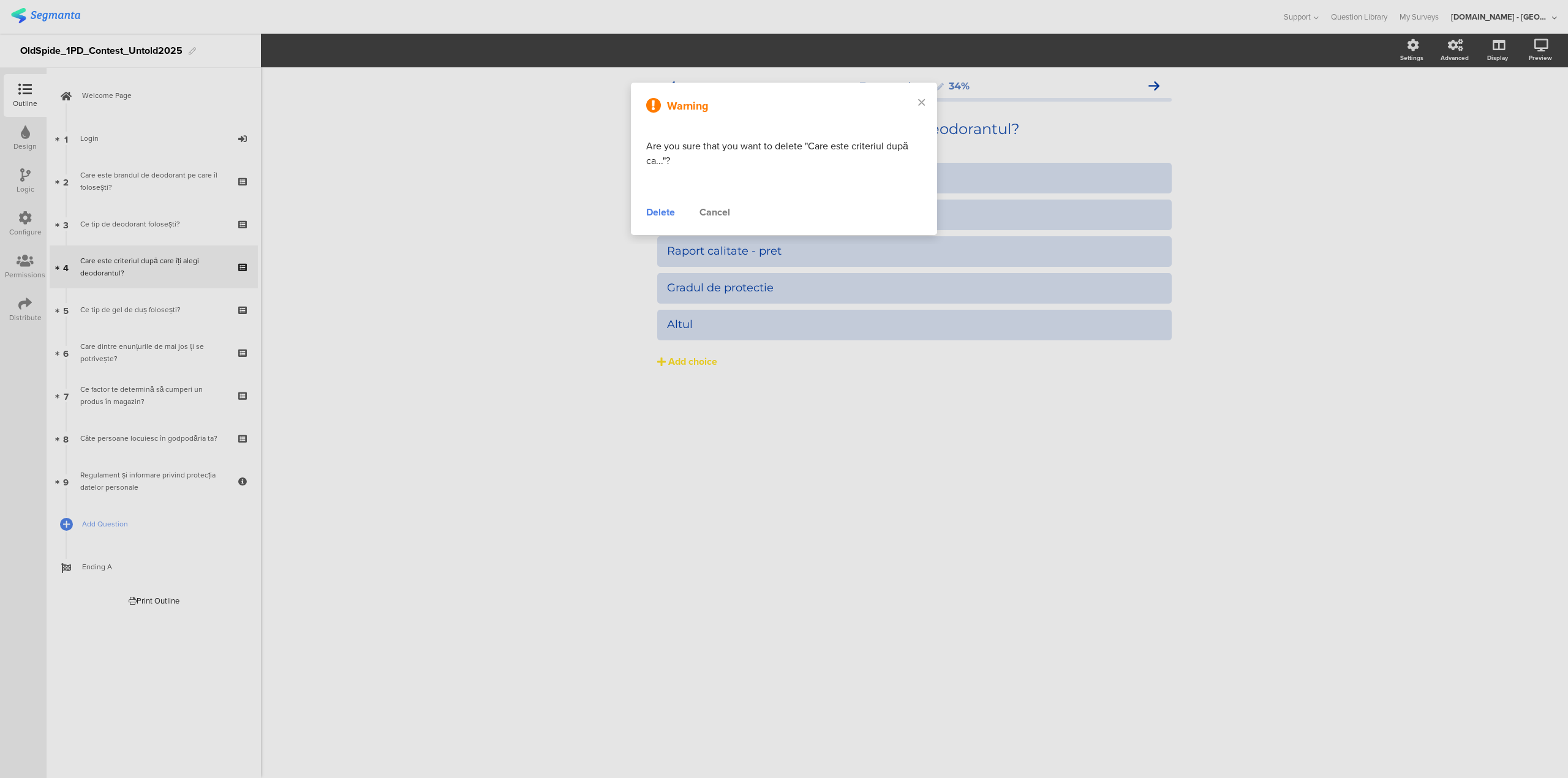 click on "Delete" at bounding box center [660, 212] 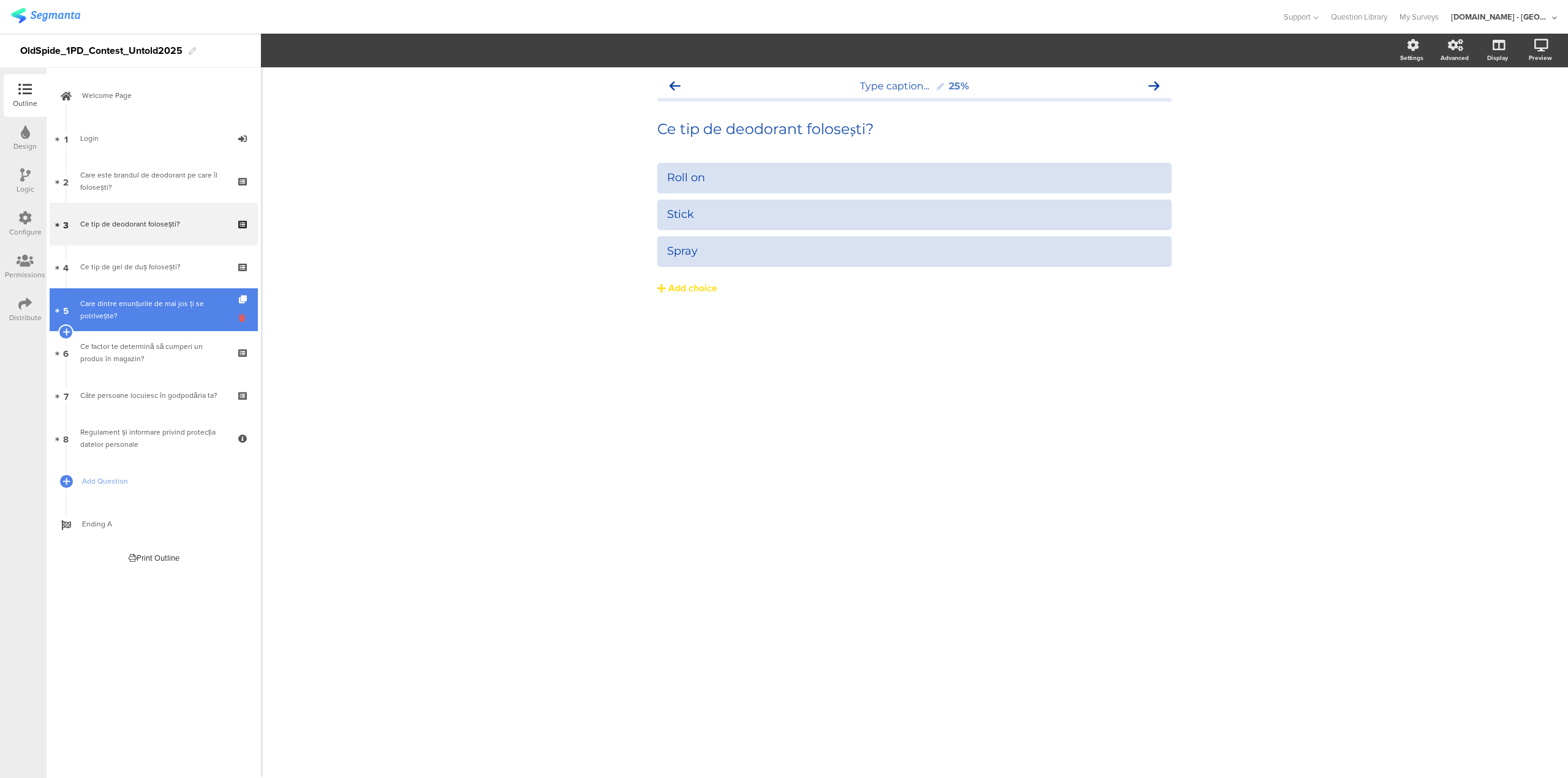 click at bounding box center (244, 318) 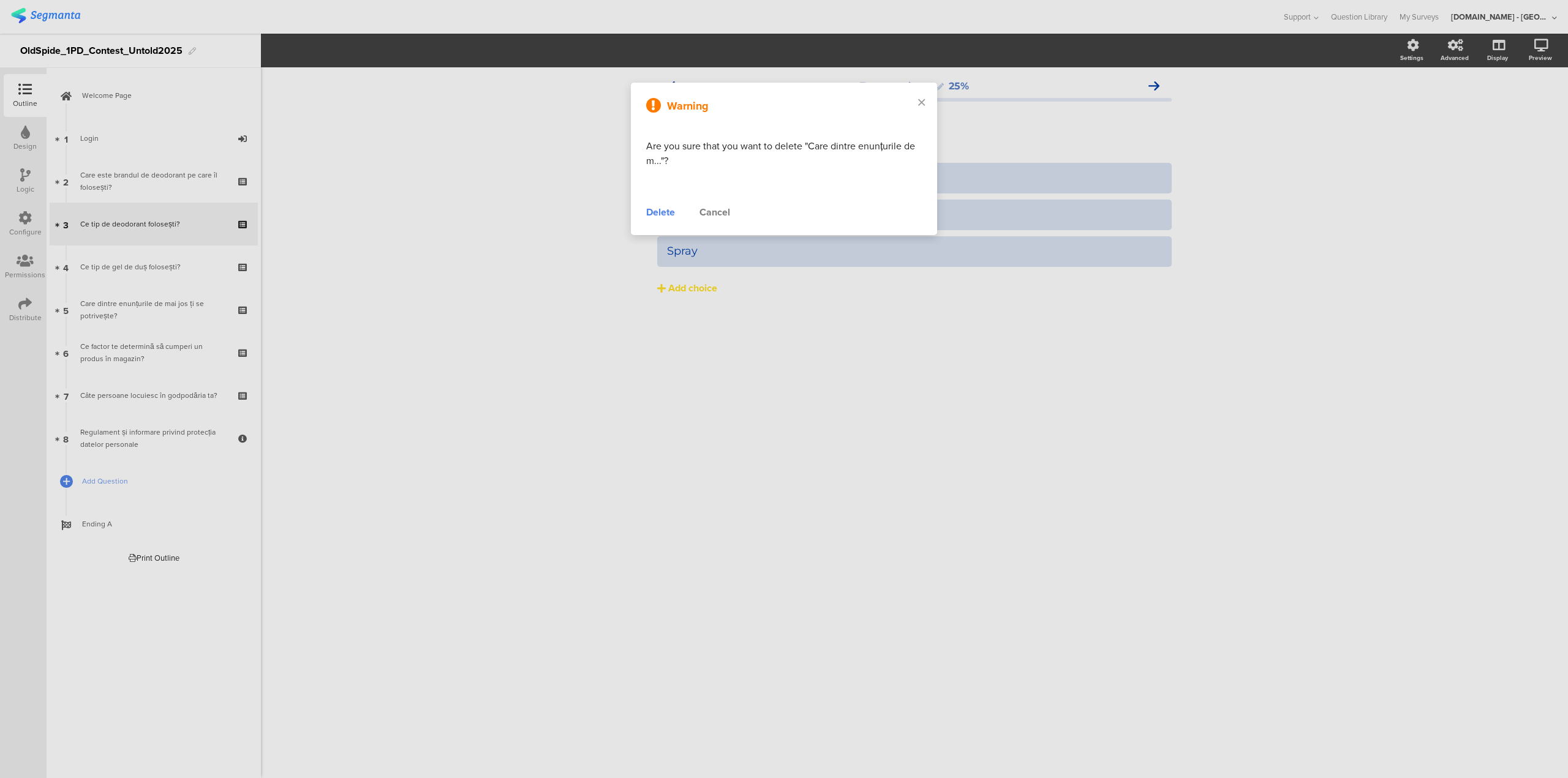 drag, startPoint x: 655, startPoint y: 204, endPoint x: 655, endPoint y: 212, distance: 8 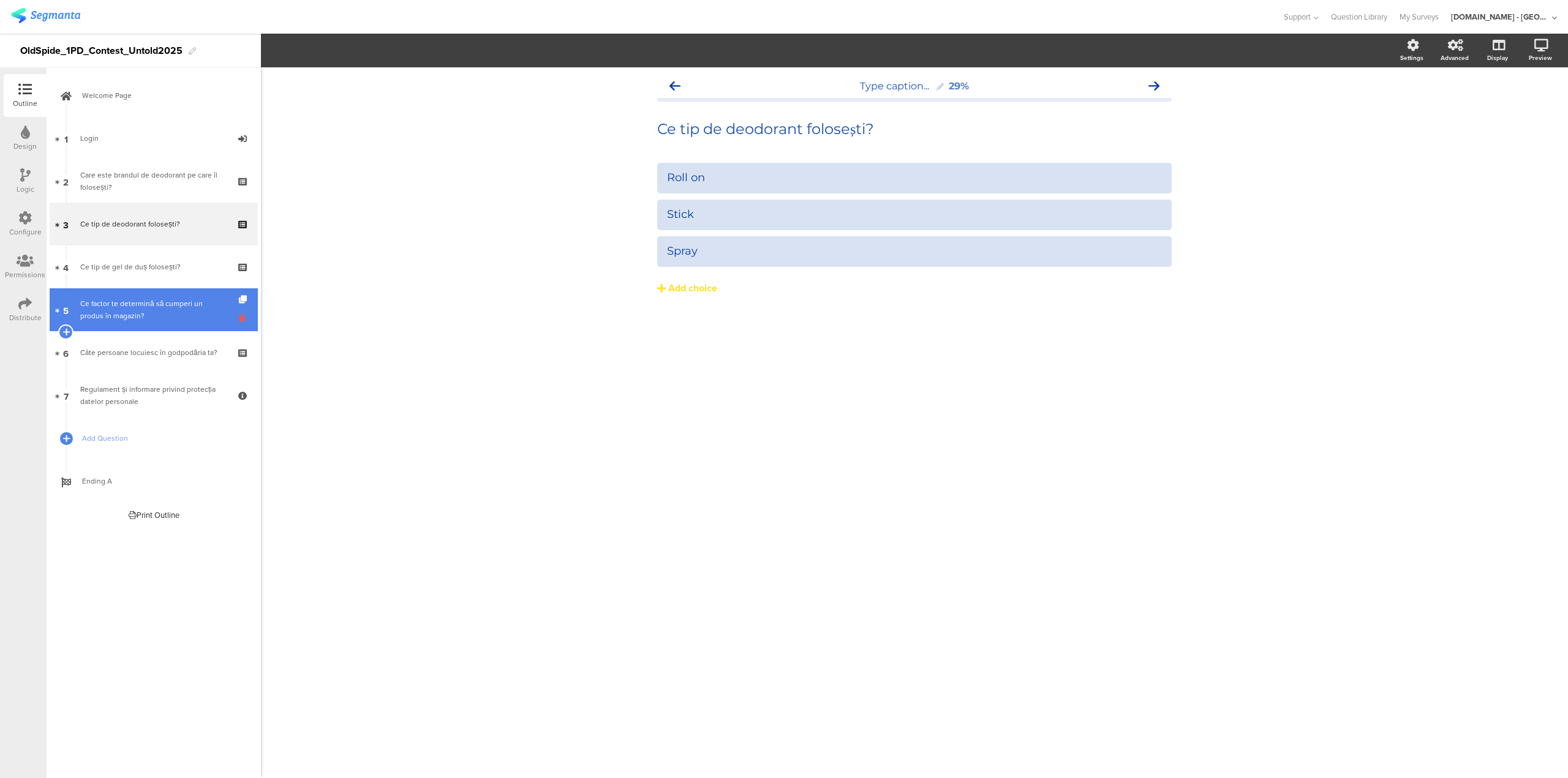 click at bounding box center [244, 318] 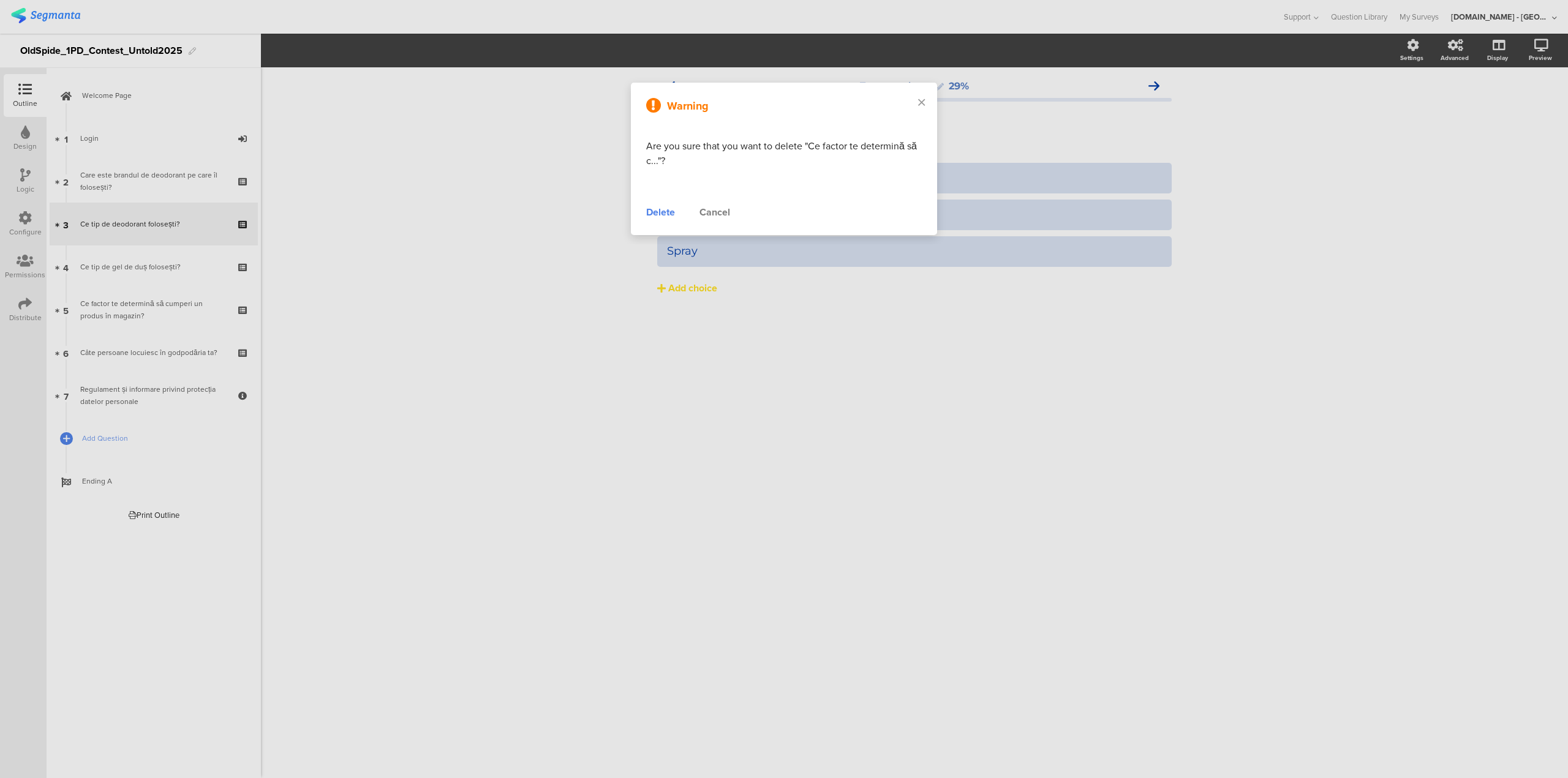 click on "Delete" at bounding box center (660, 212) 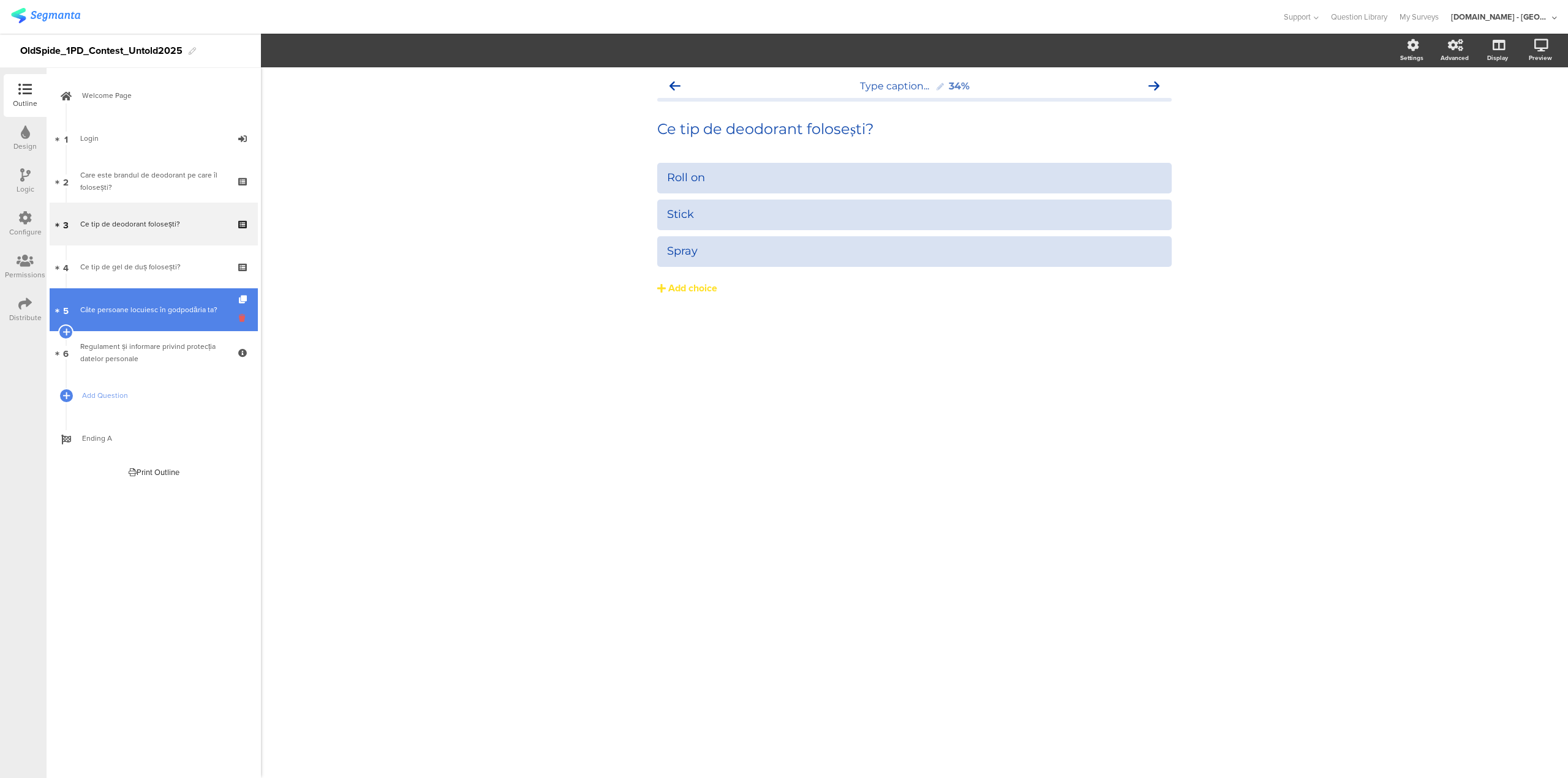 click at bounding box center [244, 318] 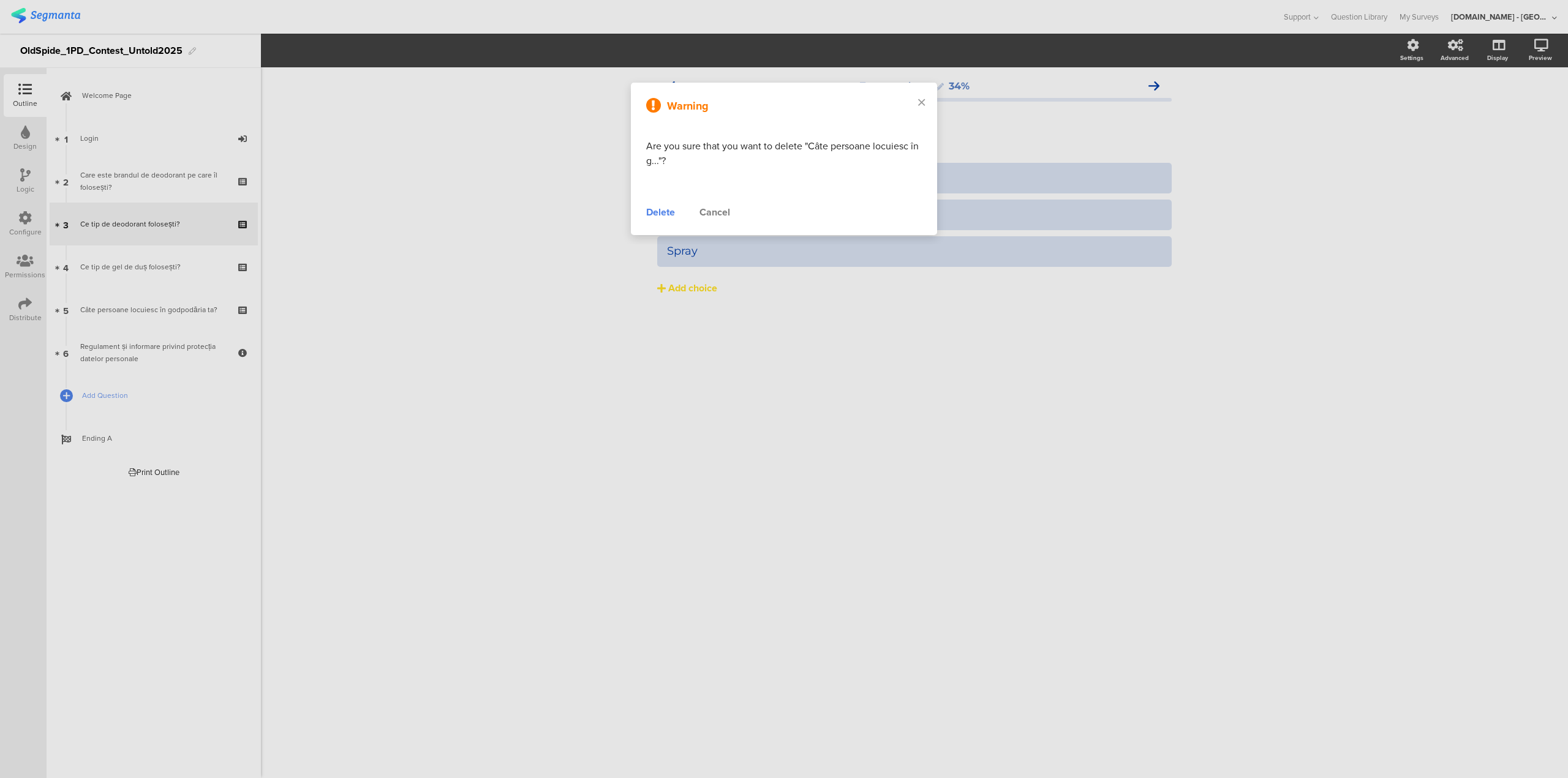 click on "Delete" at bounding box center [660, 212] 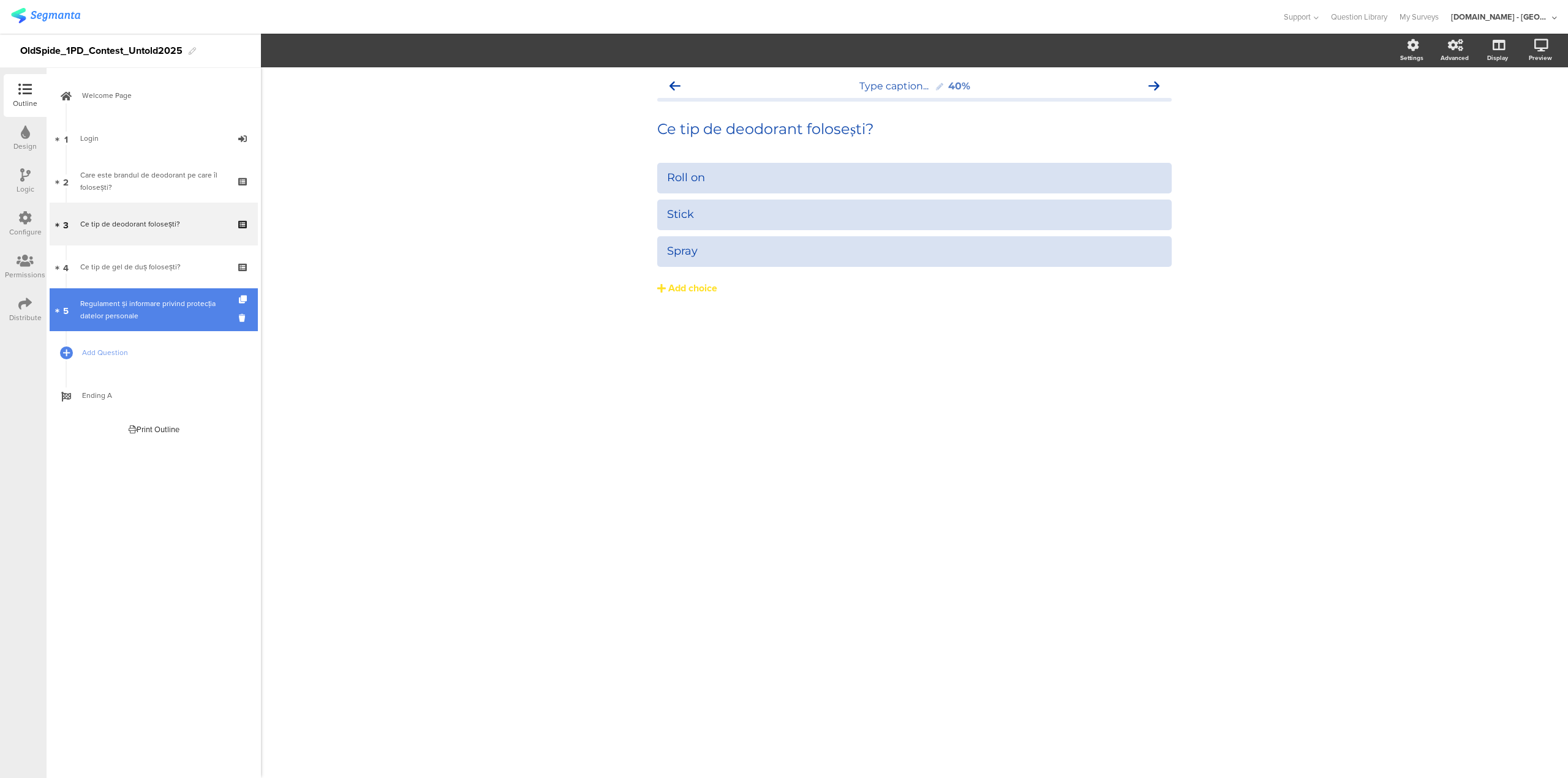 click on "Regulament și informare privind protecția datelor personale" at bounding box center [153, 310] 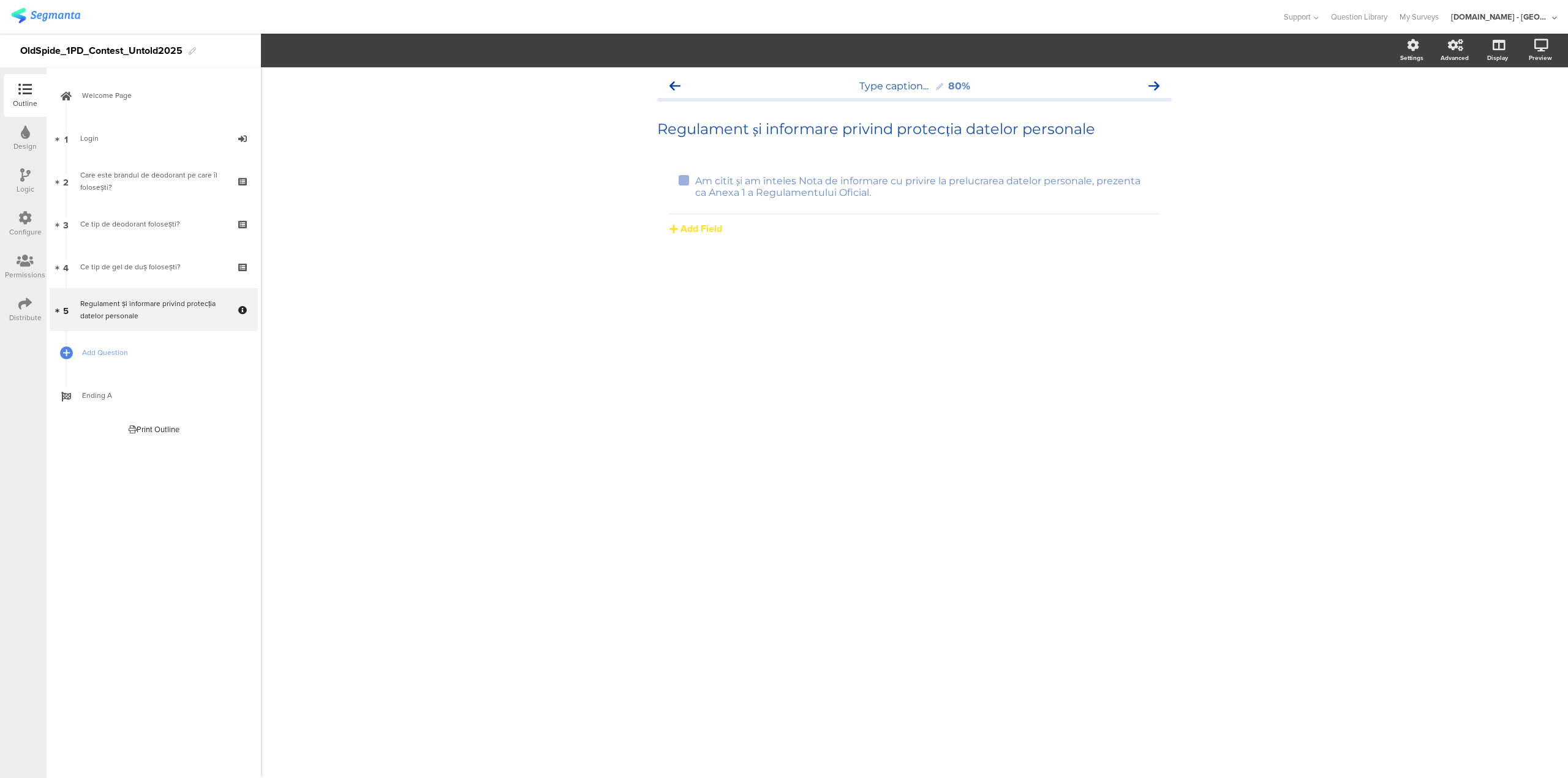 click on "Distribute" at bounding box center (25, 310) 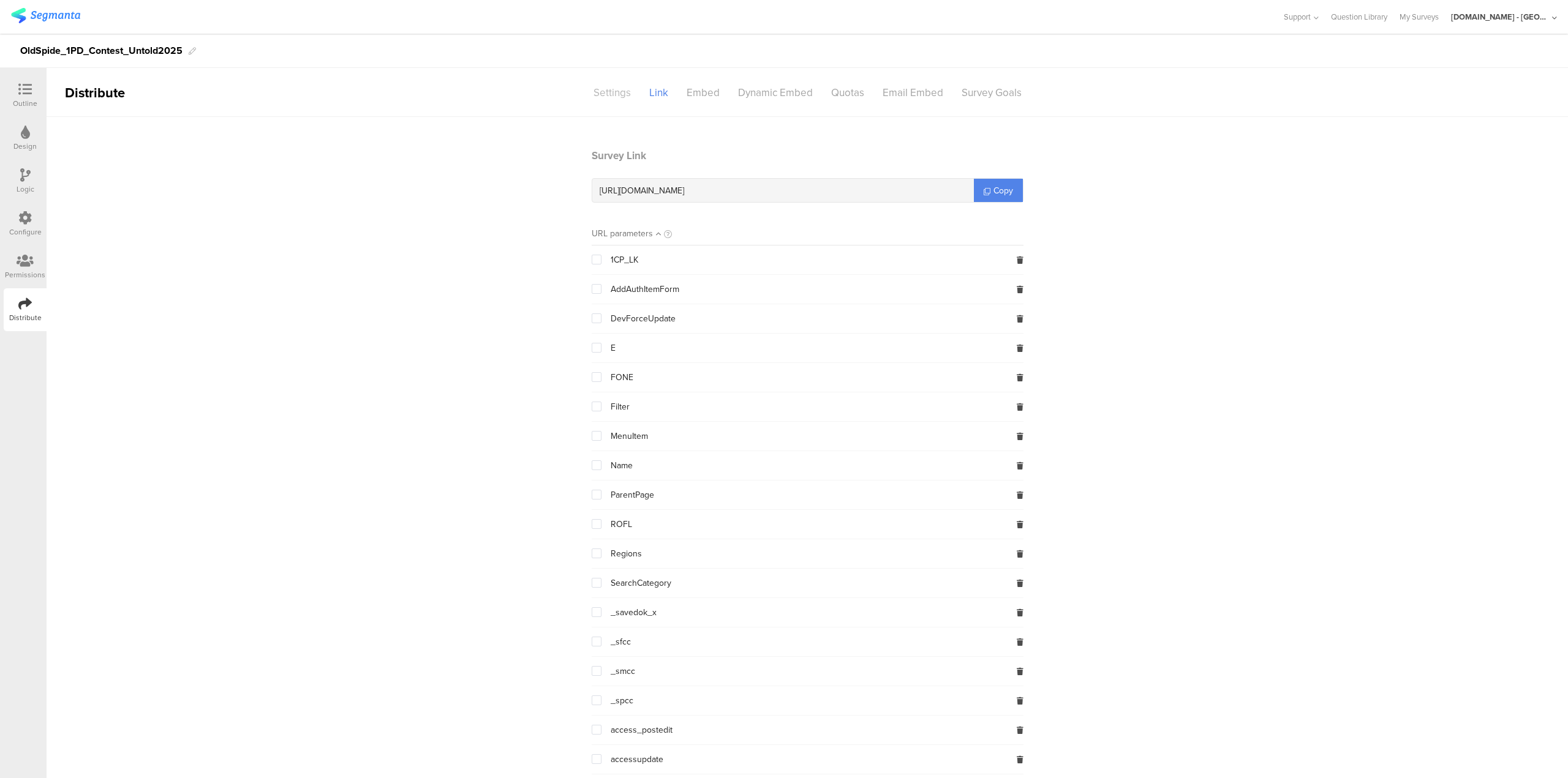 click on "Settings" at bounding box center (612, 92) 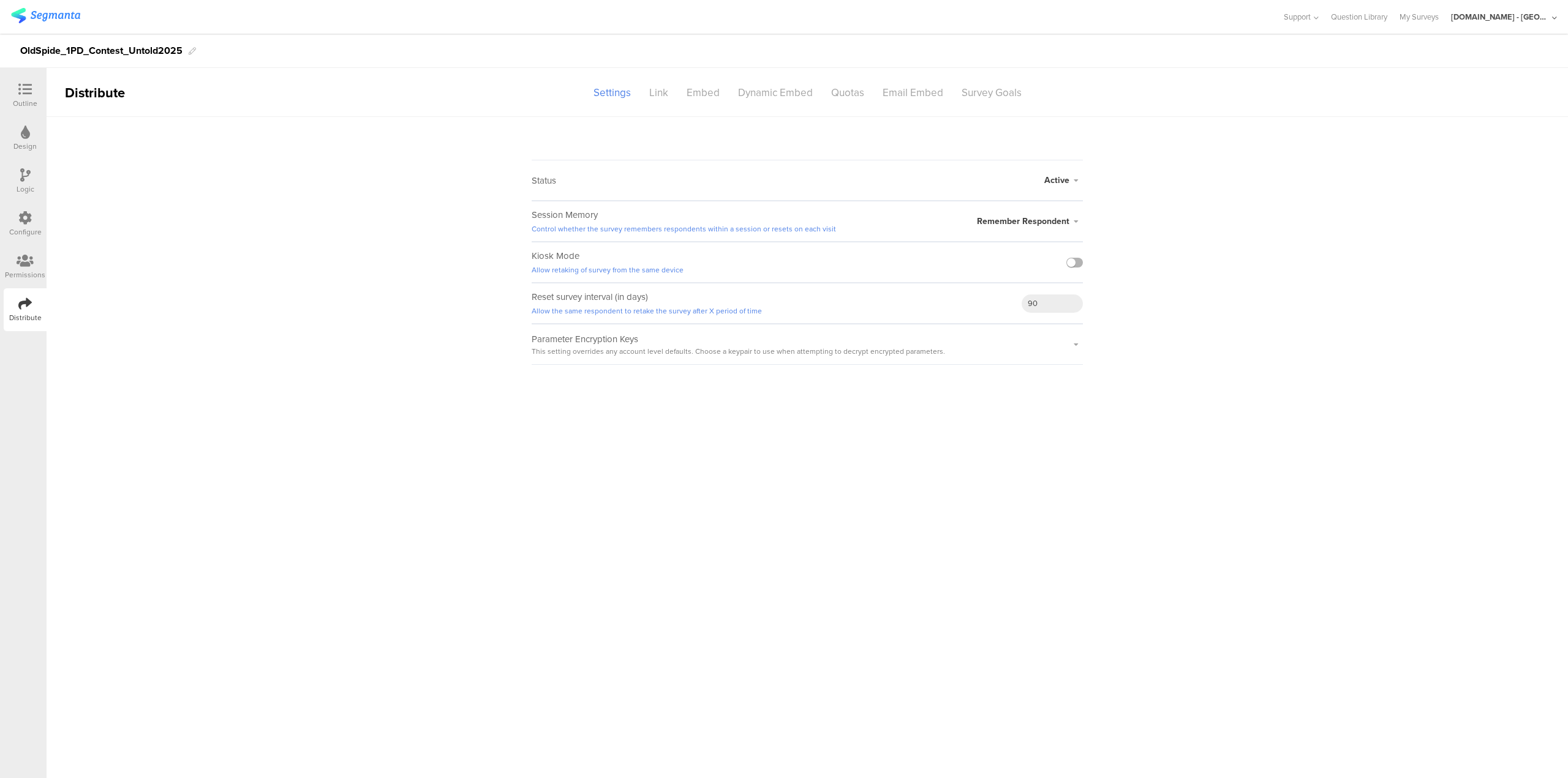 click at bounding box center (1074, 263) 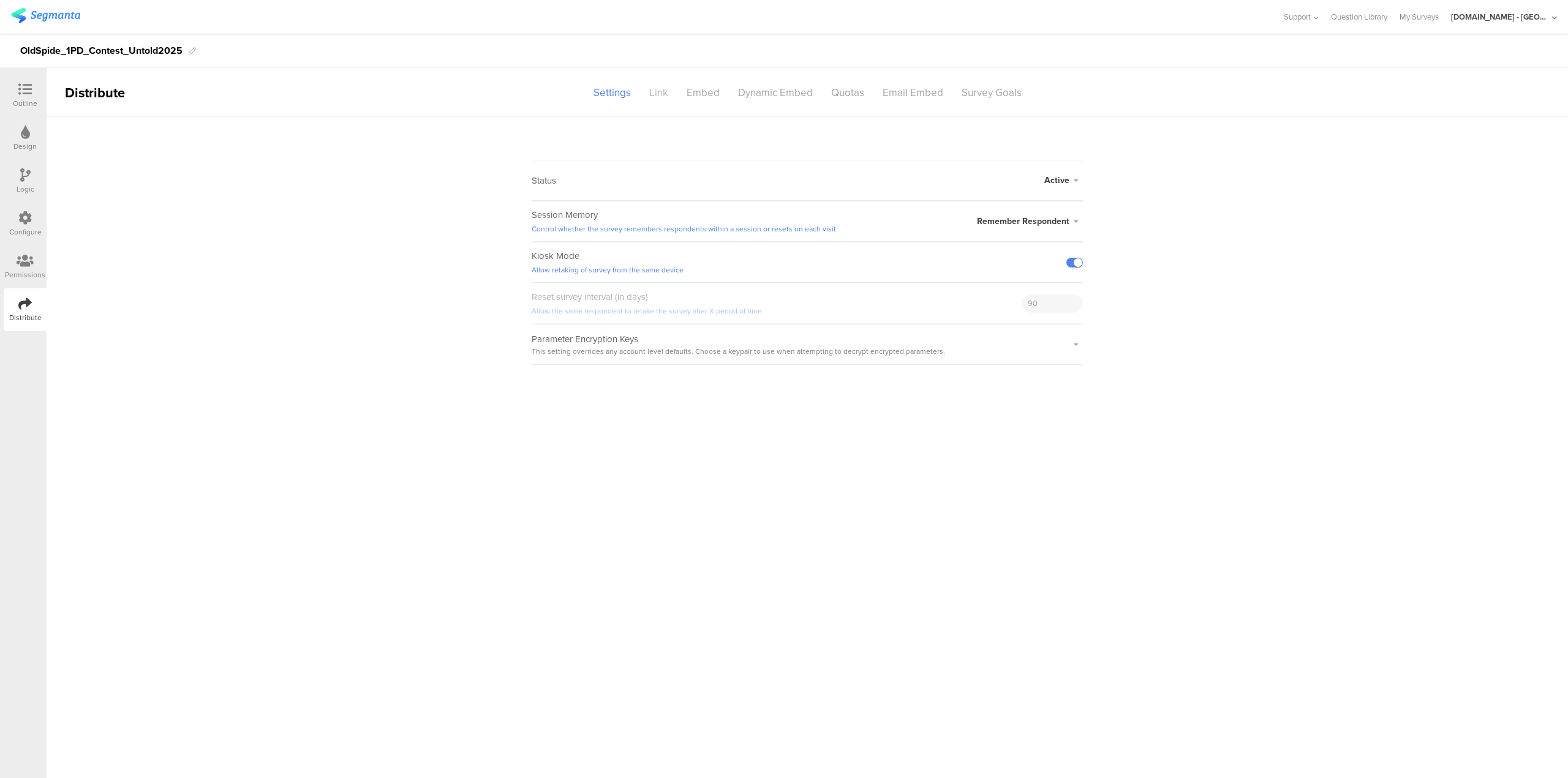 click on "Link" at bounding box center [658, 92] 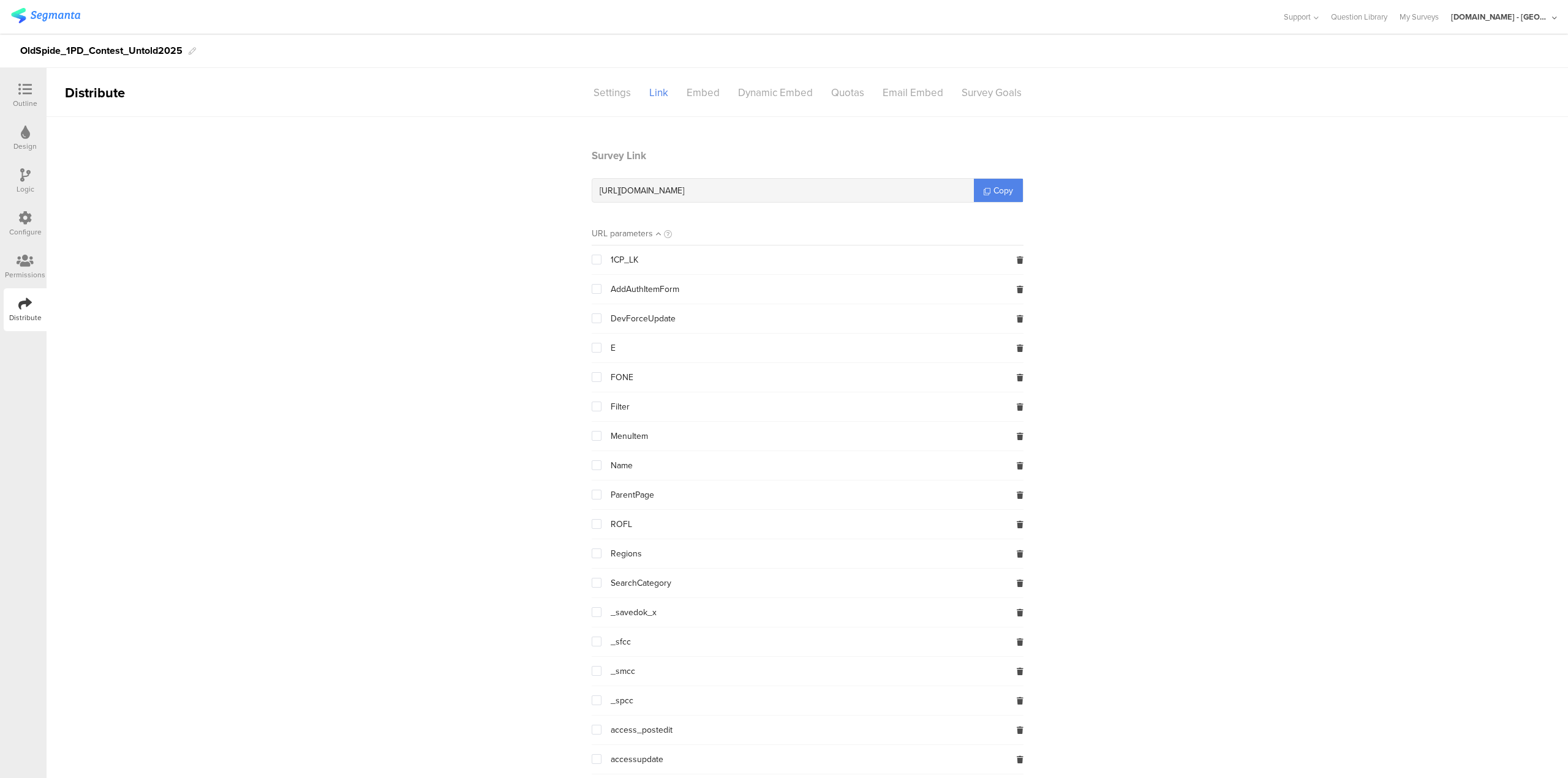 click at bounding box center (25, 132) 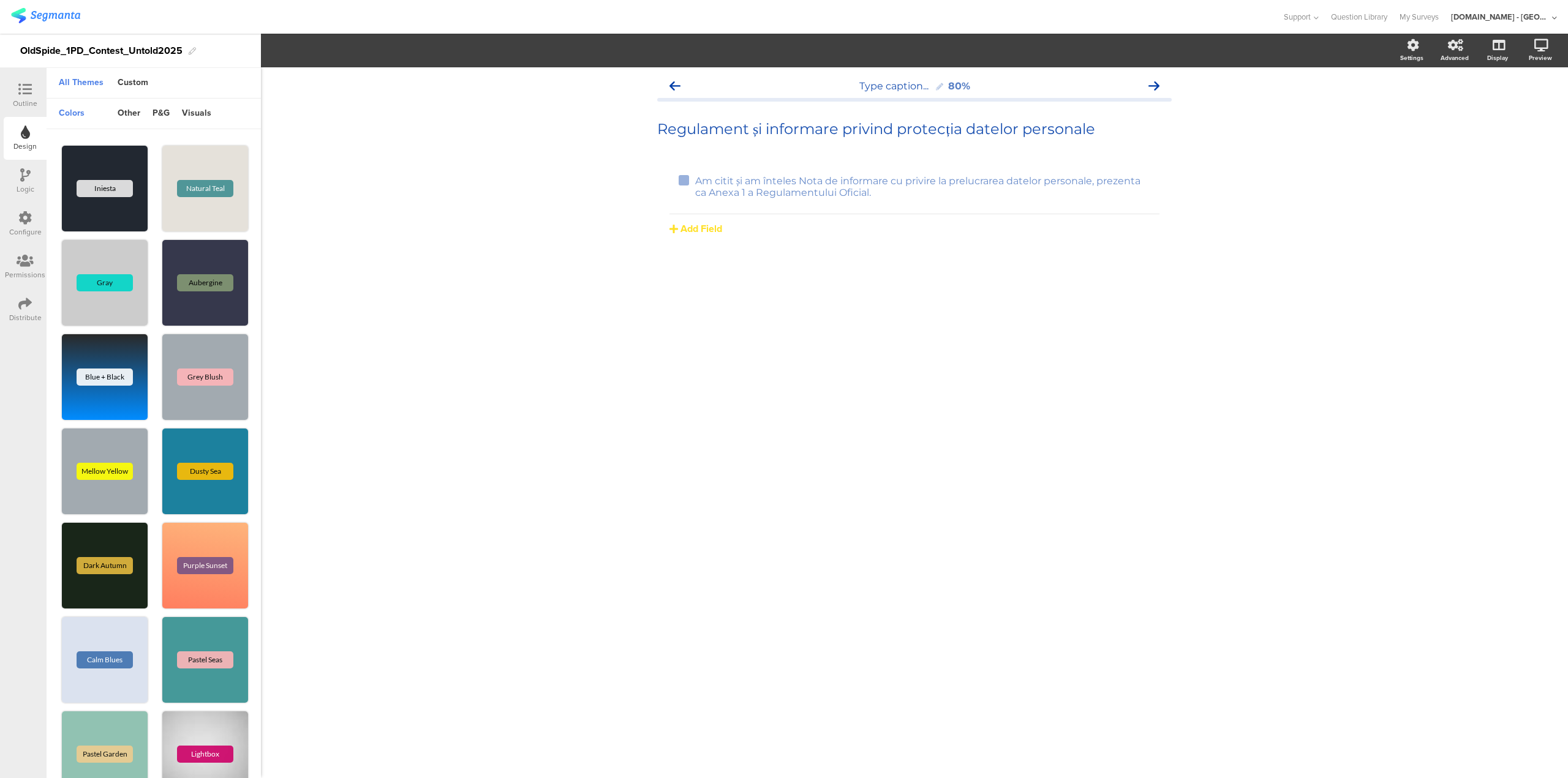 click at bounding box center (25, 89) 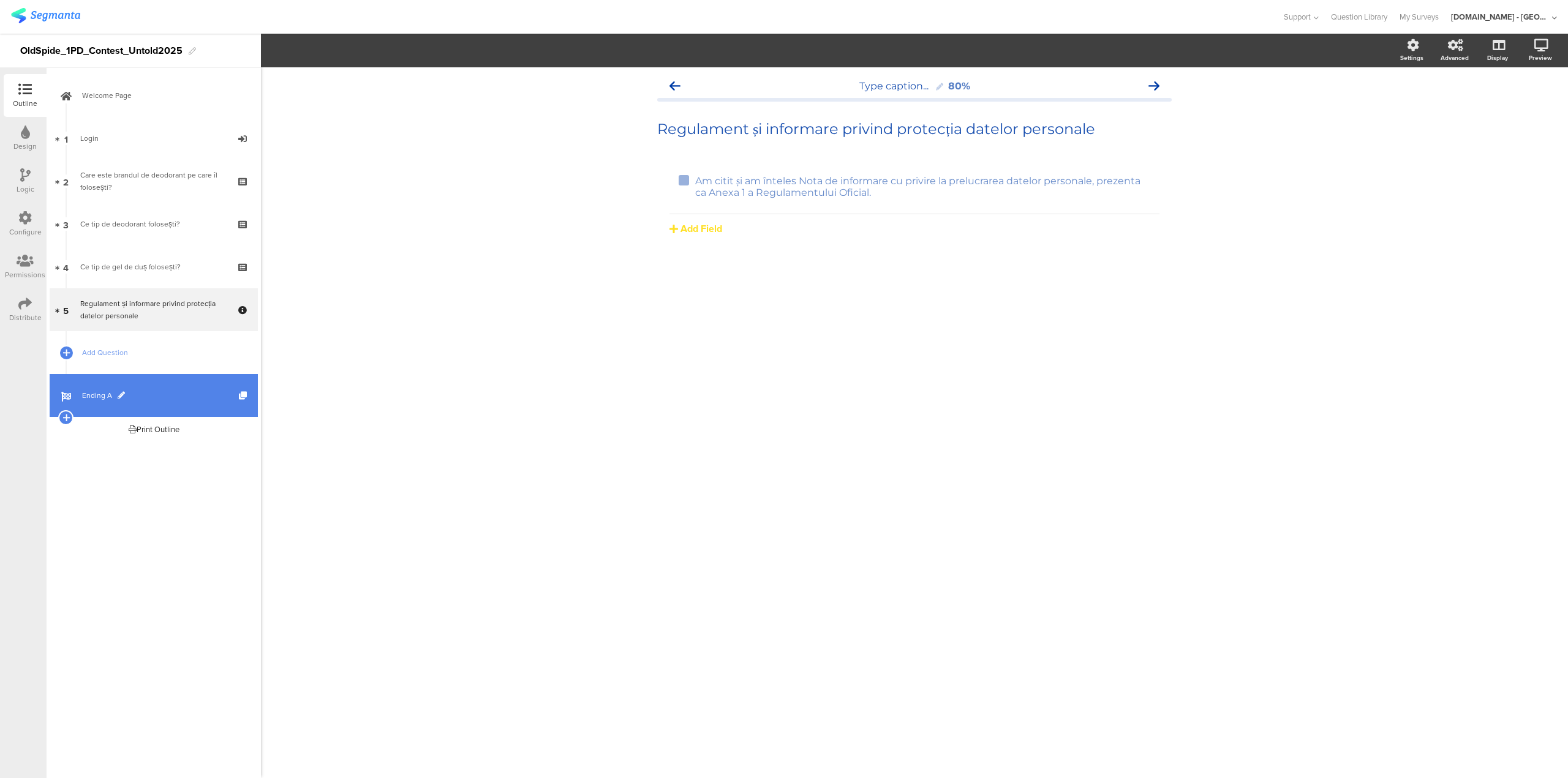 click on "Ending A" at bounding box center (154, 395) 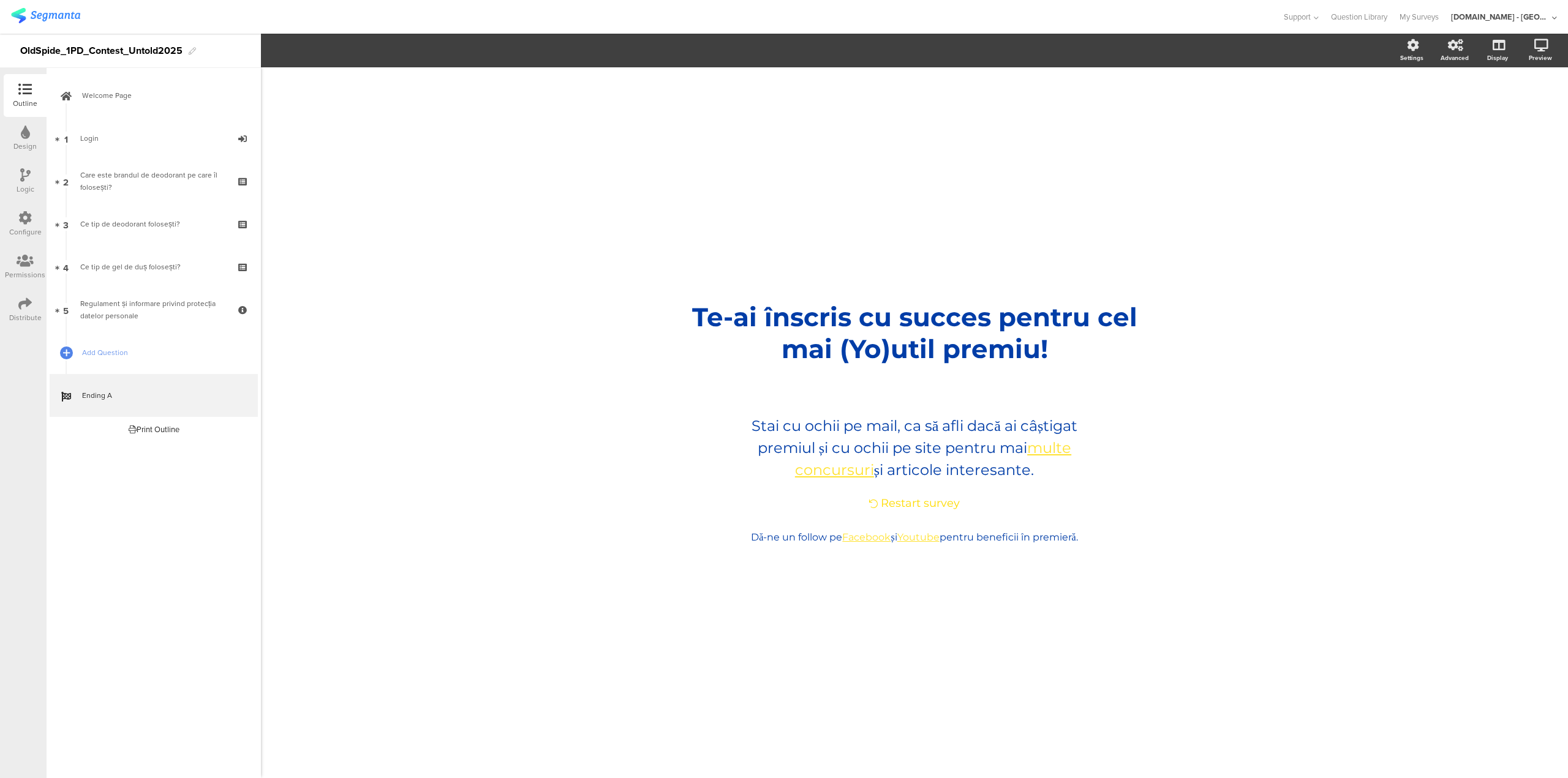 drag, startPoint x: 631, startPoint y: 236, endPoint x: 692, endPoint y: 265, distance: 67.54258 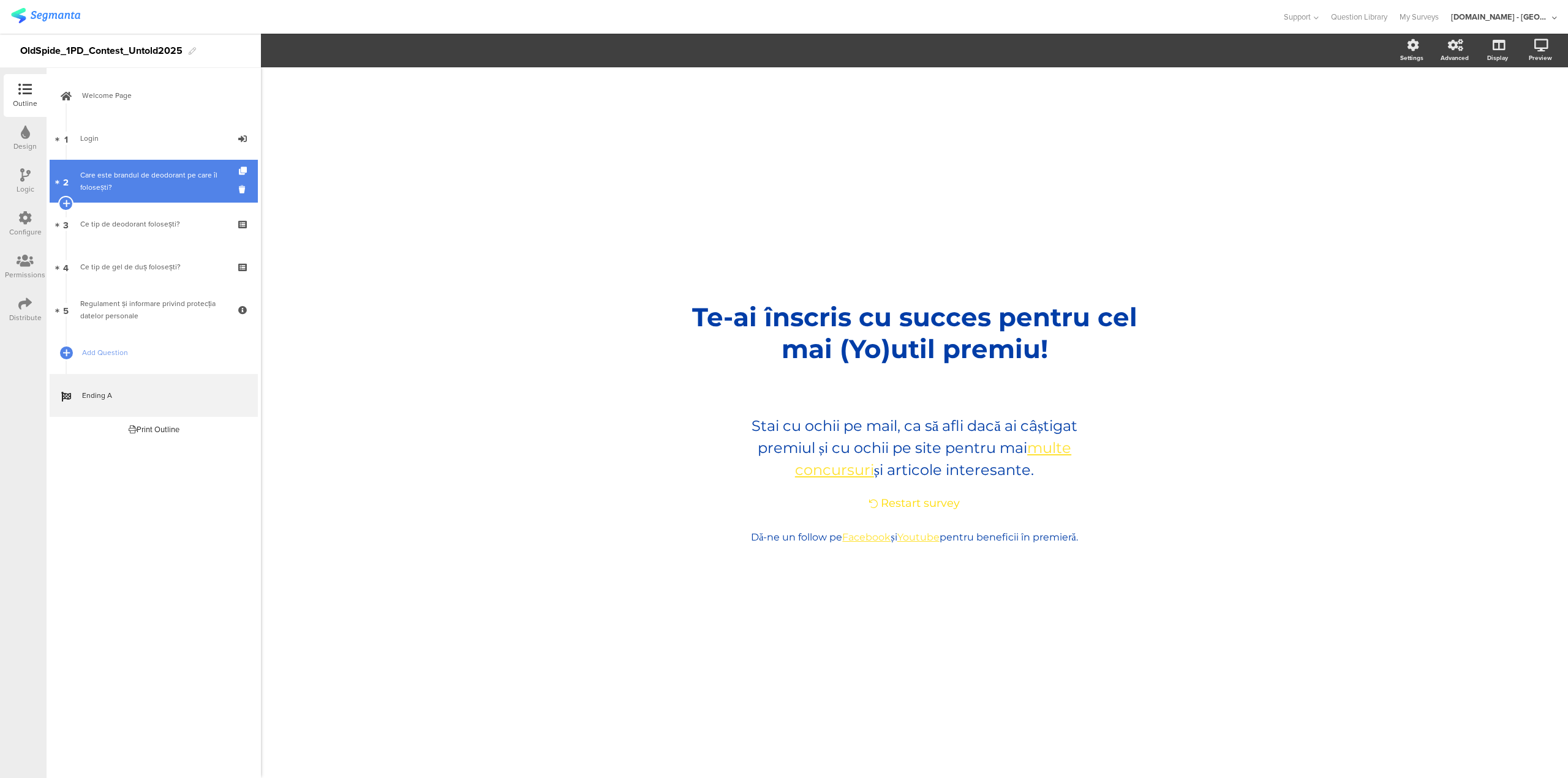 click on "Care este brandul de deodorant pe care îl folosești?" at bounding box center (153, 181) 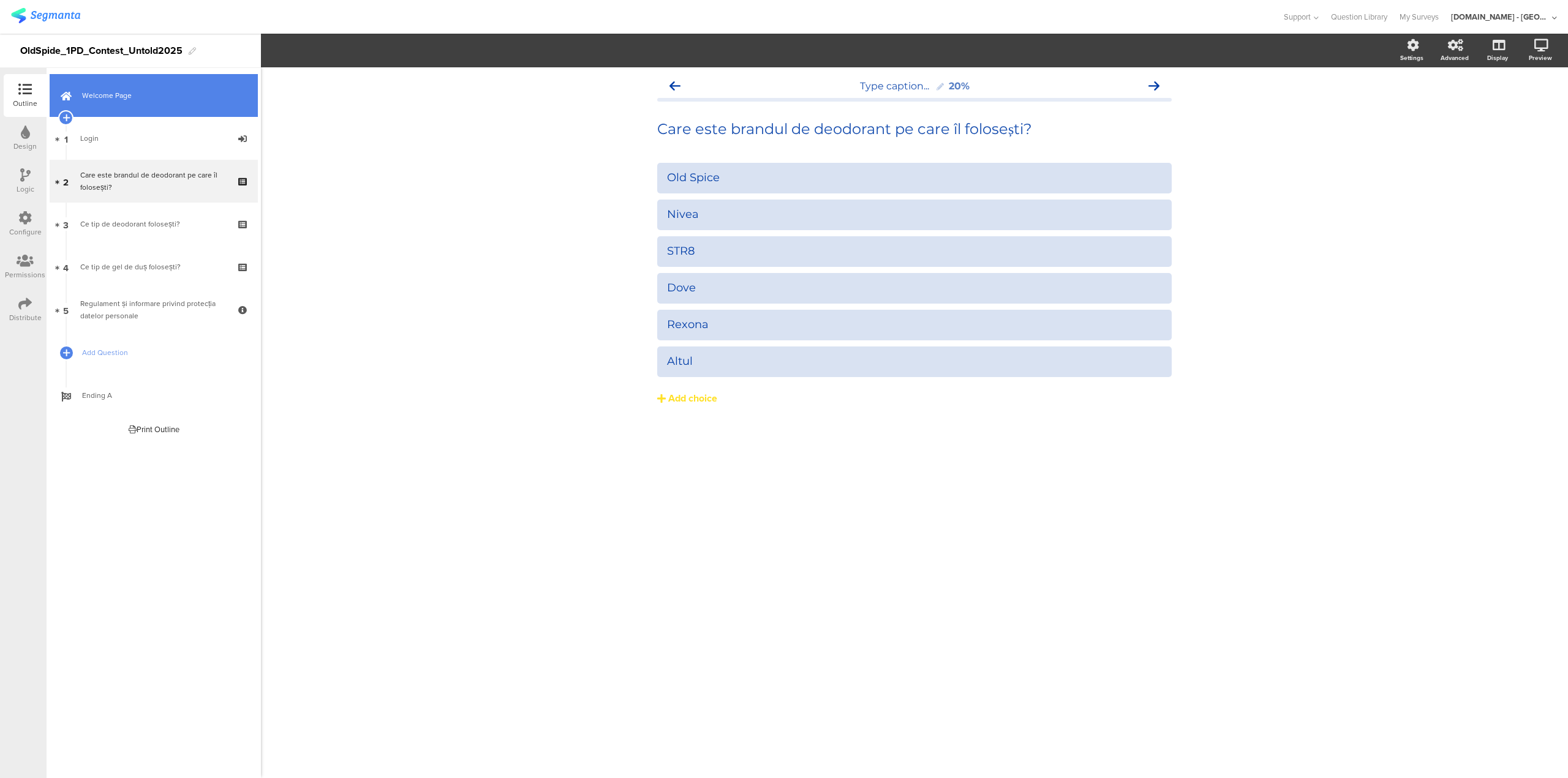 click on "Welcome Page" at bounding box center [154, 95] 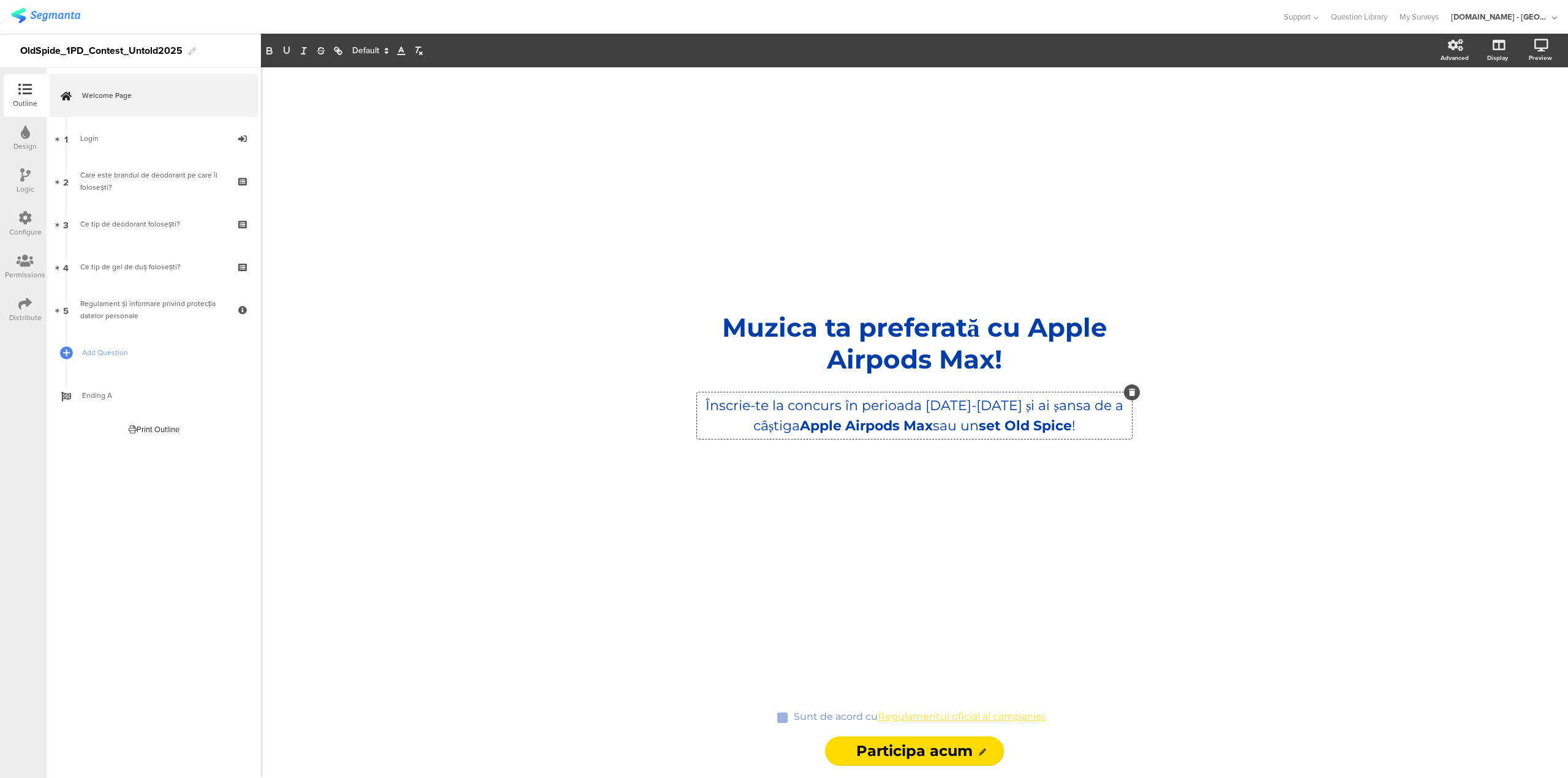click 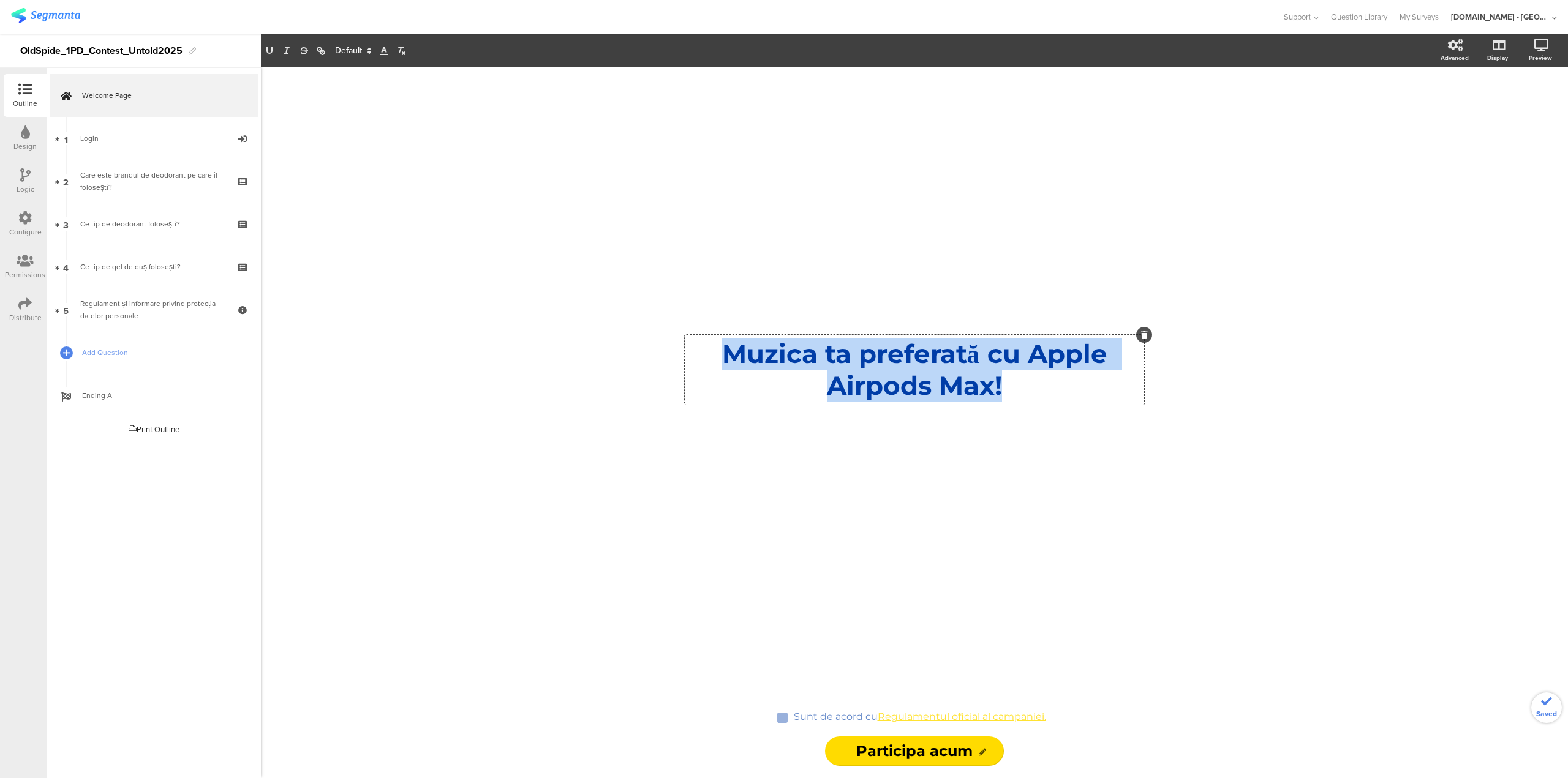 drag, startPoint x: 1014, startPoint y: 389, endPoint x: 721, endPoint y: 357, distance: 294.74226 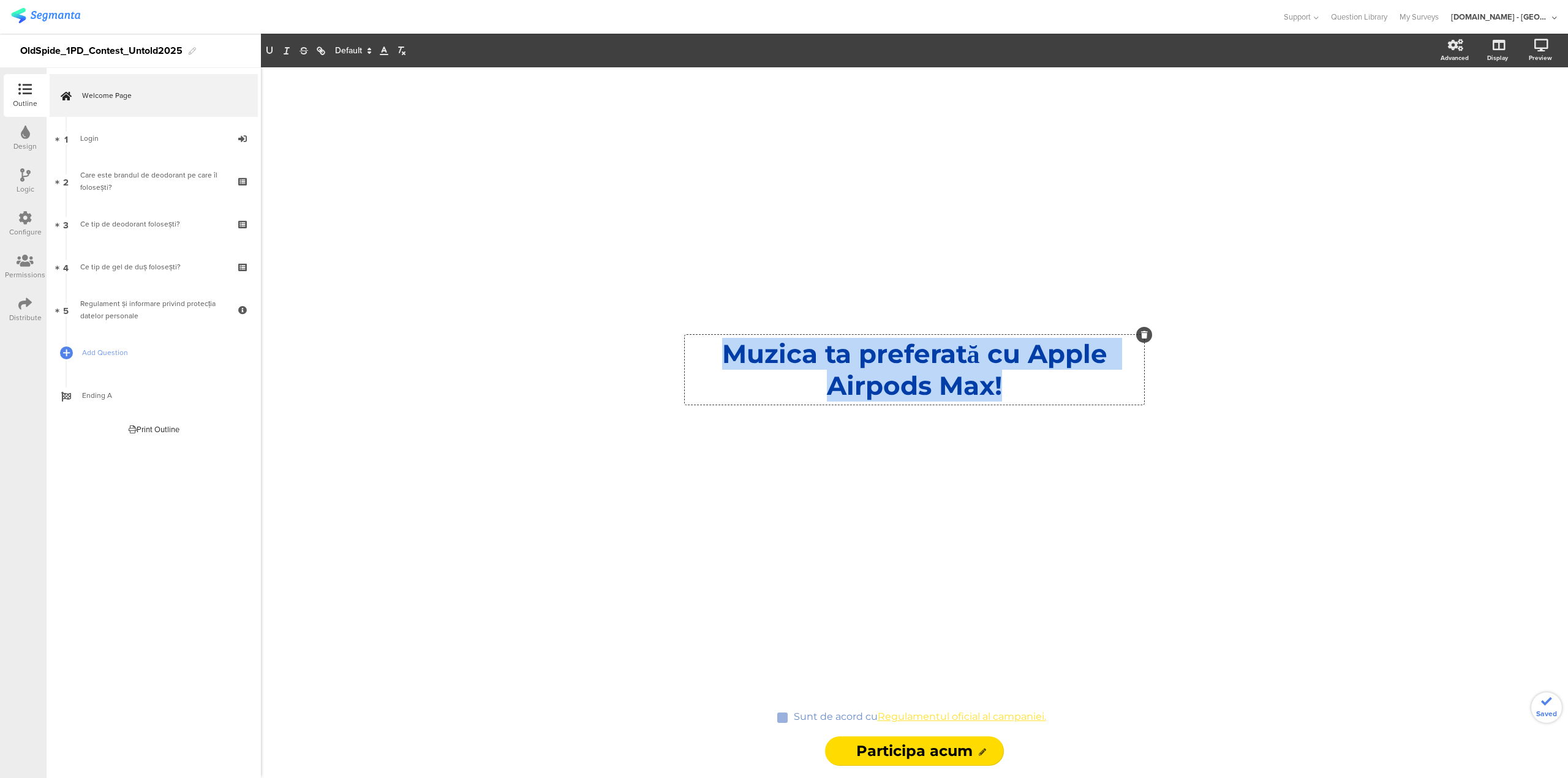click on "Muzica ta preferată cu Apple Airpods Max!
Muzica ta preferată cu Apple Airpods Max!
Muzica ta preferată cu Apple Airpods Max!" 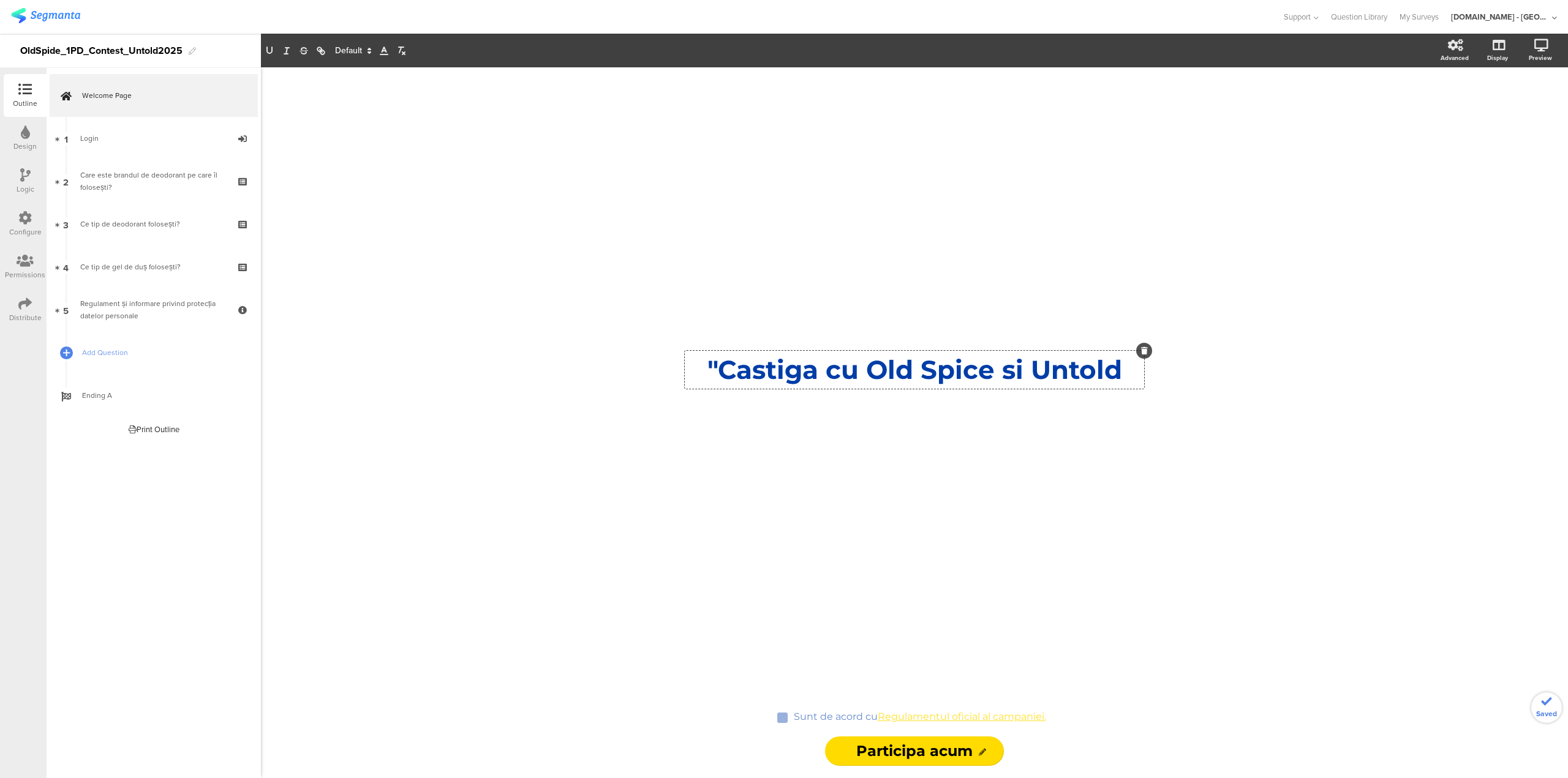click on ""Castiga cu Old Spice si Untold" 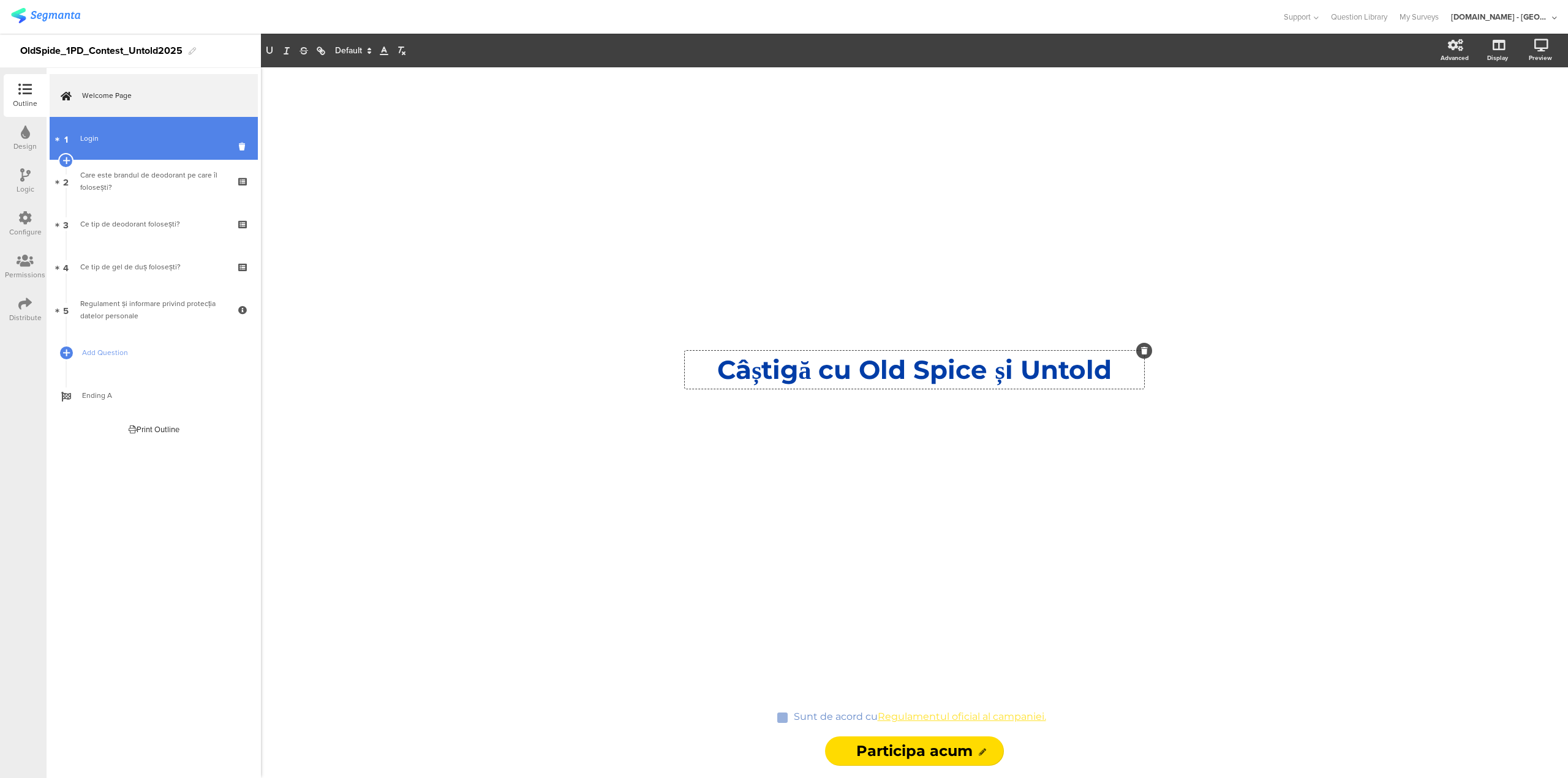 click on "Login" at bounding box center (153, 138) 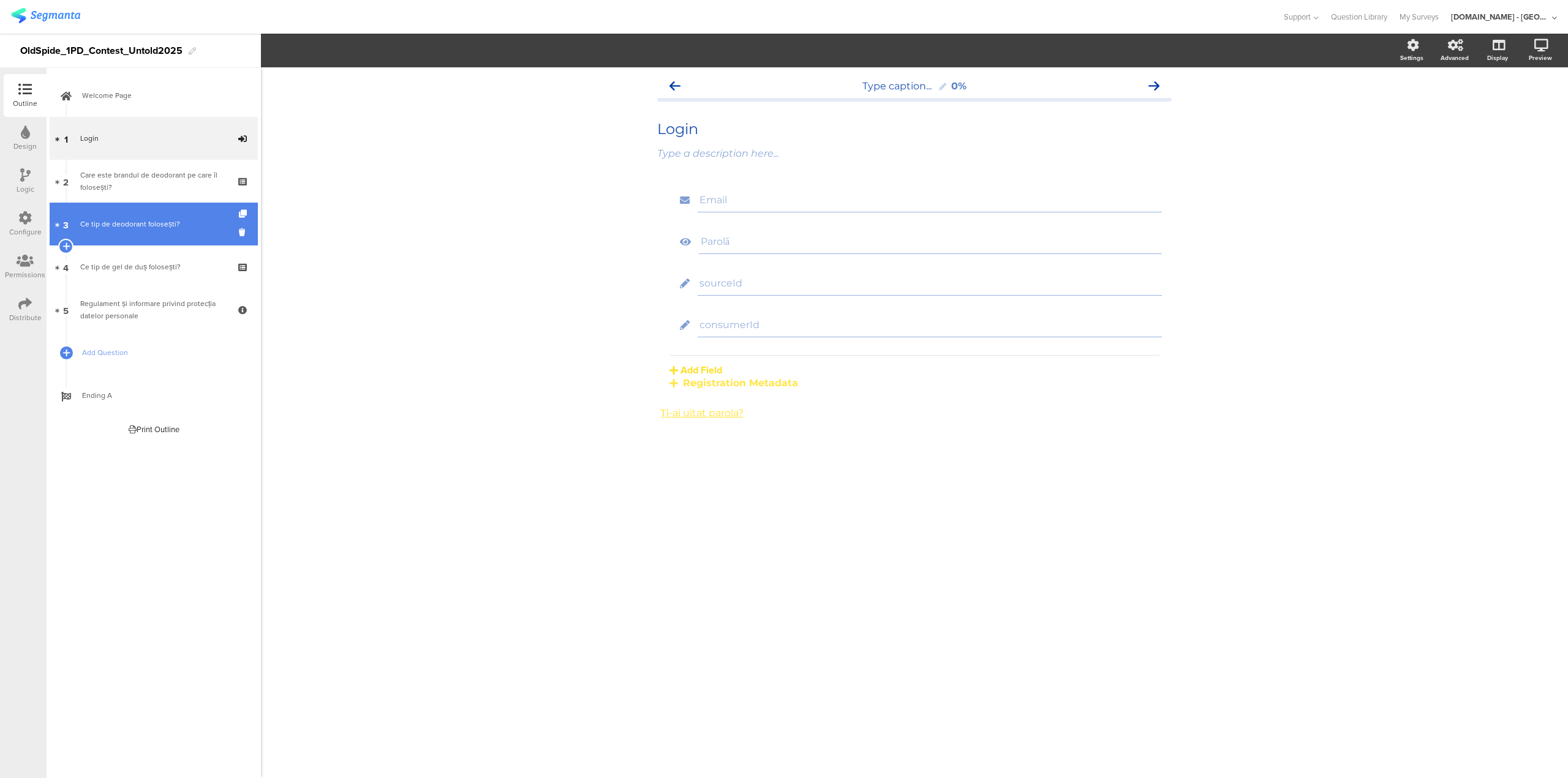click on "Ce tip de deodorant folosești?" at bounding box center [153, 224] 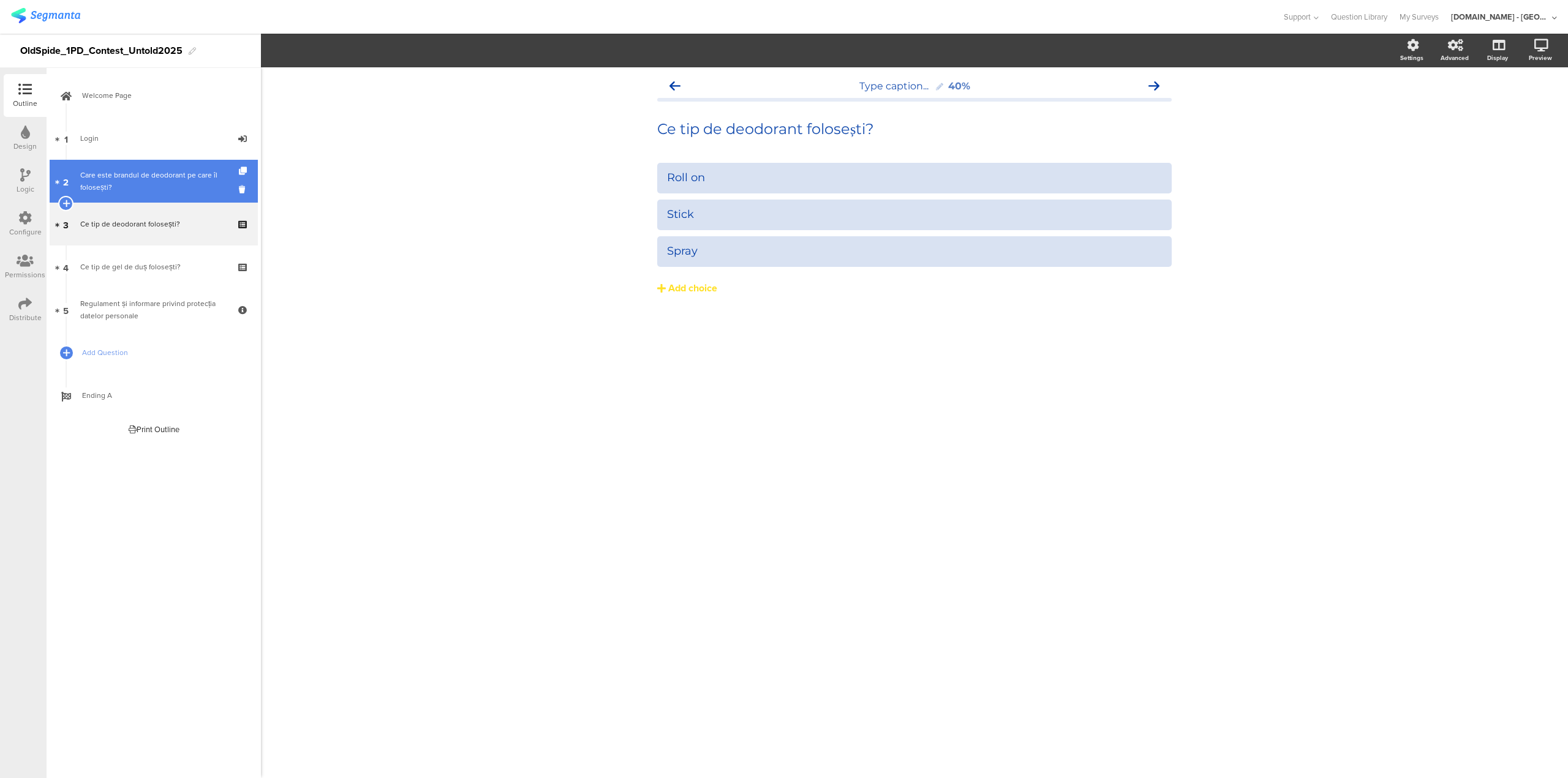 click on "Care este brandul de deodorant pe care îl folosești?" at bounding box center [153, 181] 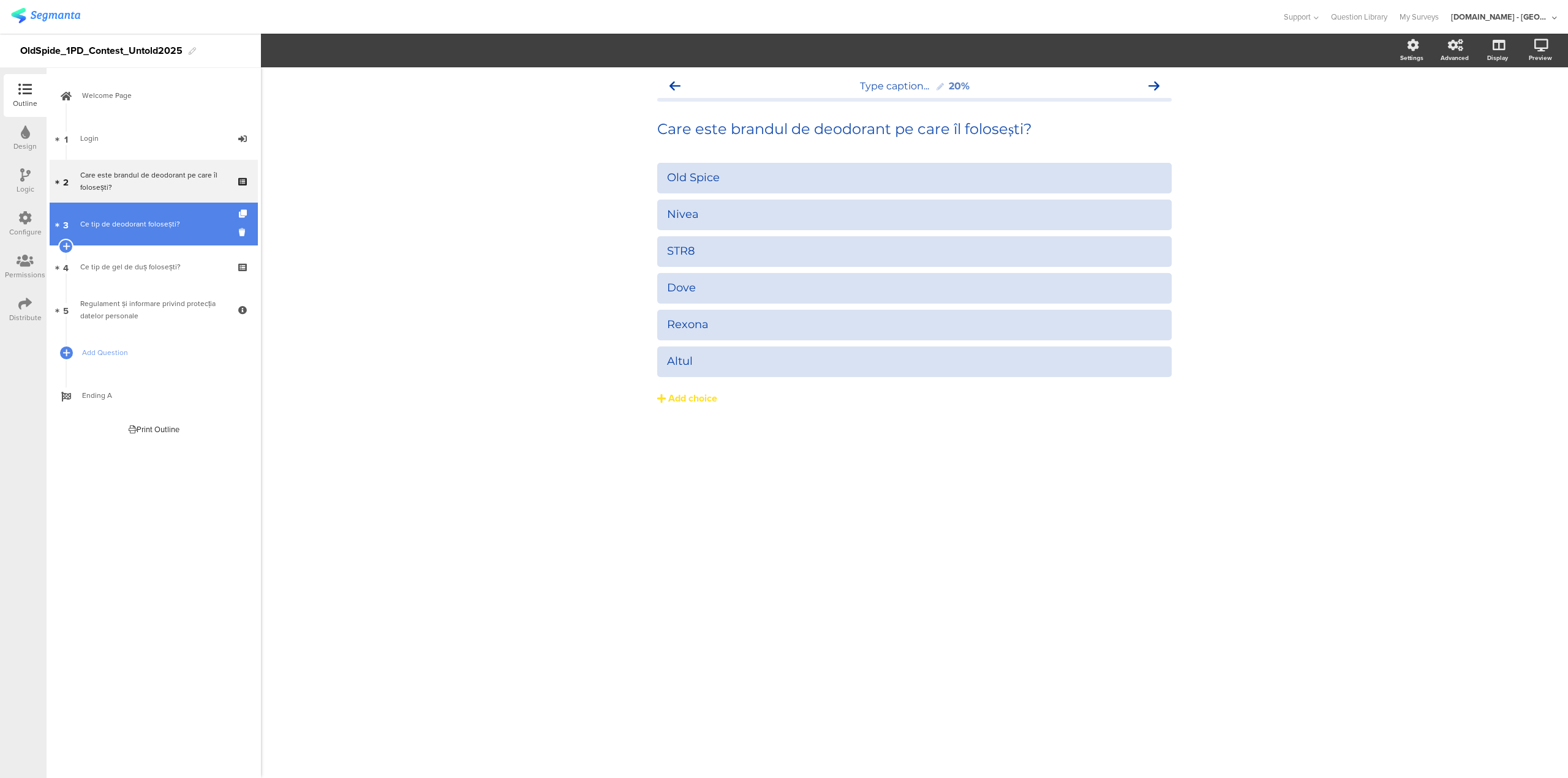 click on "3
Ce tip de deodorant folosești?" at bounding box center (154, 224) 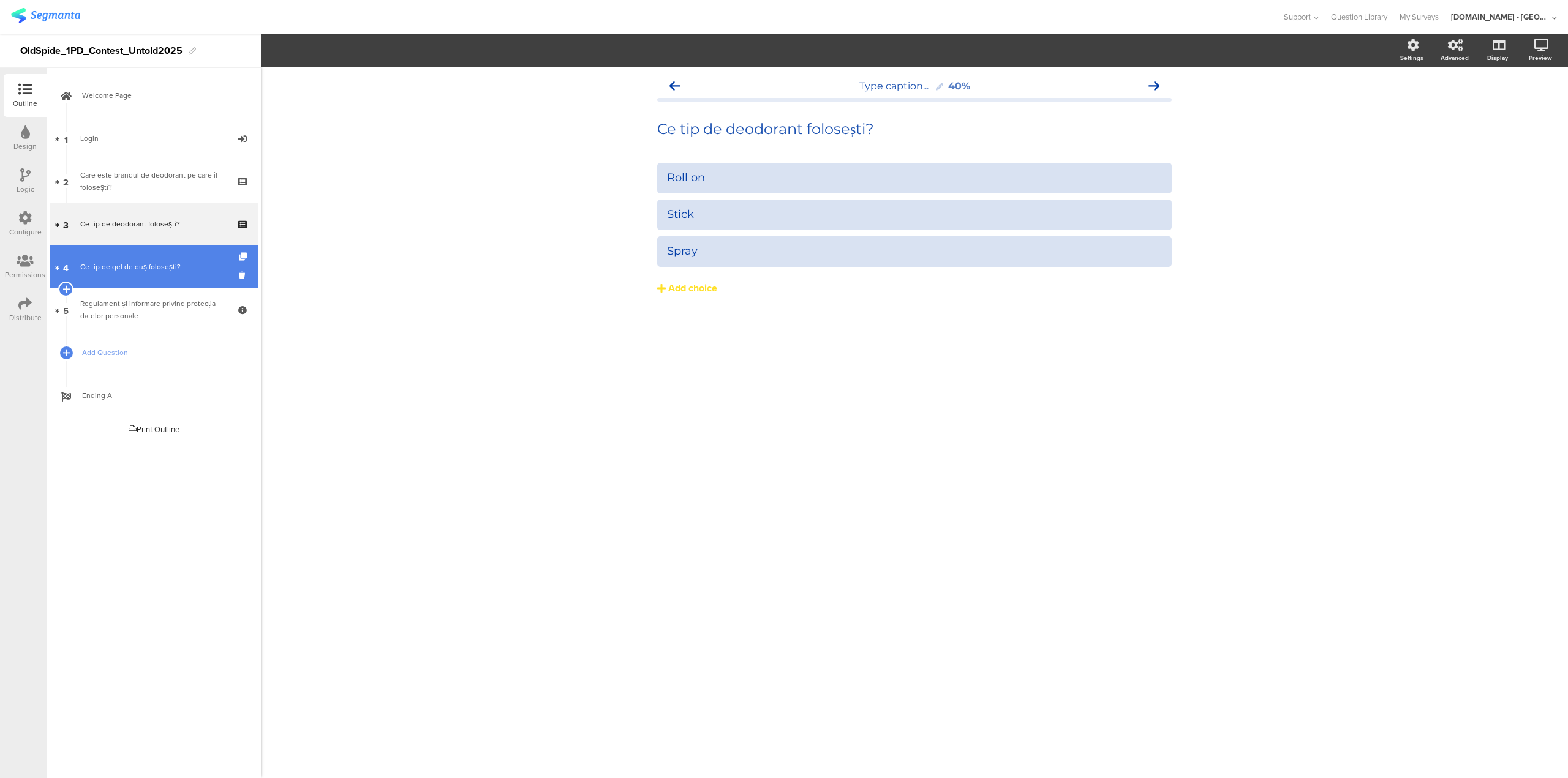 click on "4
Ce tip de gel de duș folosești?" at bounding box center [154, 267] 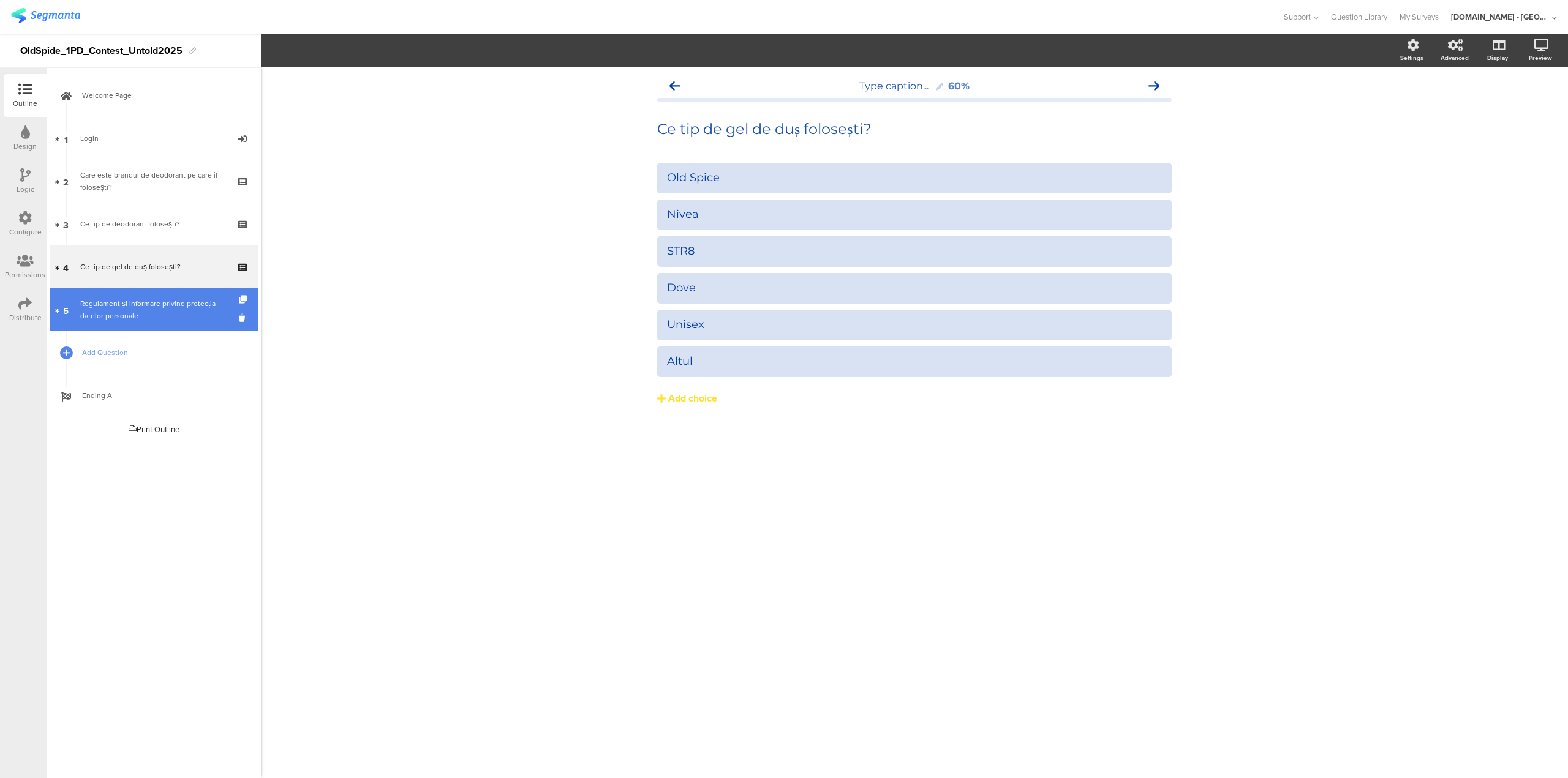 click on "Regulament și informare privind protecția datelor personale" at bounding box center [153, 310] 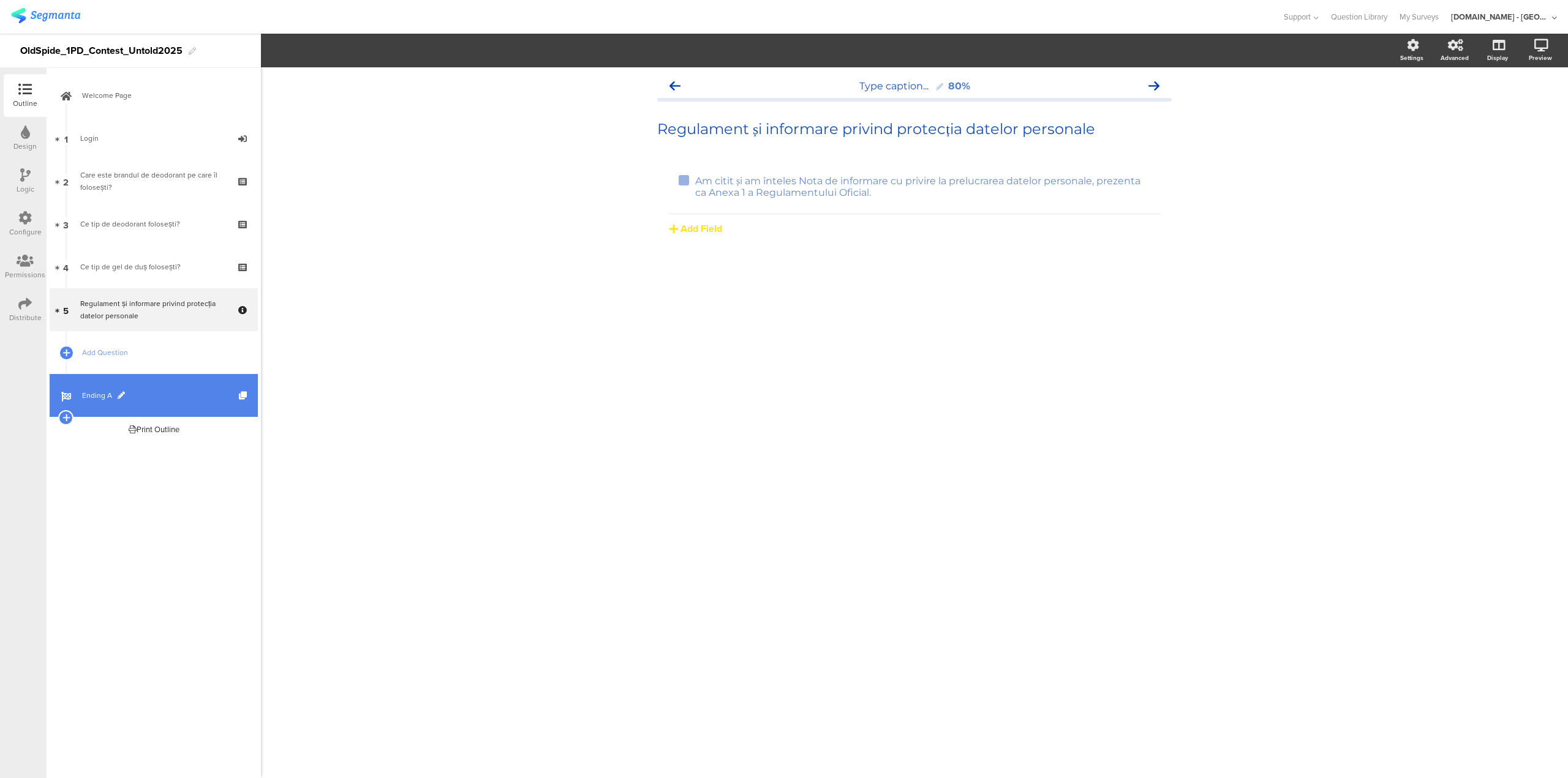 click on "Ending A" at bounding box center [160, 395] 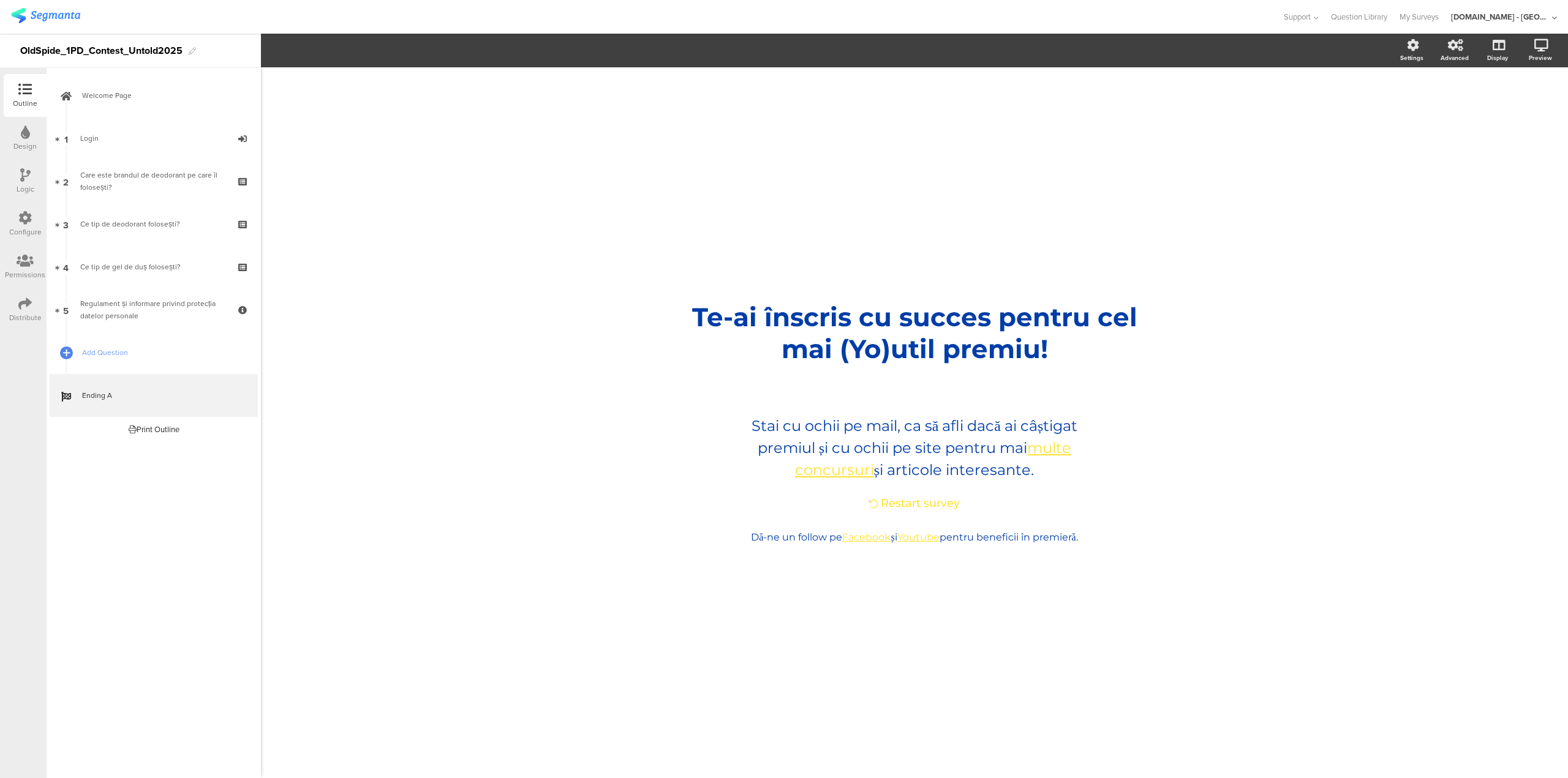 click at bounding box center (25, 132) 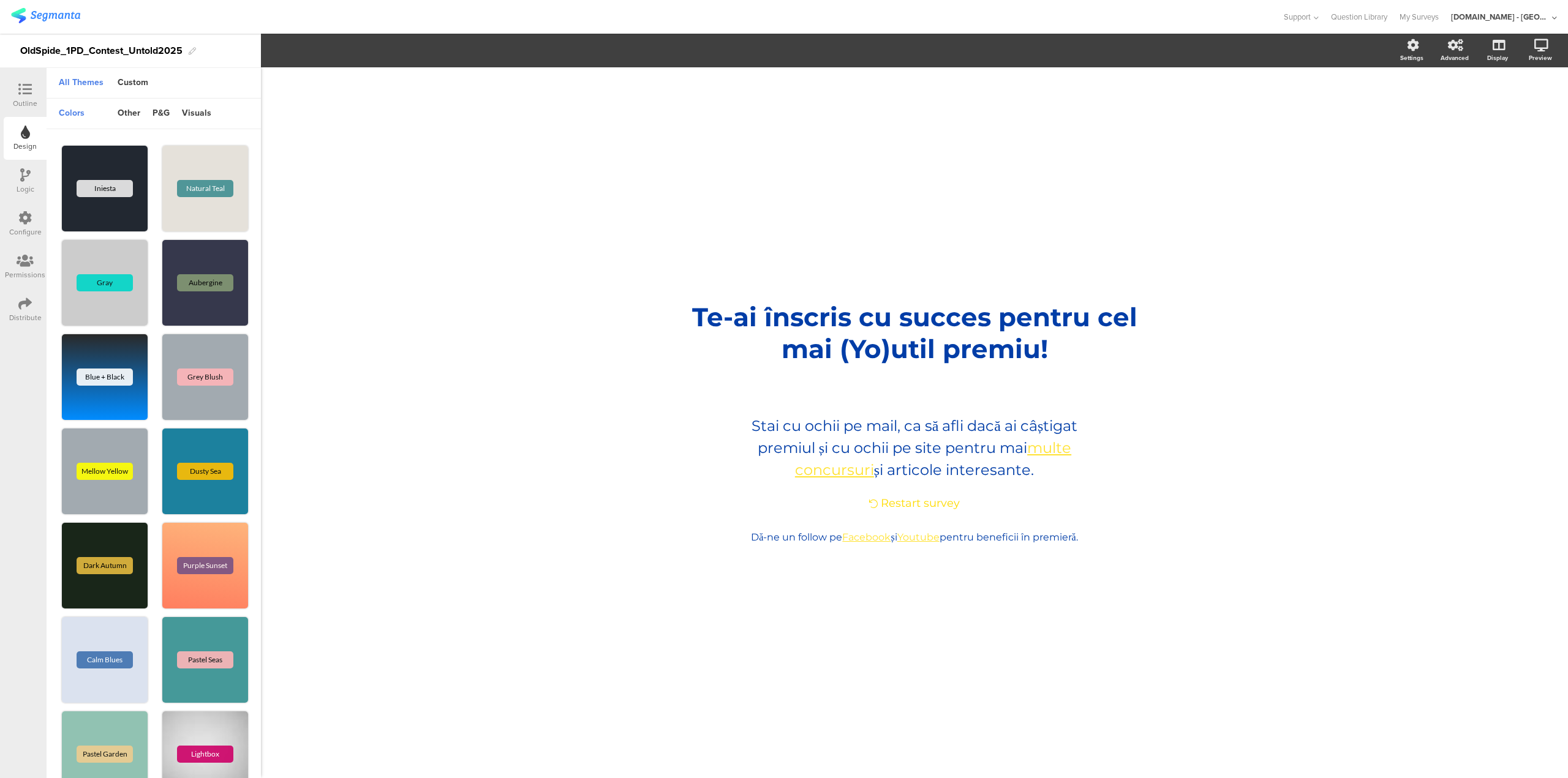 click at bounding box center [25, 304] 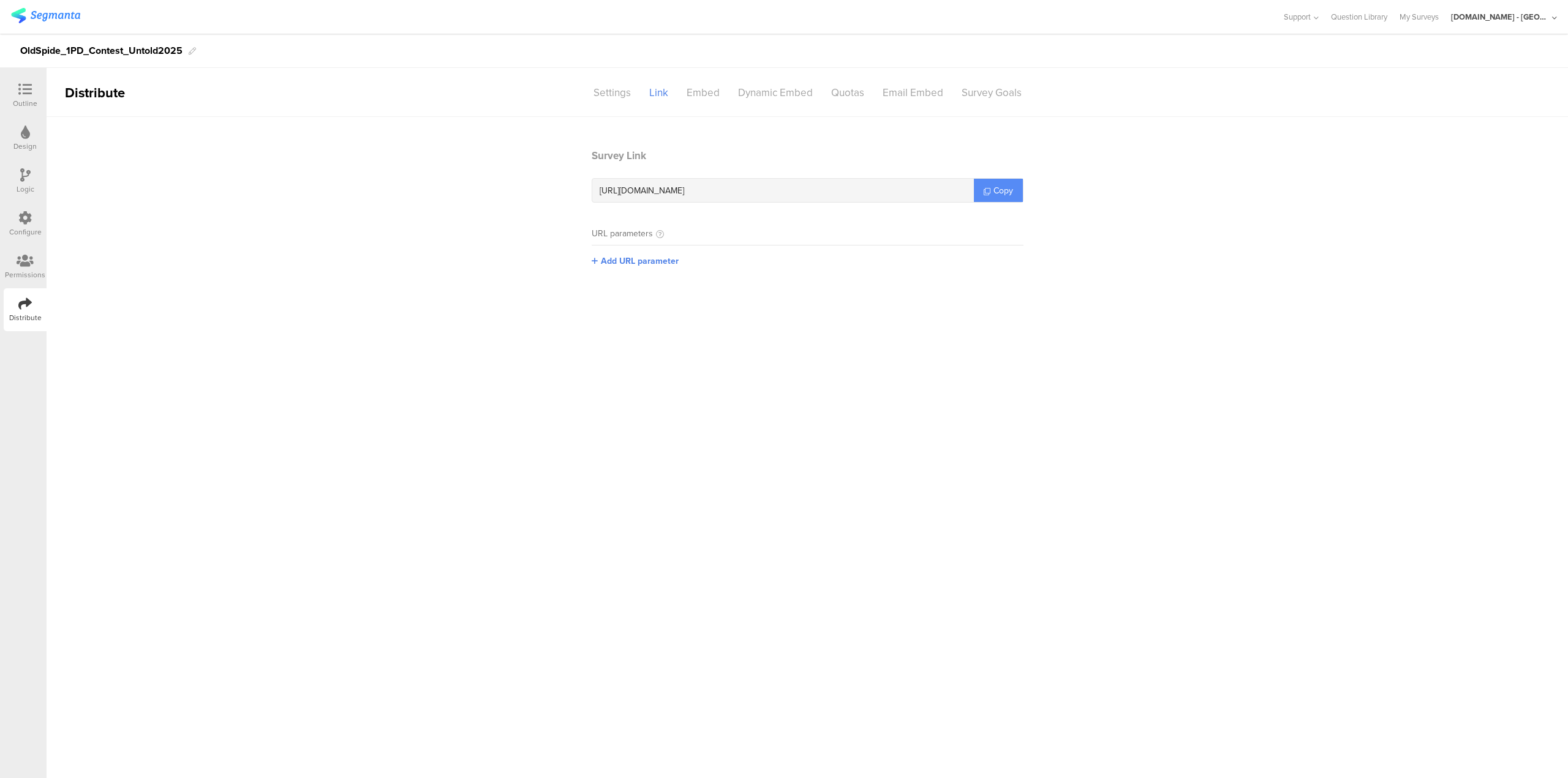 click at bounding box center (987, 191) 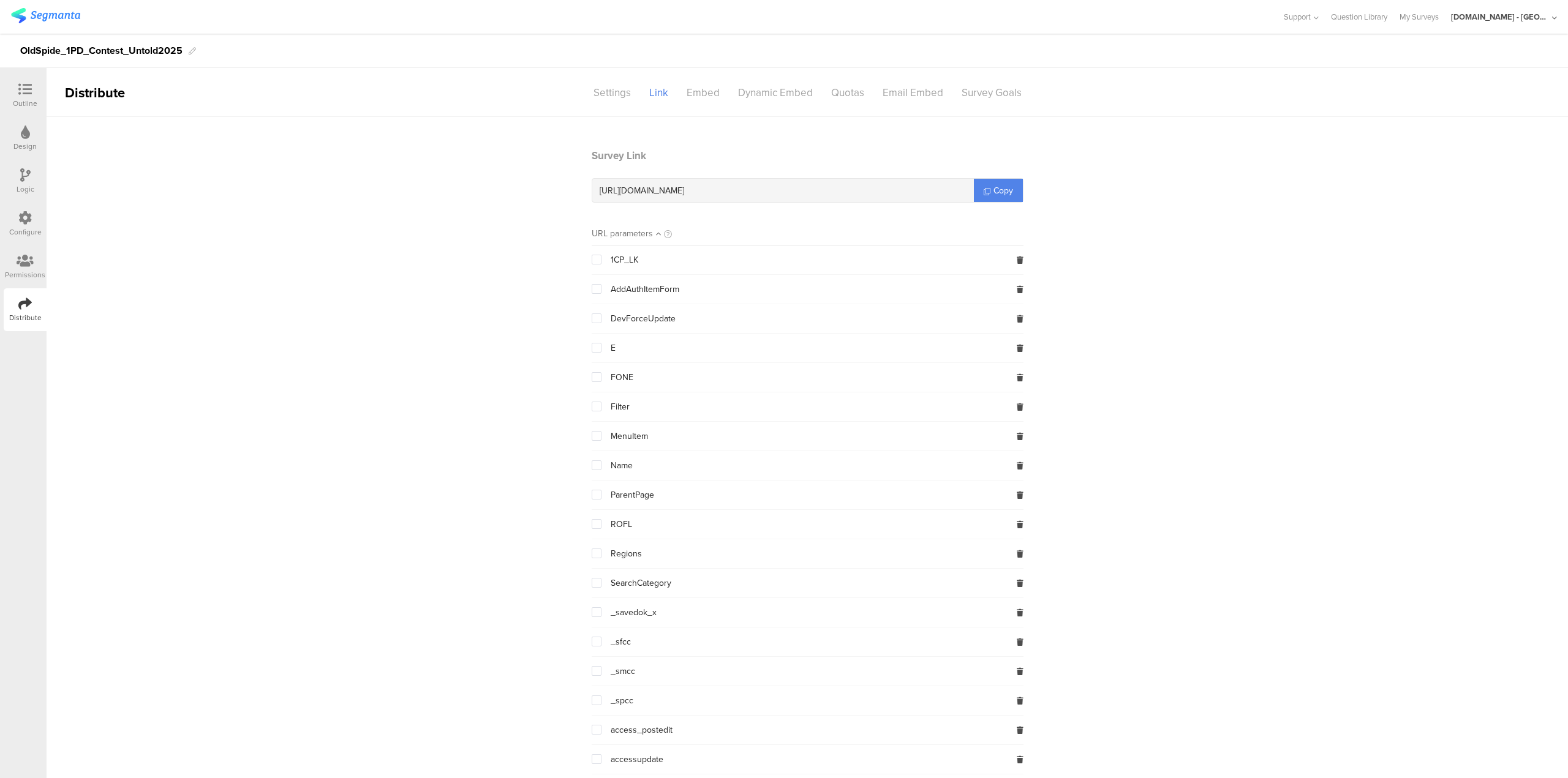 click at bounding box center (25, 89) 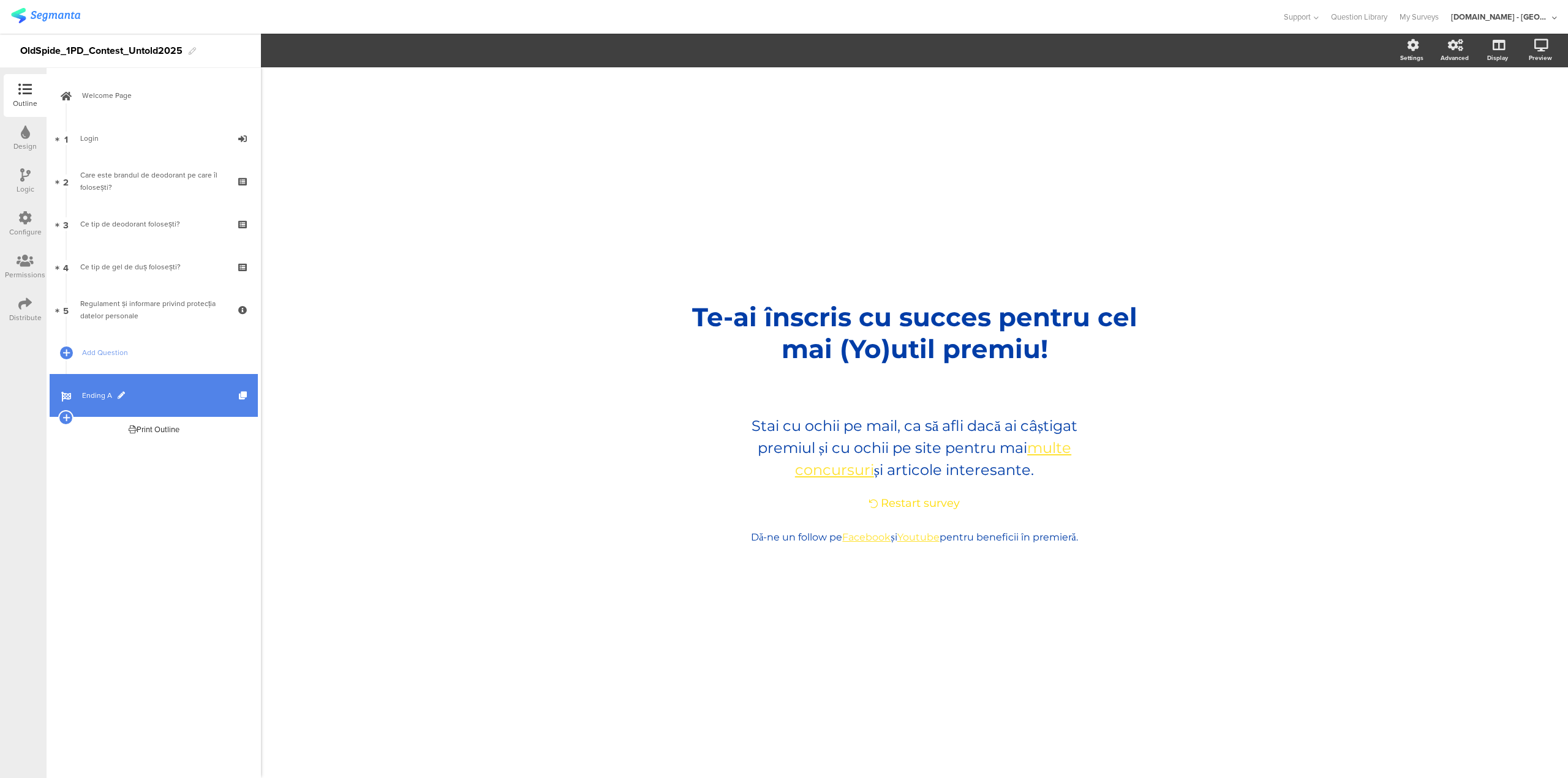 click at bounding box center (121, 395) 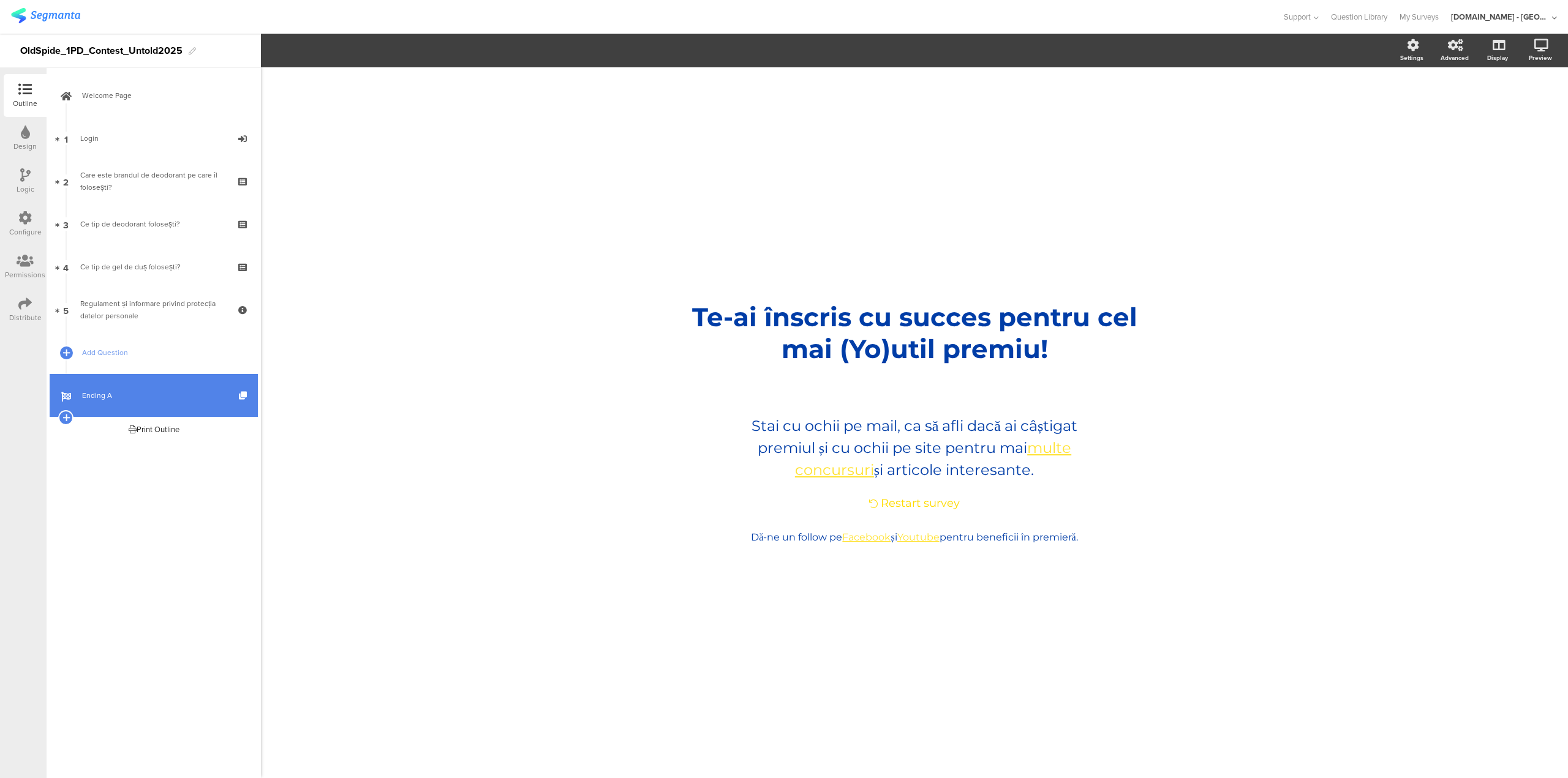 click on "Welcome Page
1
Login
2
Care este brandul de deodorant pe care îl folosești?
3
Ce tip de deodorant folosești?
4" at bounding box center (154, 423) 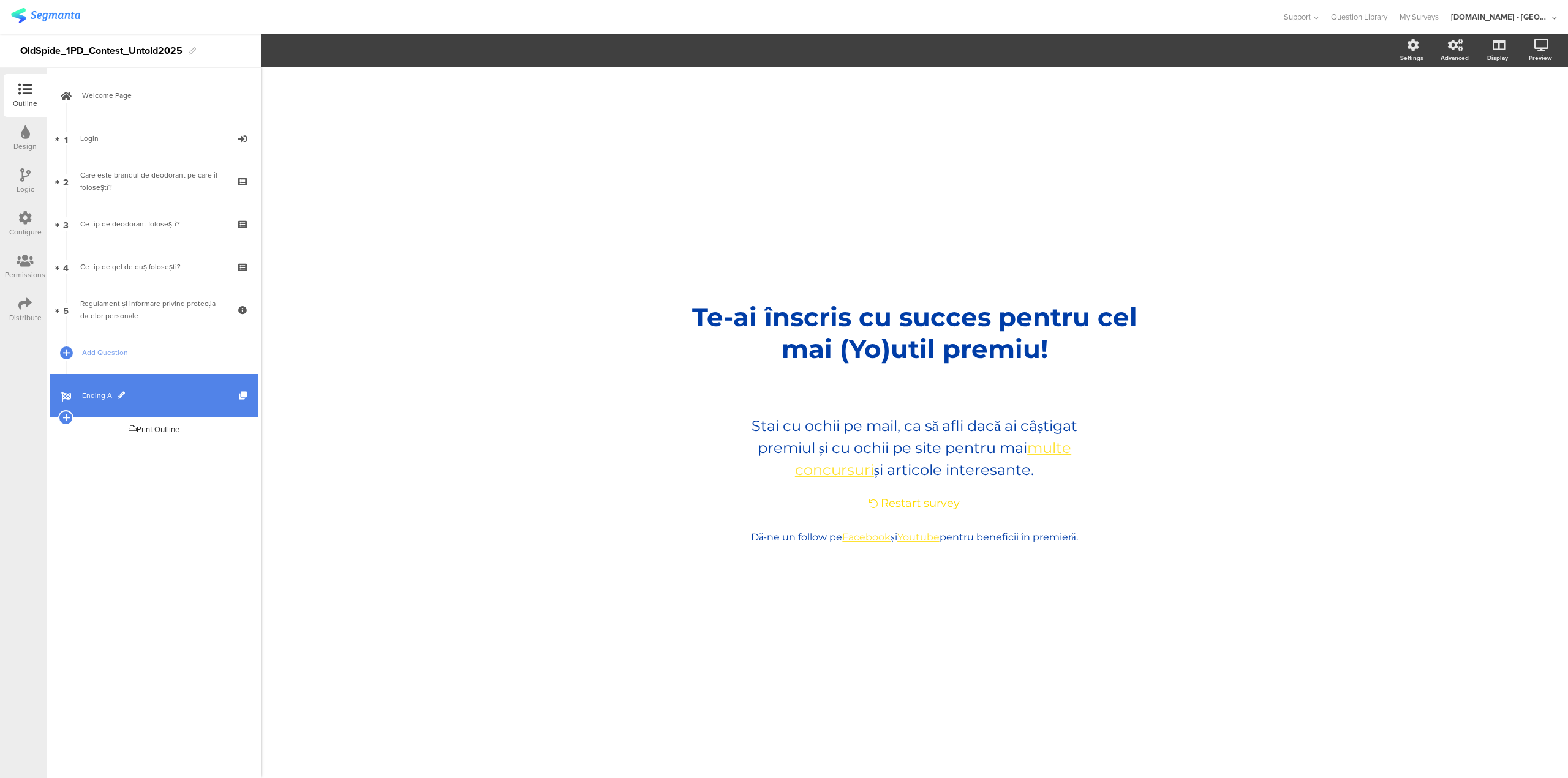 click on "Ending A" at bounding box center (160, 395) 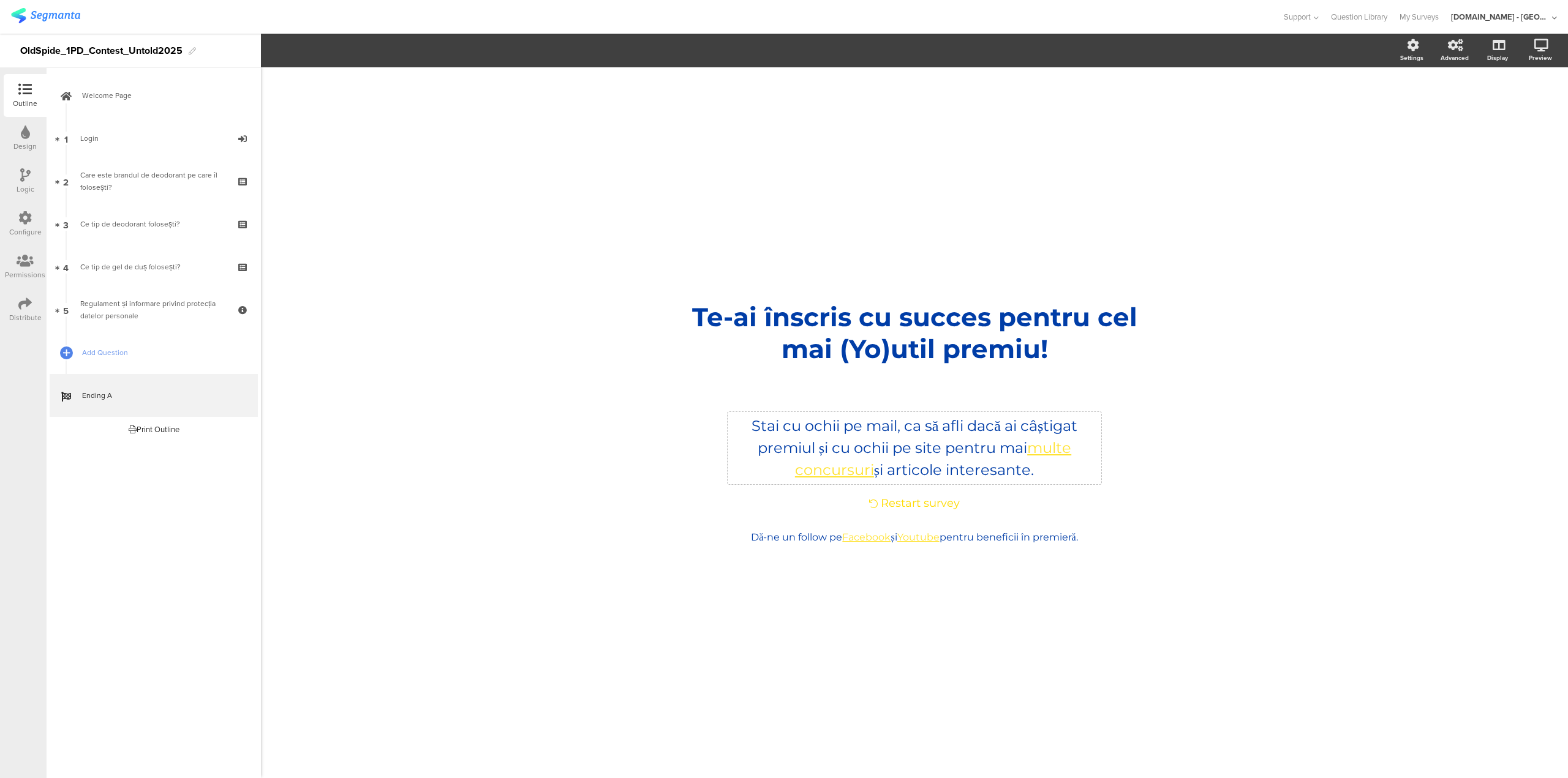 click on "Stai cu ochii pe mail, ca să afli dacă ai câștigat premiul și cu ochii pe site pentru mai  multe concursuri  și articole interesante.
Stai cu ochii pe mail, ca să afli dacă ai câștigat premiul și cu ochii pe site pentru mai  multe concursuri  și articole interesante." 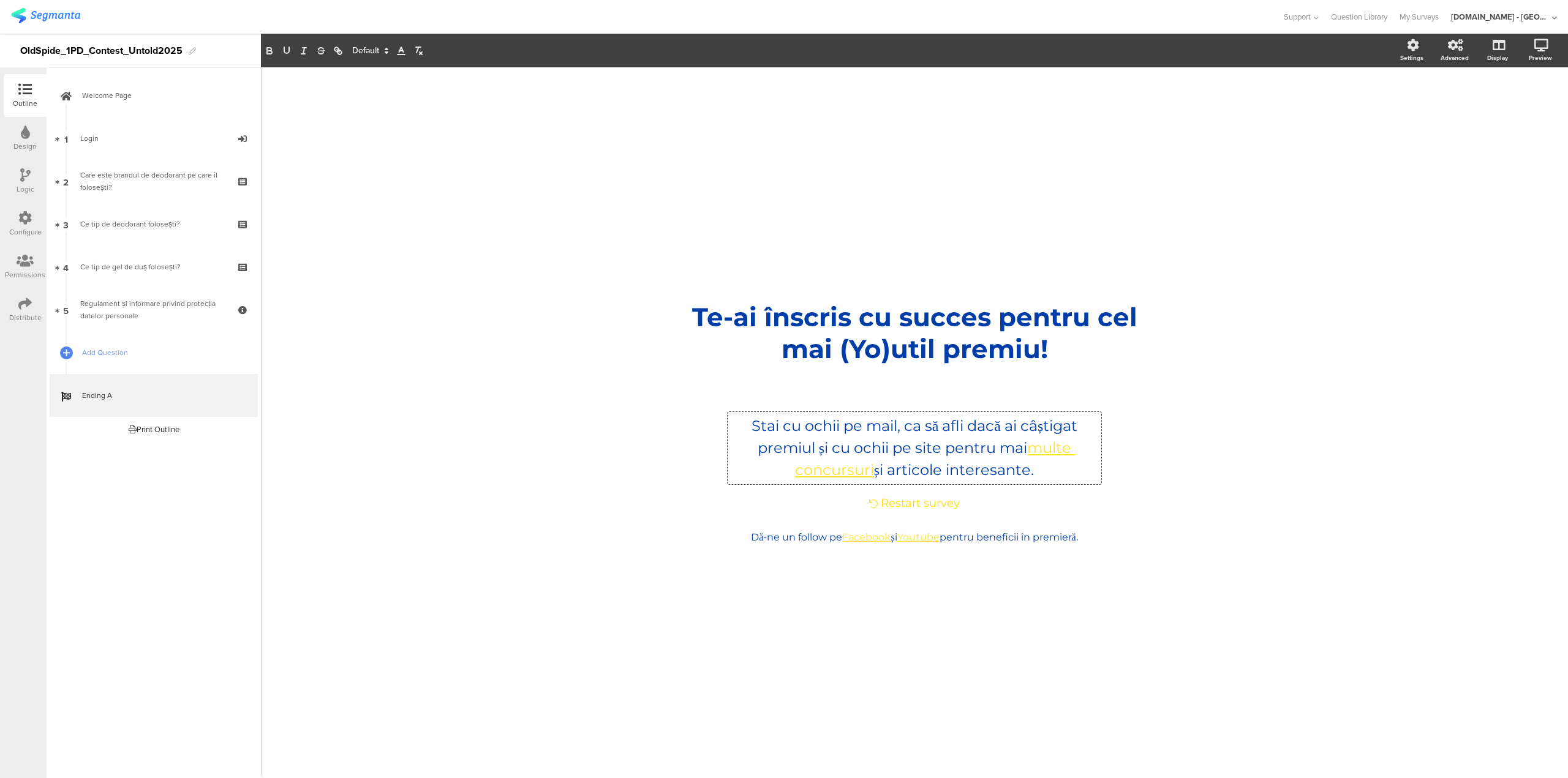click on "Stai cu ochii pe mail, ca să afli dacă ai câștigat premiul și cu ochii pe site pentru mai  multe concursuri  și articole interesante." 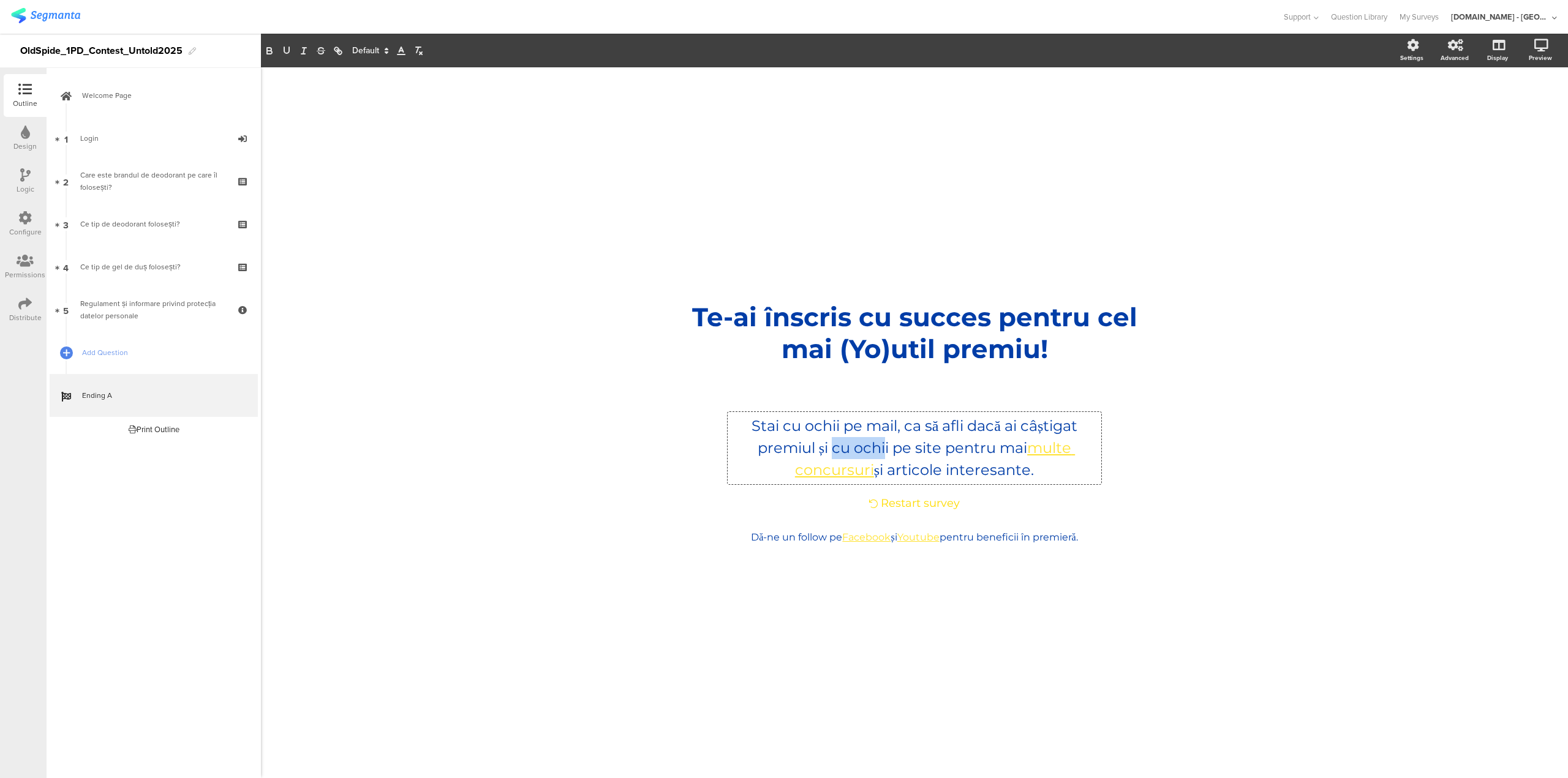 drag, startPoint x: 886, startPoint y: 444, endPoint x: 834, endPoint y: 449, distance: 52.23983 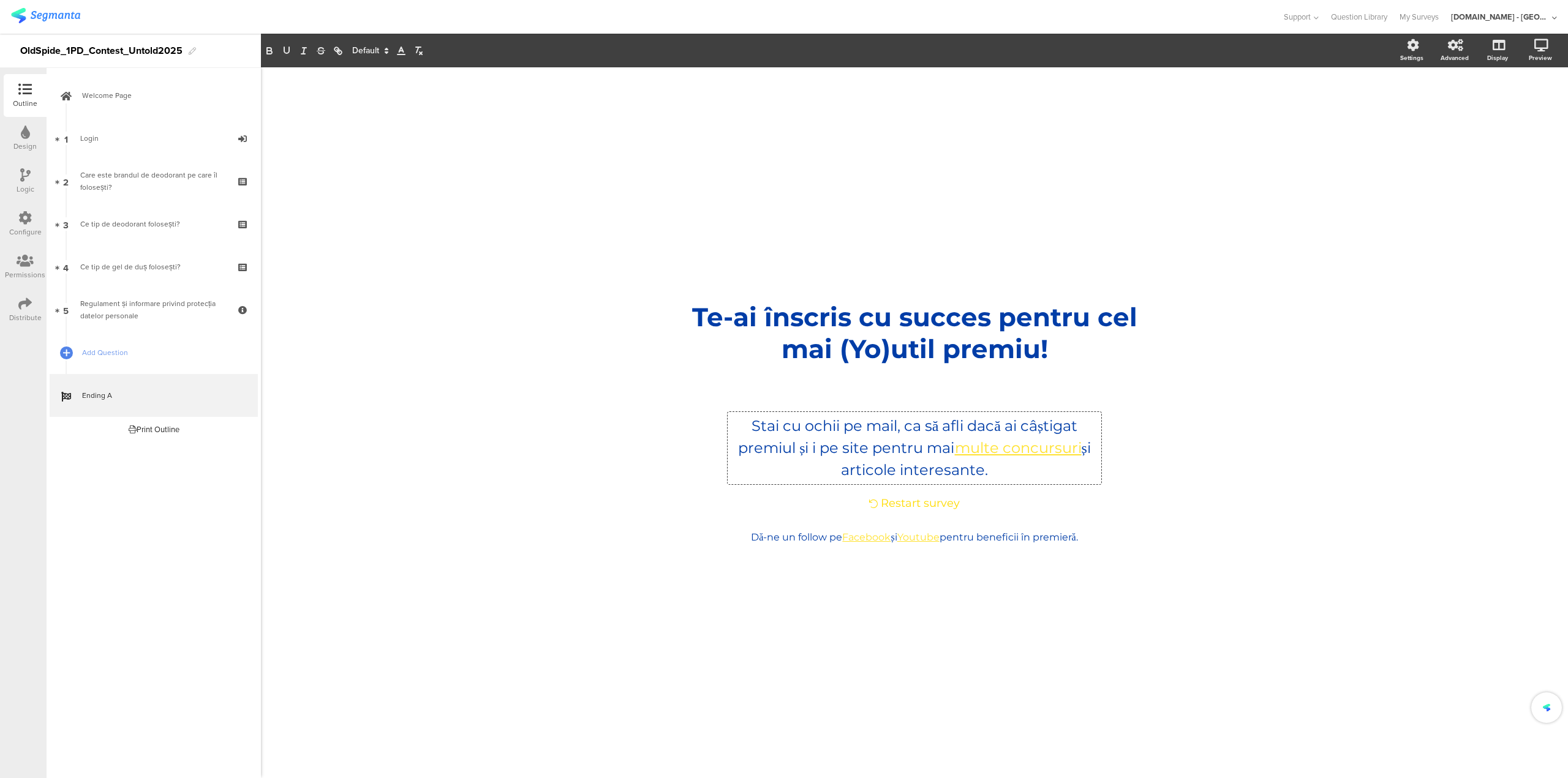type 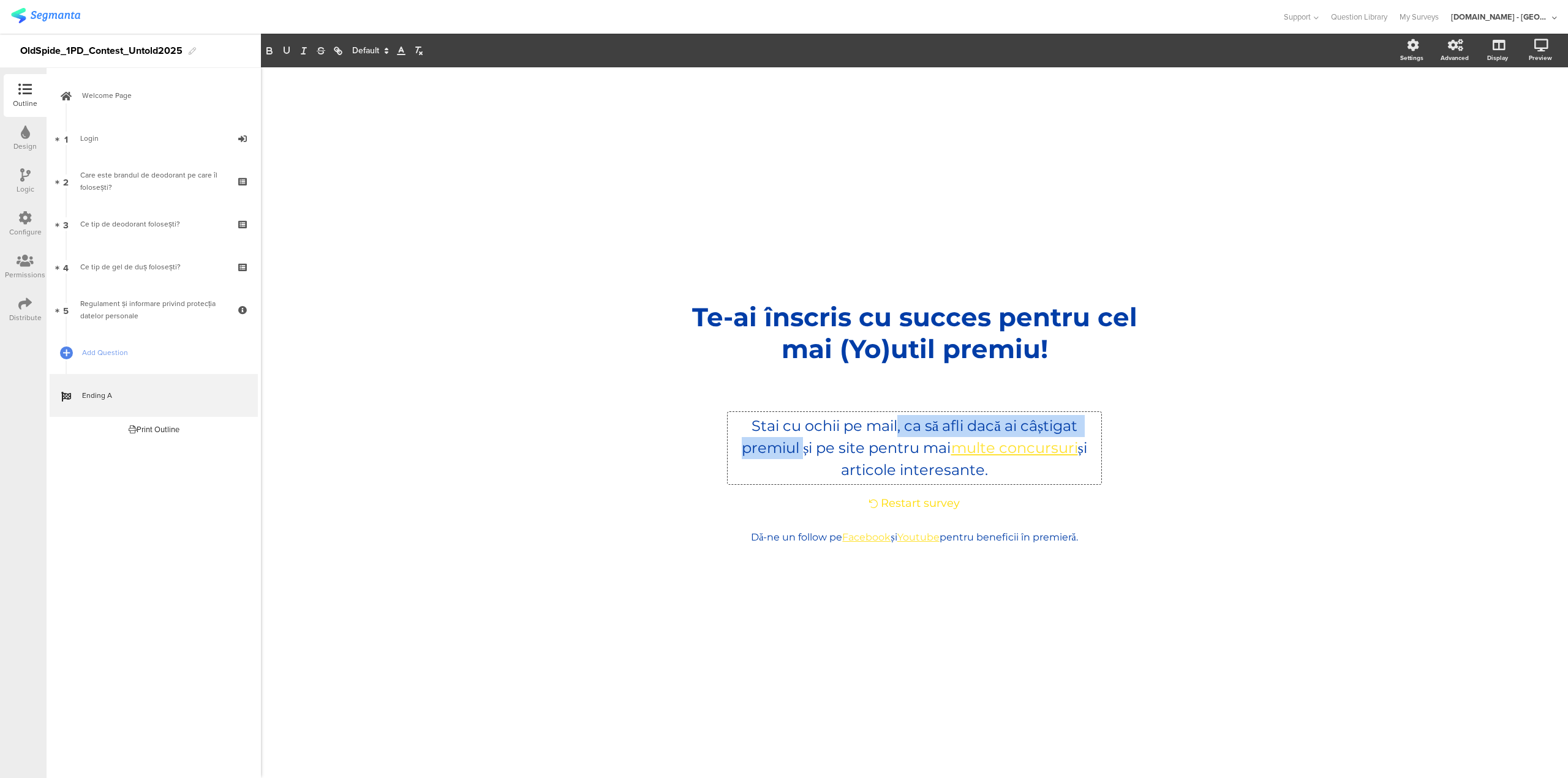 drag, startPoint x: 893, startPoint y: 424, endPoint x: 796, endPoint y: 444, distance: 99.0404 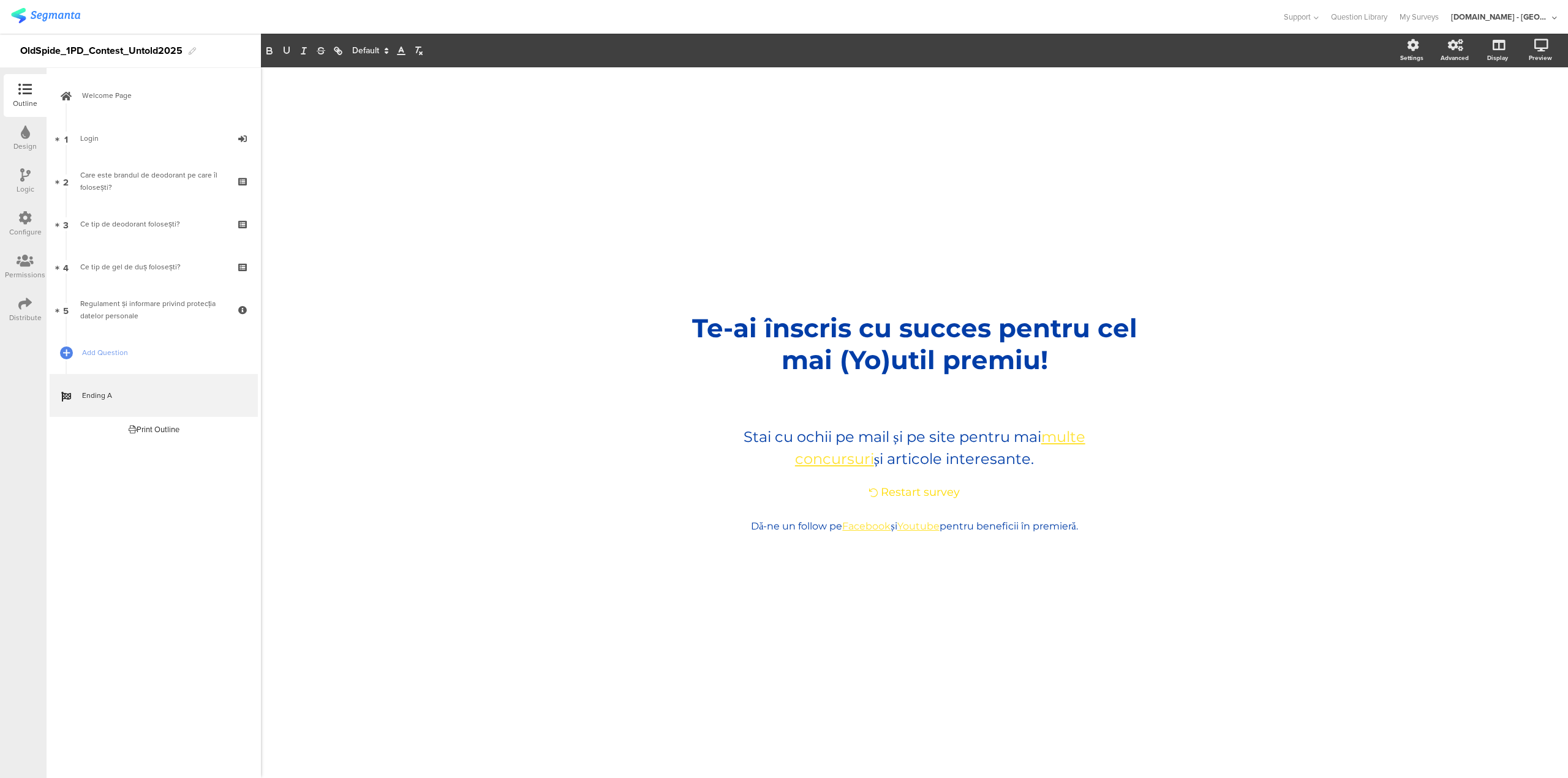 click on "Restart survey" 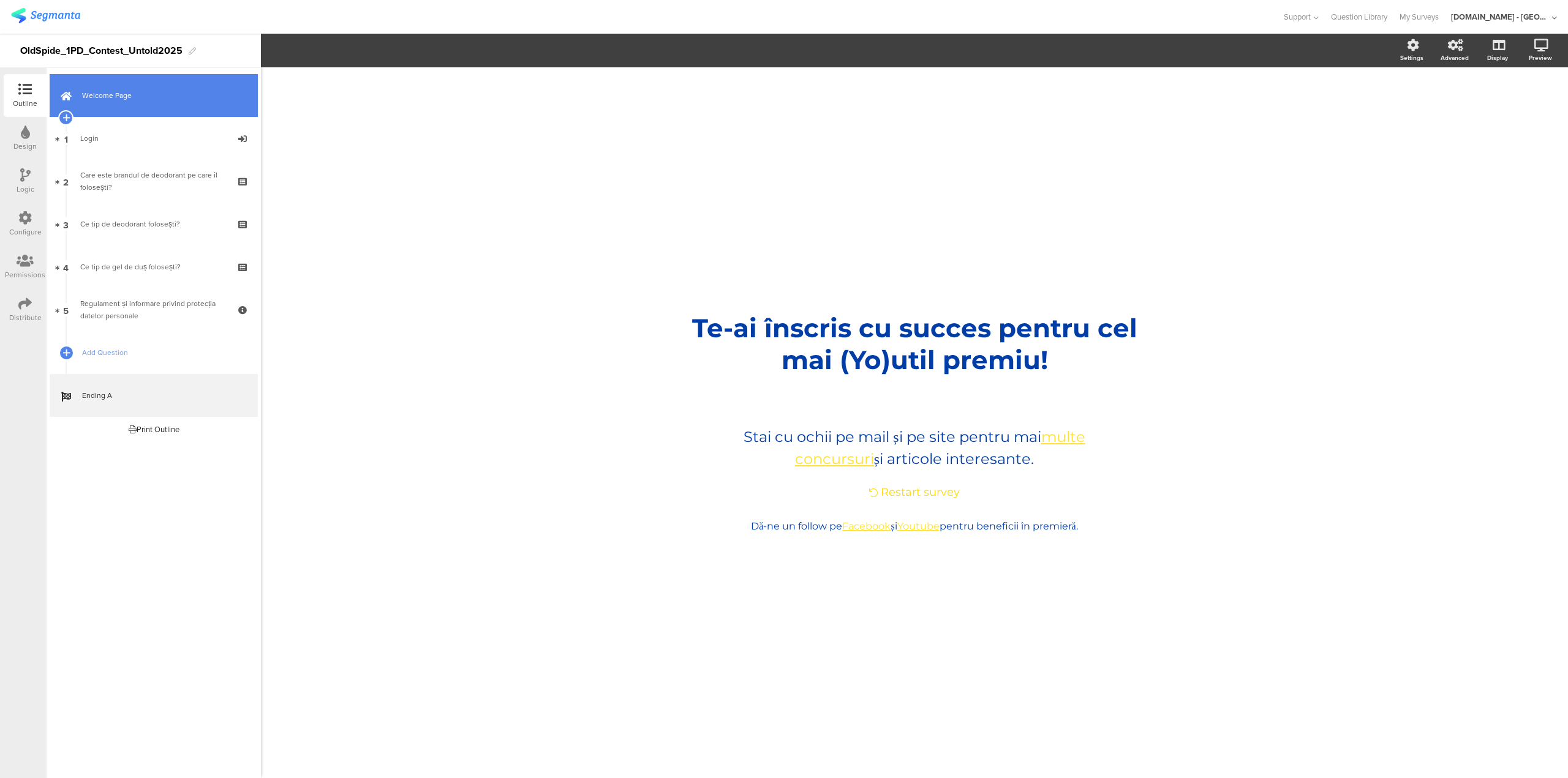 click on "Welcome Page" at bounding box center (154, 95) 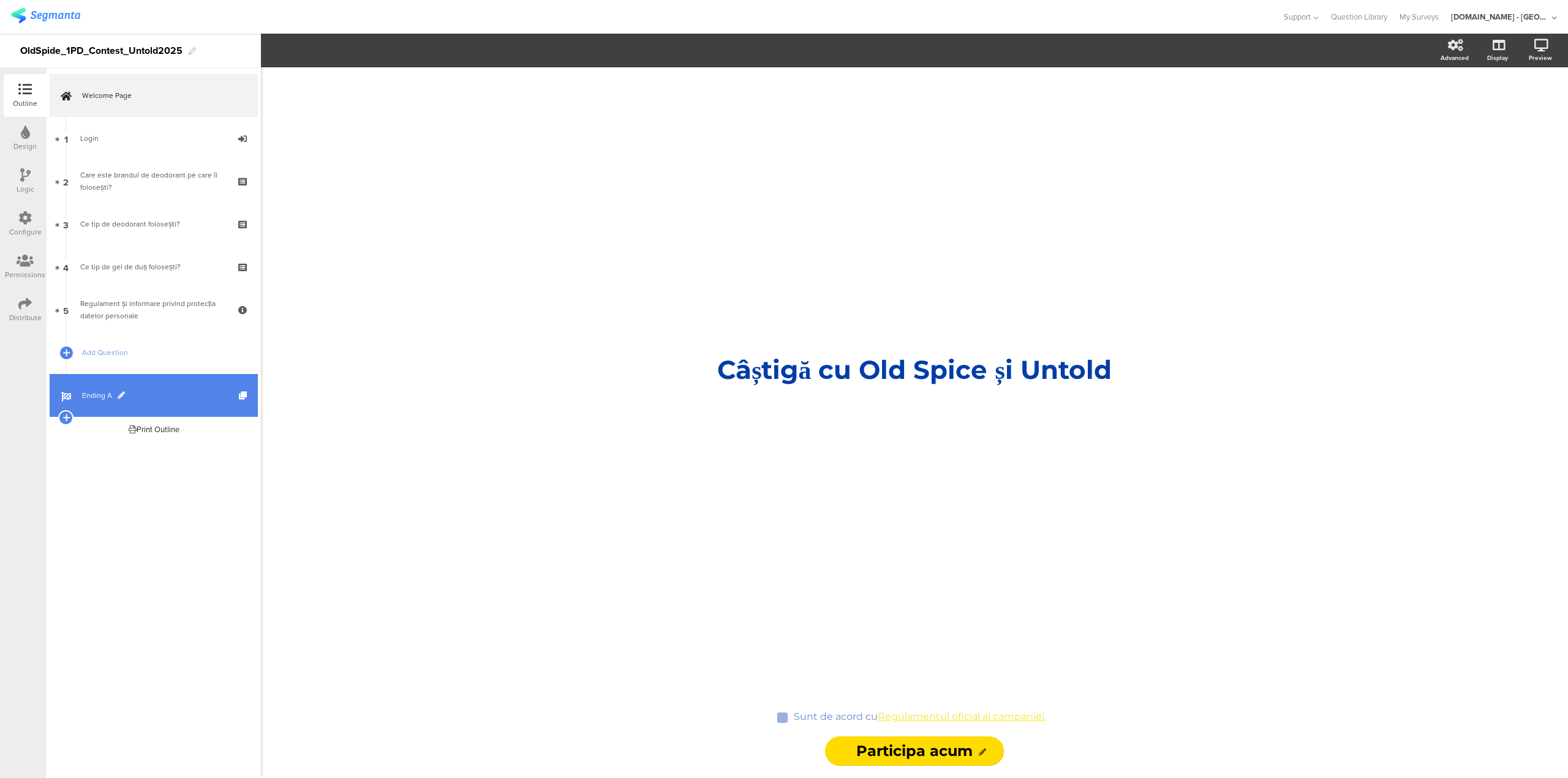 click on "Ending A" at bounding box center (160, 395) 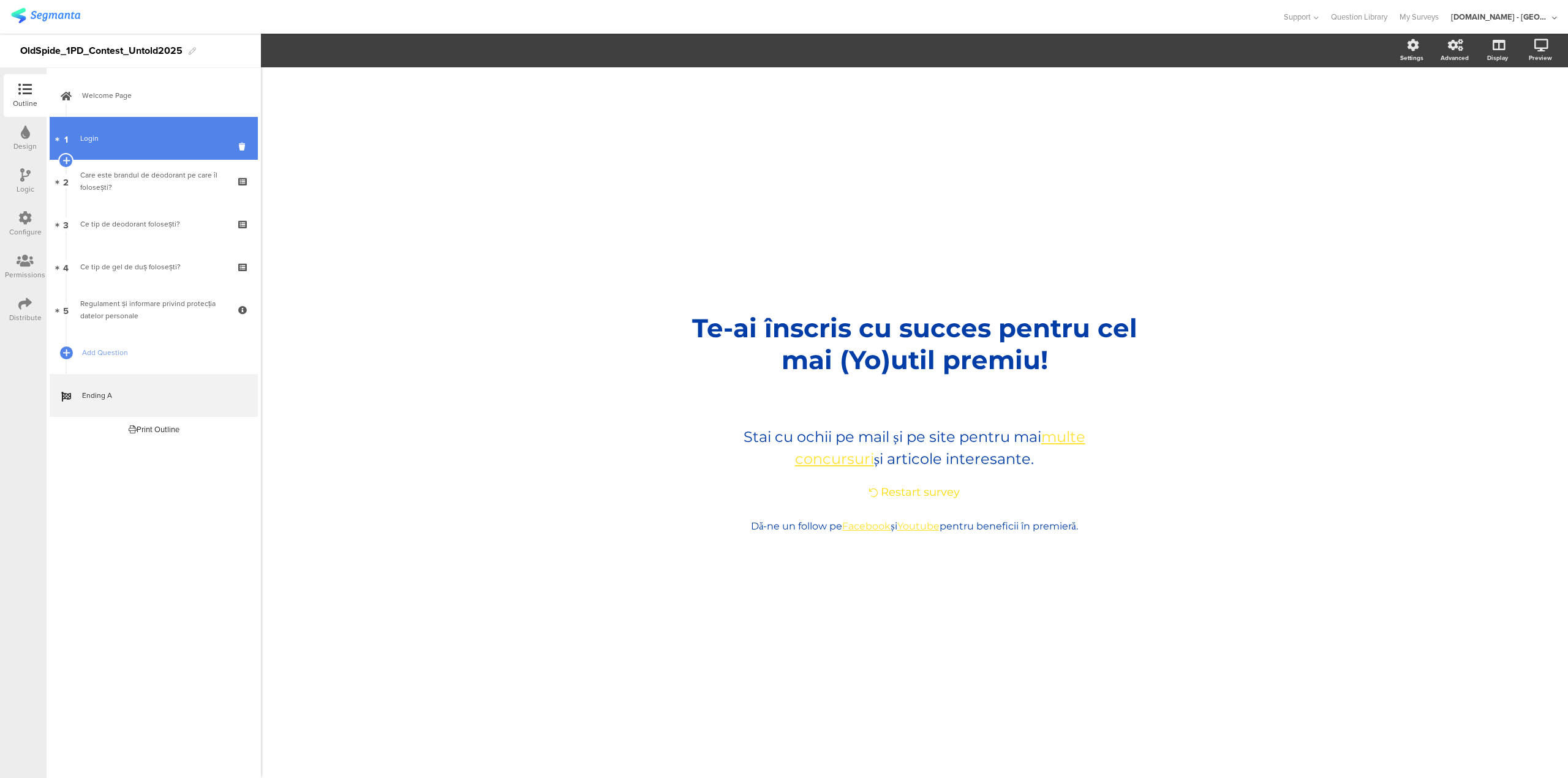 click on "Login" at bounding box center (153, 138) 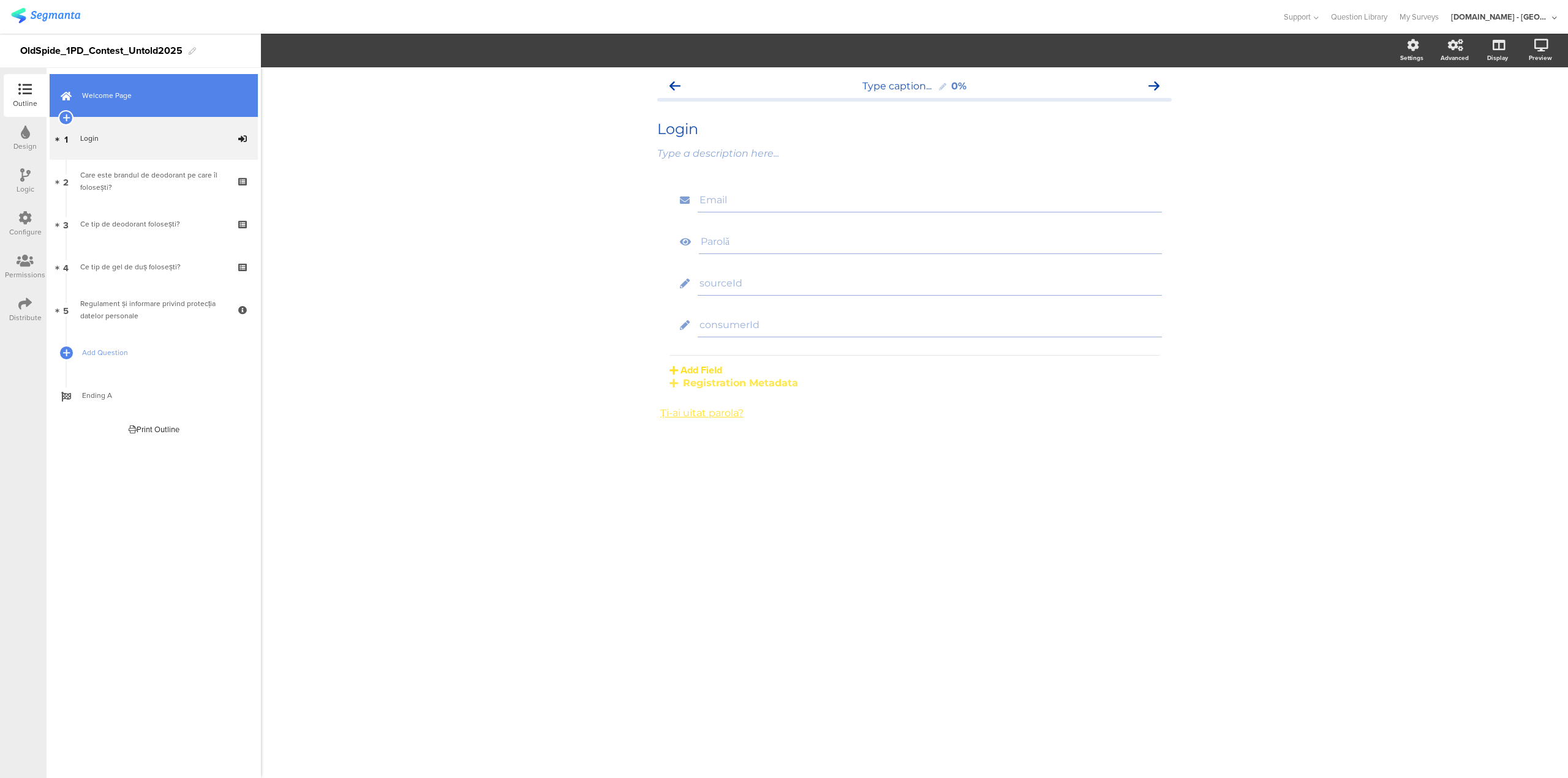 click on "Welcome Page" at bounding box center (154, 95) 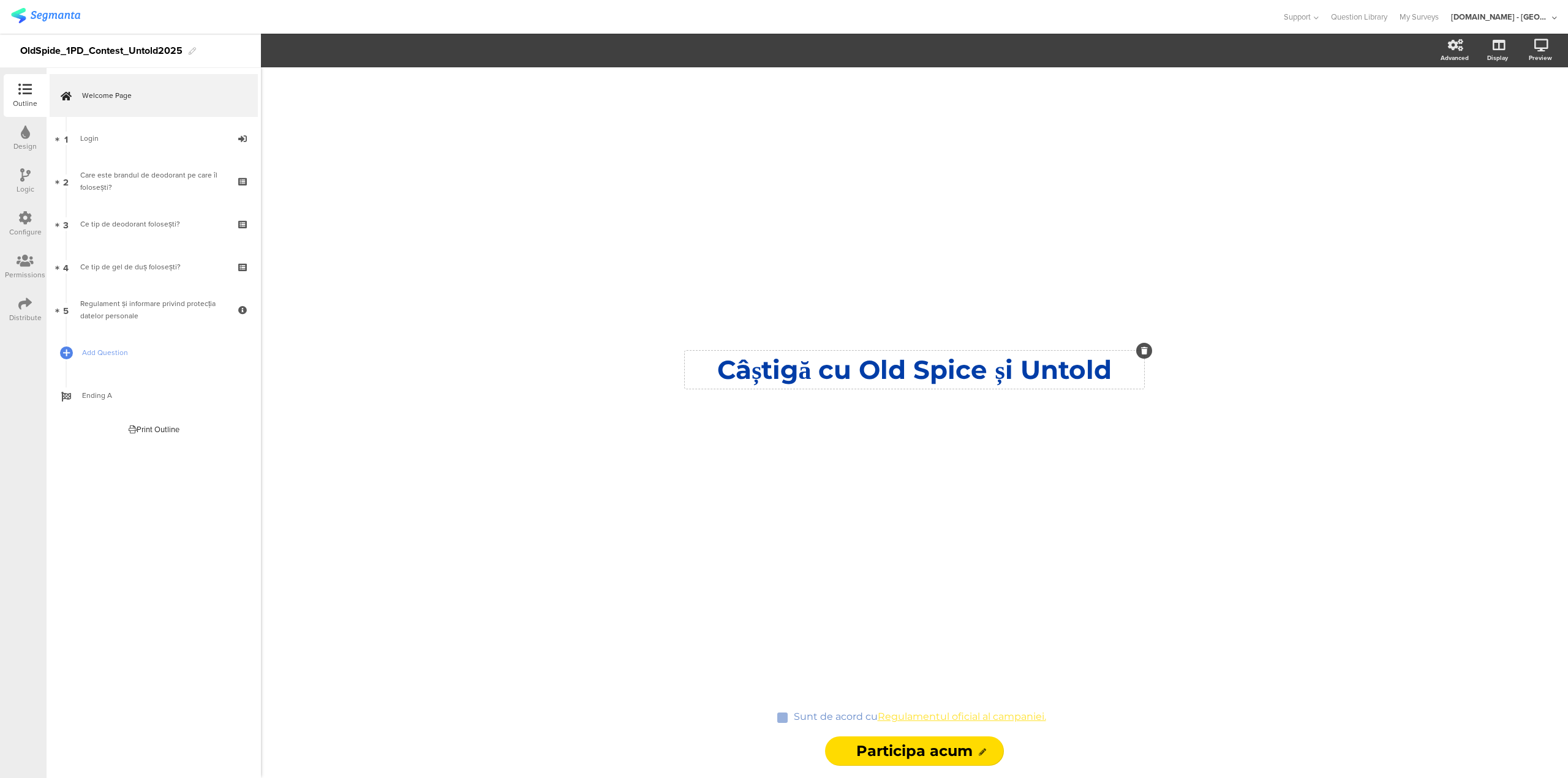 click on "Câștigă cu Old Spice și Untold
Câștigă cu Old Spice și Untold" 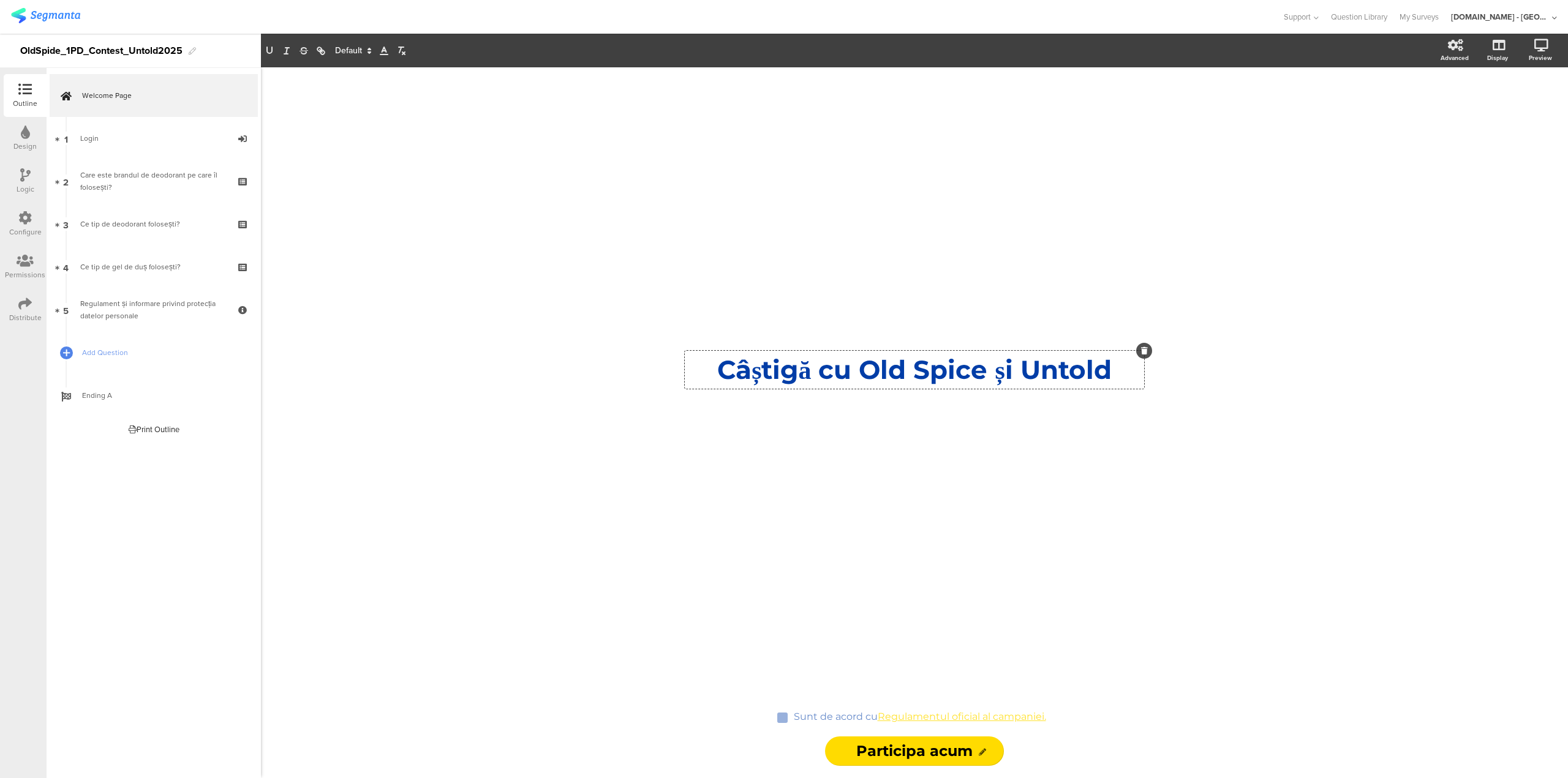 click on "Câștigă cu Old Spice și Untold" 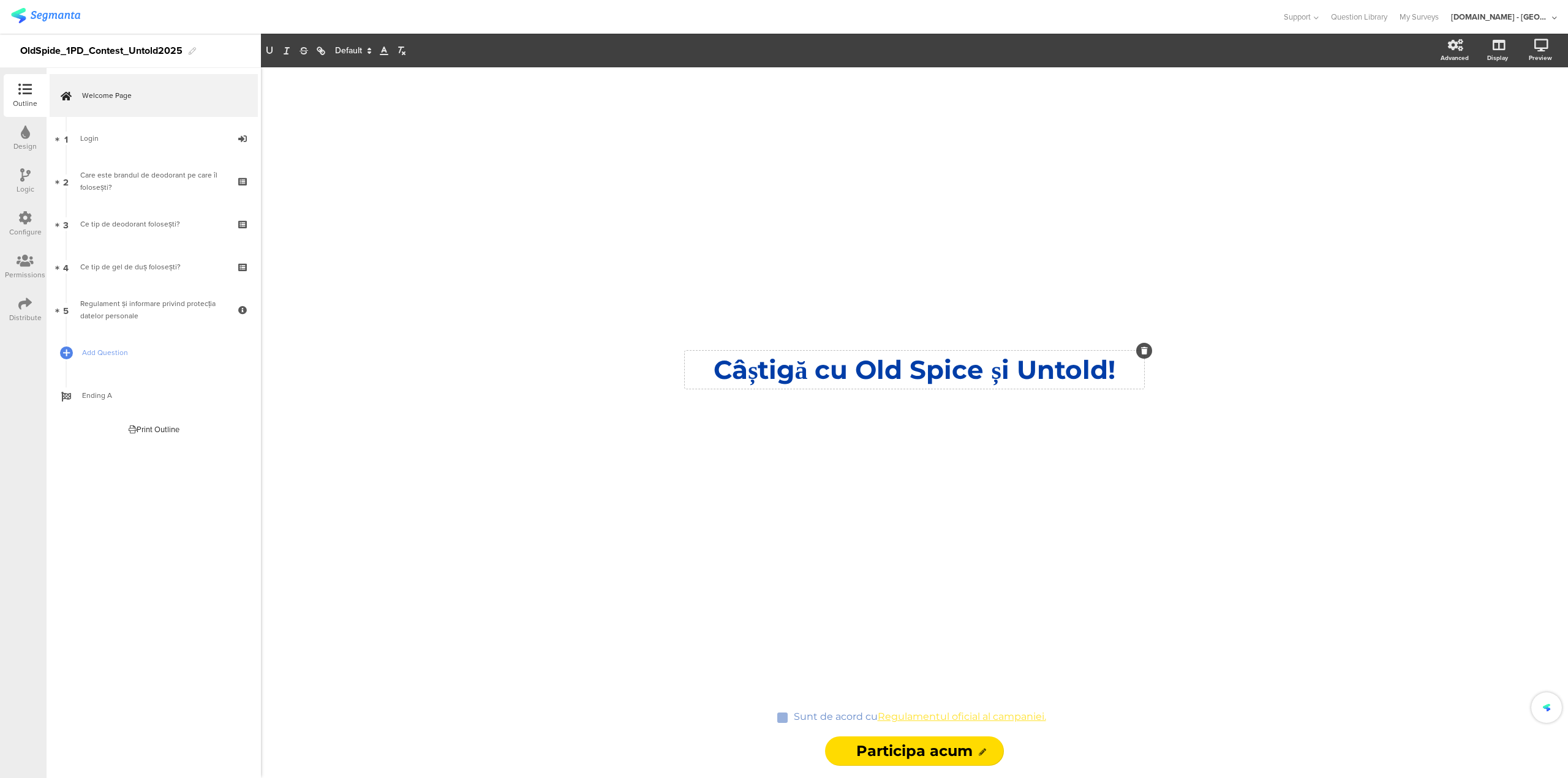 click on "Câștigă cu Old Spice și Untold!
Câștigă cu Old Spice și Untold!" 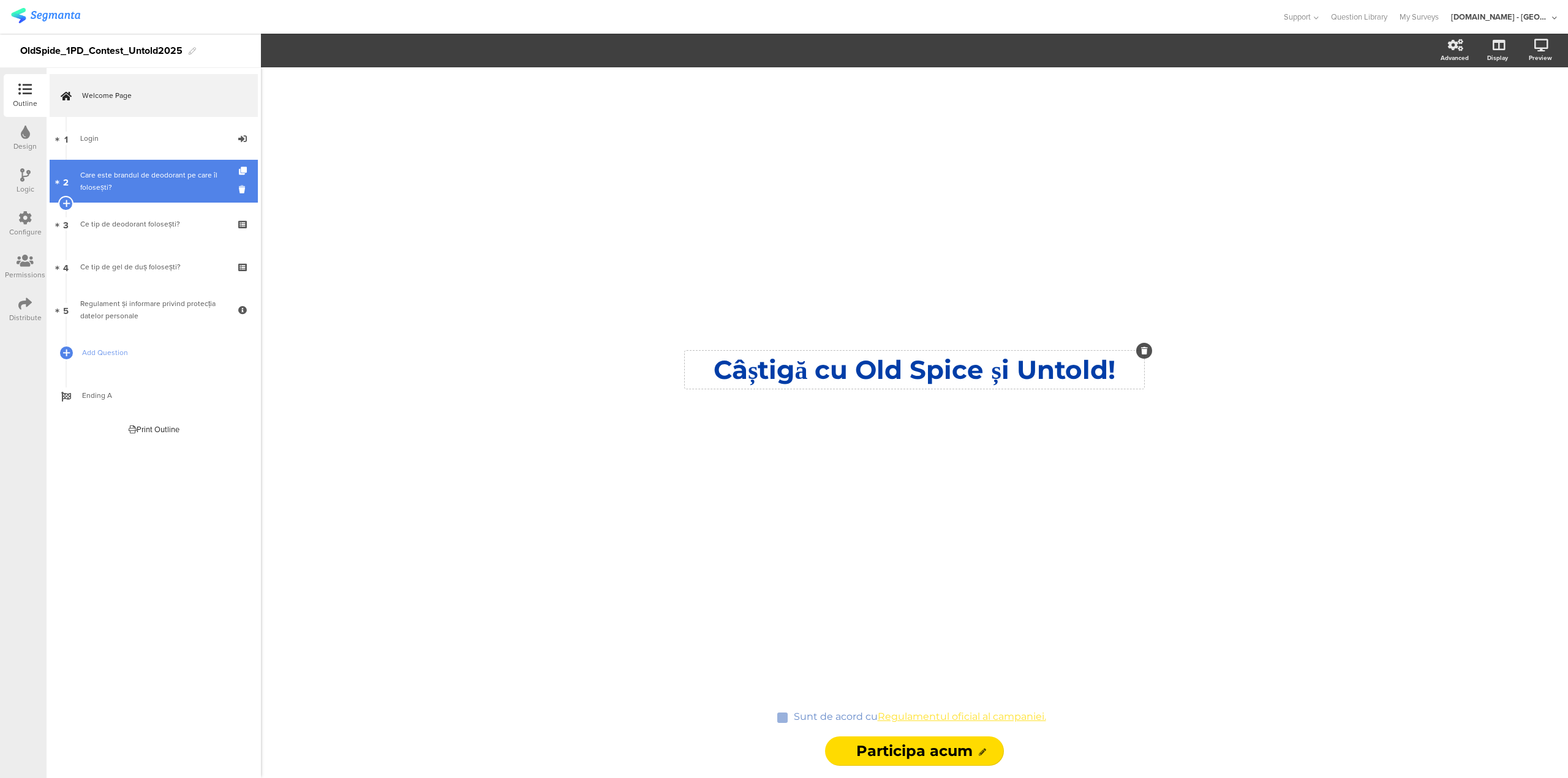 click on "Care este brandul de deodorant pe care îl folosești?" at bounding box center [153, 181] 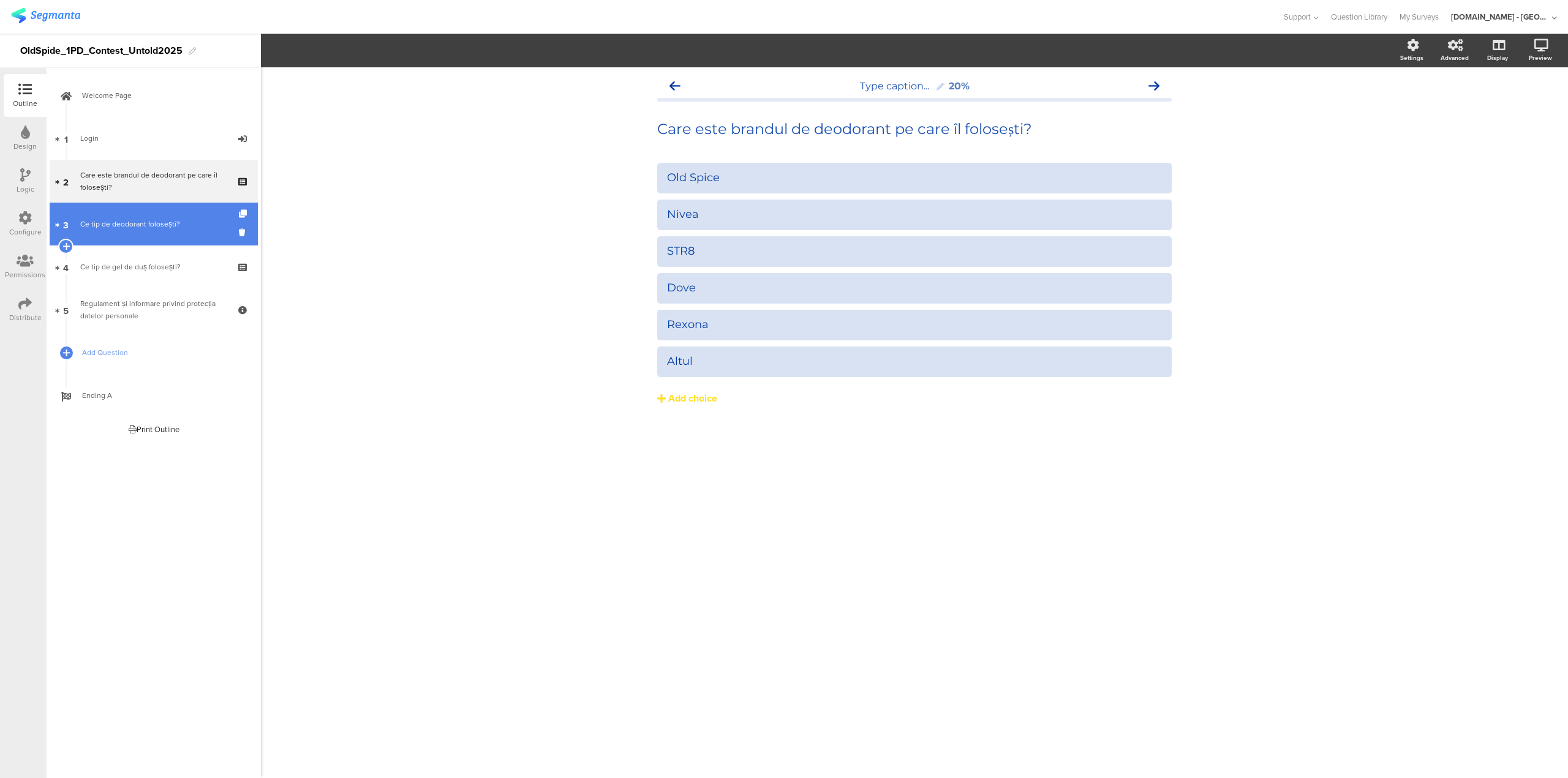 click on "Ce tip de deodorant folosești?" at bounding box center (153, 224) 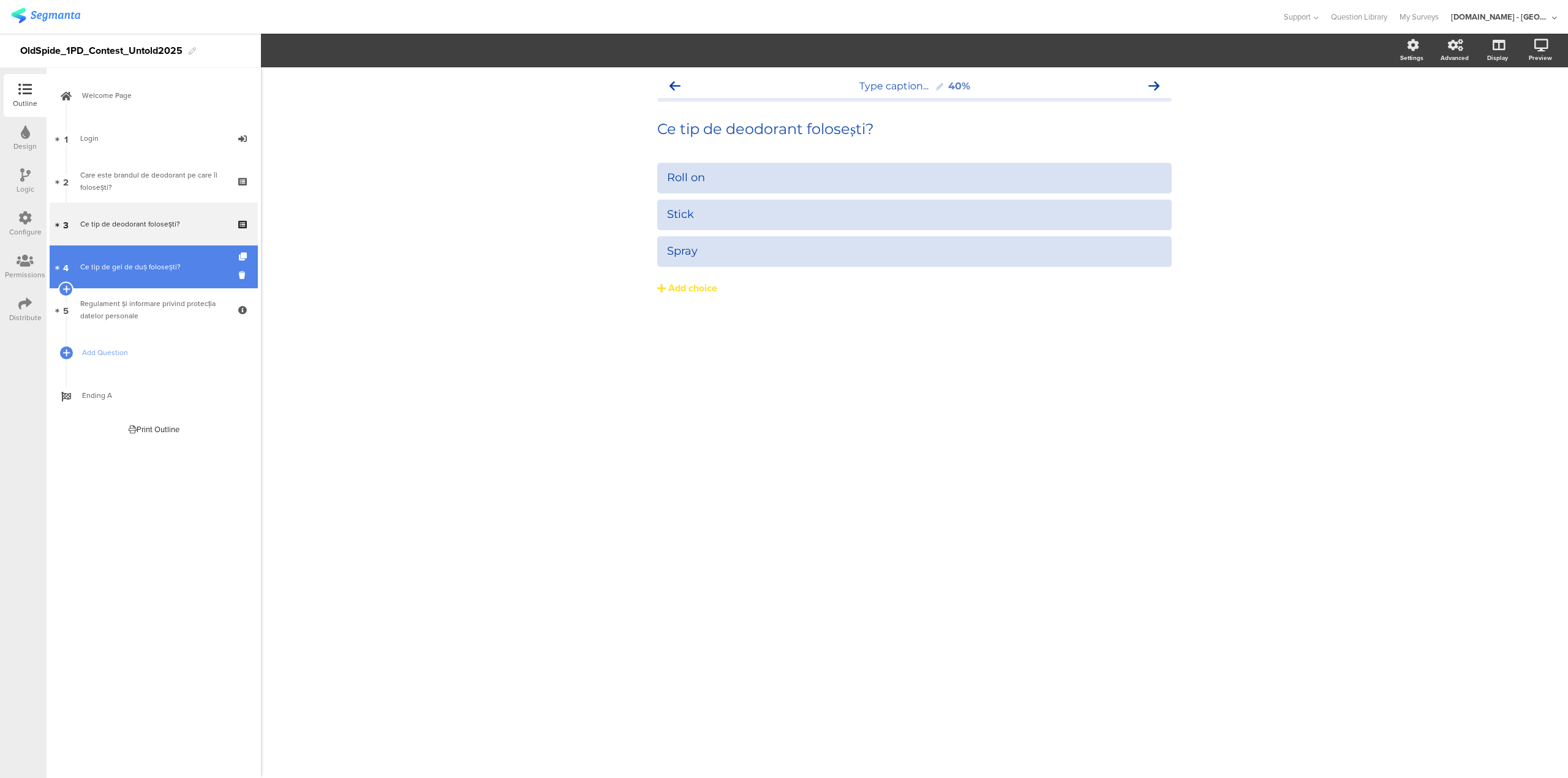 click on "Ce tip de gel de duș folosești?" at bounding box center [153, 267] 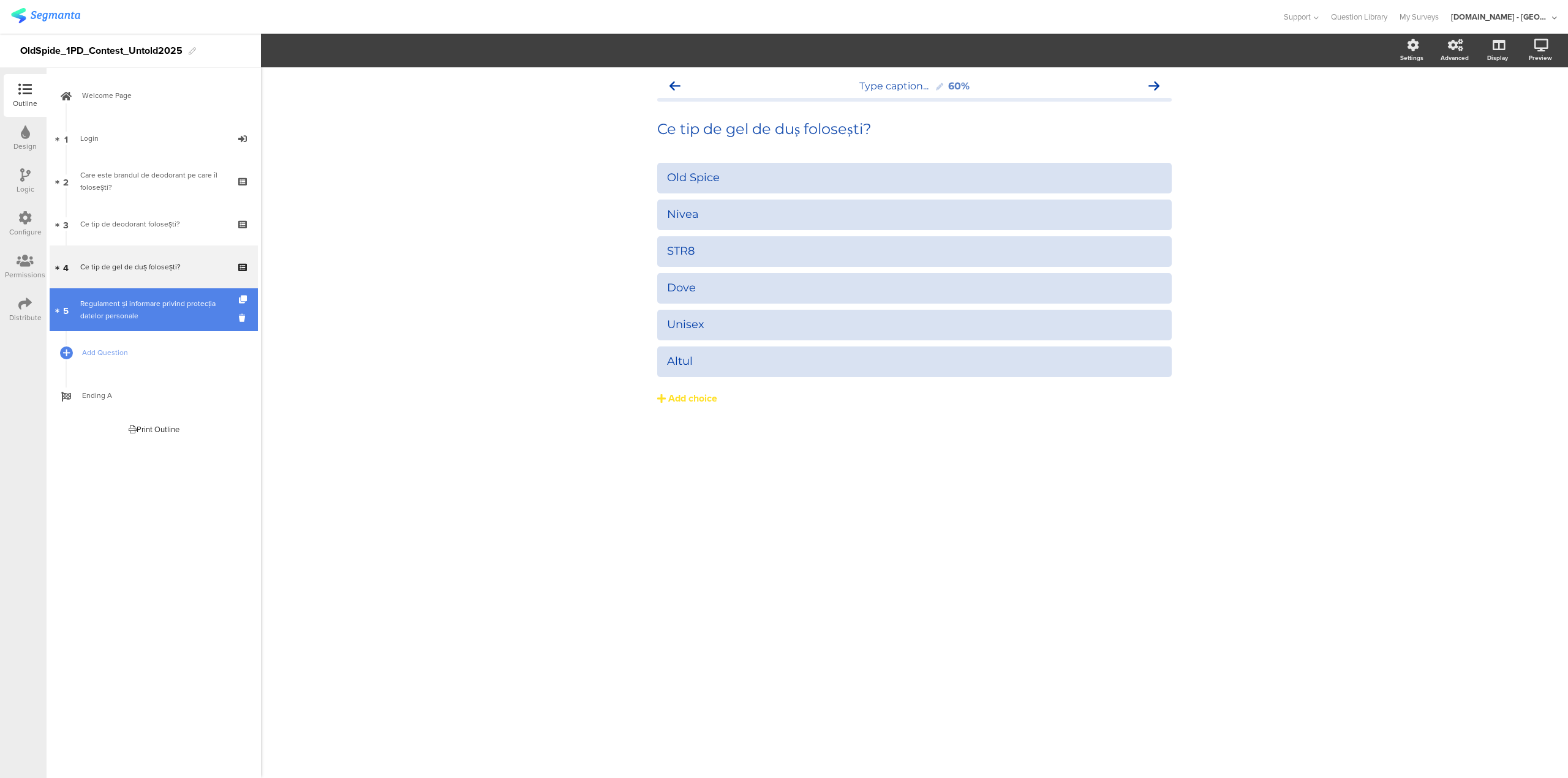 click on "5
Regulament și informare privind protecția datelor personale" at bounding box center [154, 310] 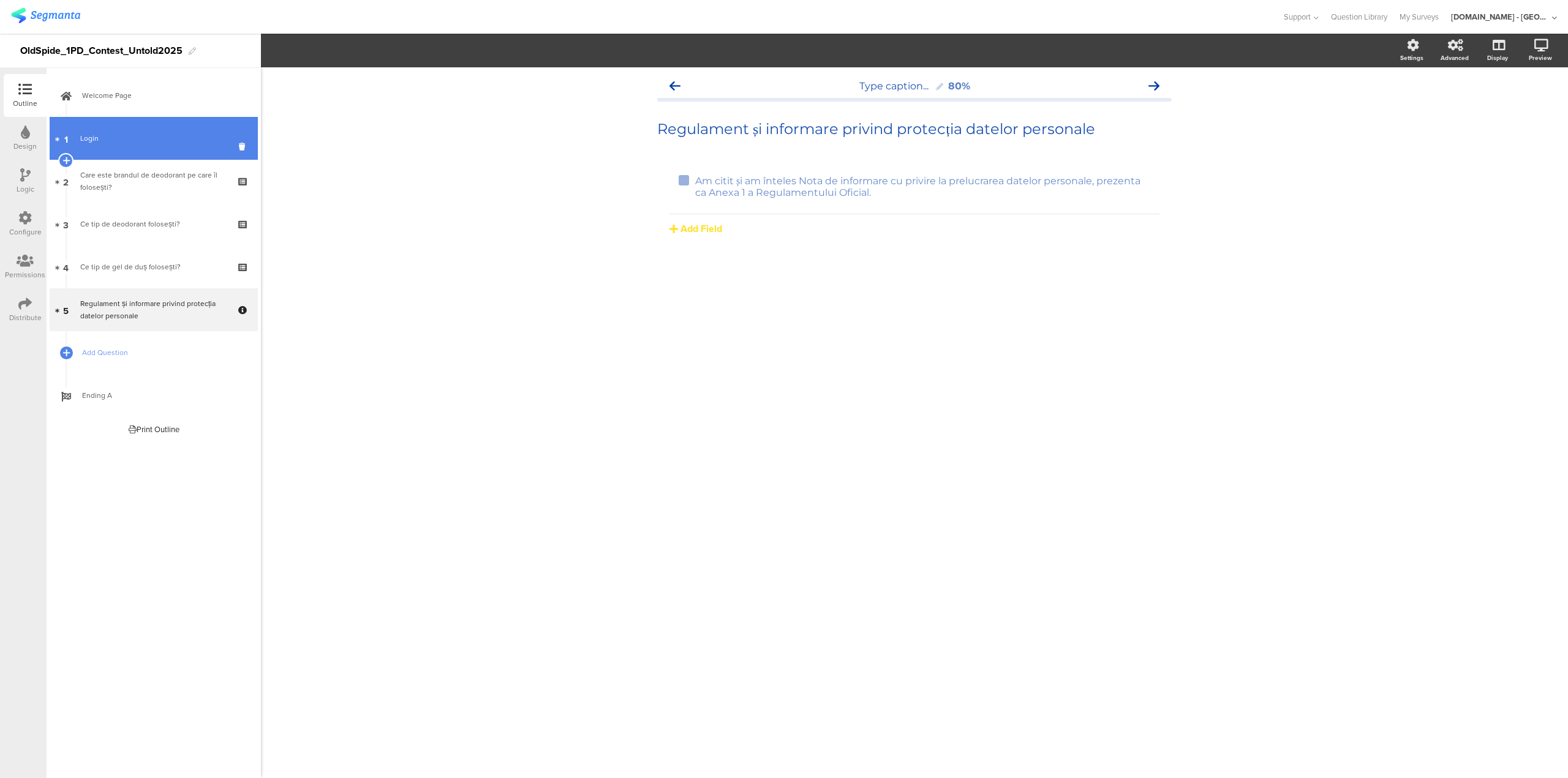 click on "Login" at bounding box center [153, 138] 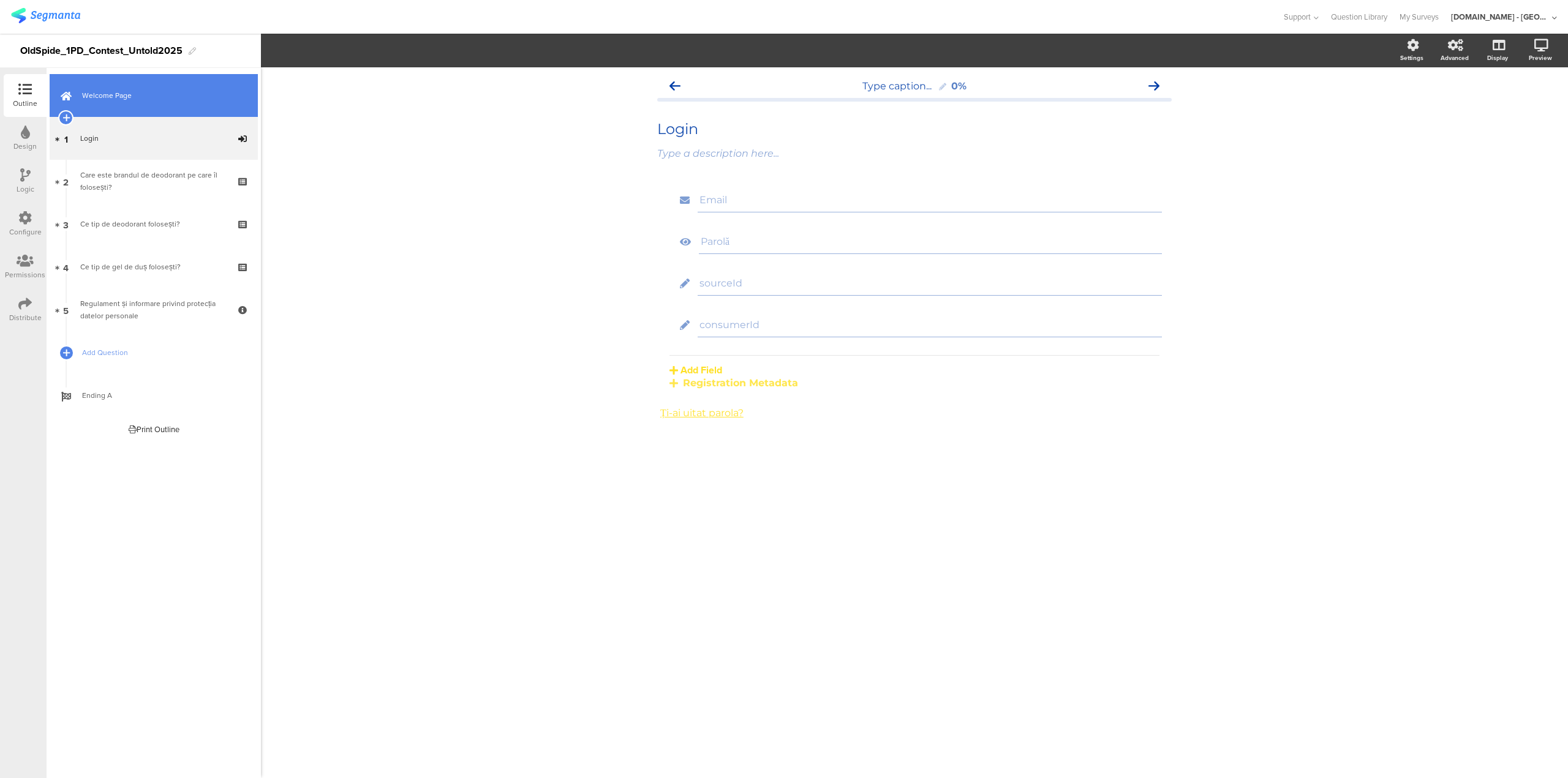click on "Welcome Page" at bounding box center (154, 95) 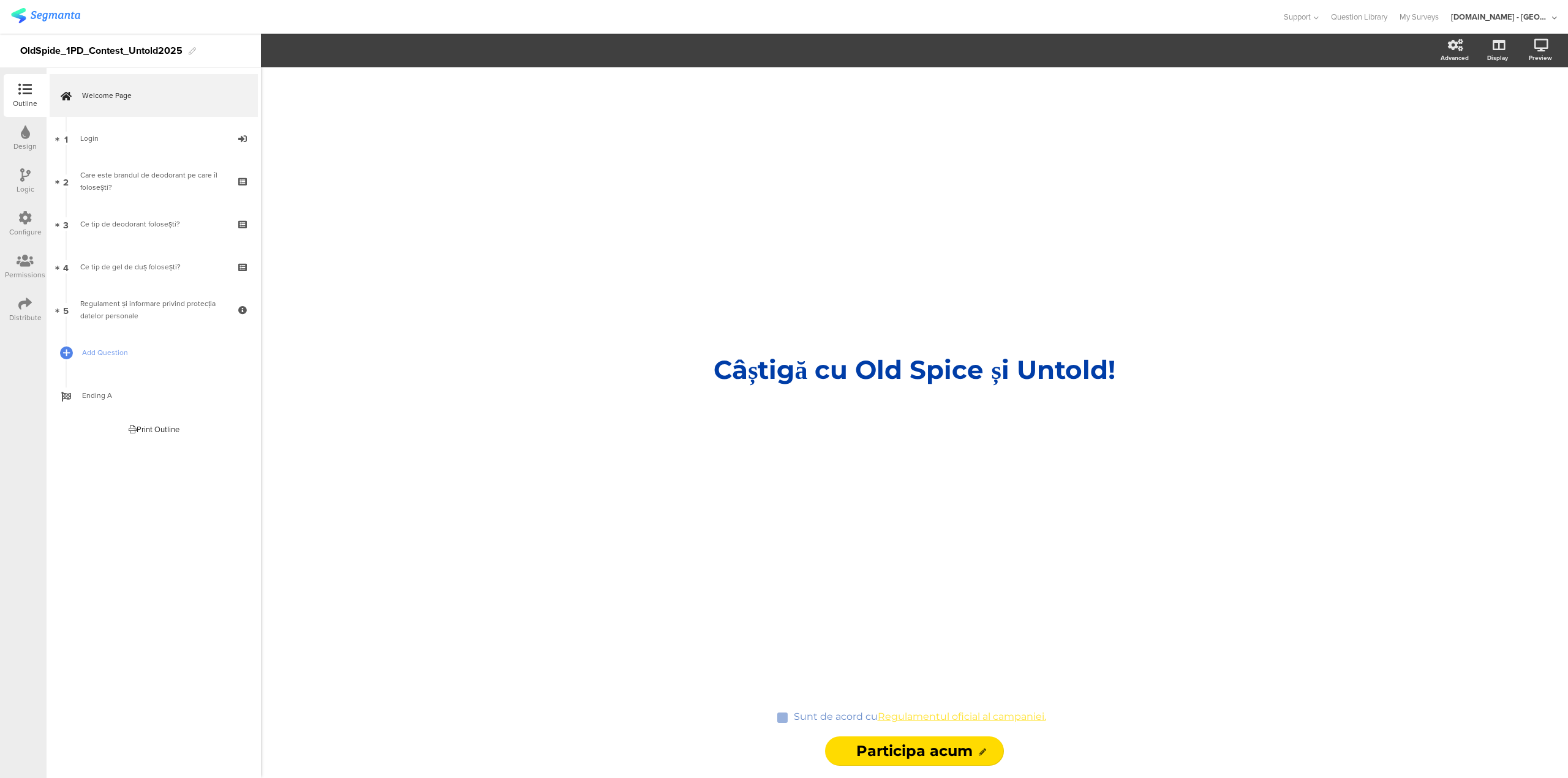 click at bounding box center (25, 304) 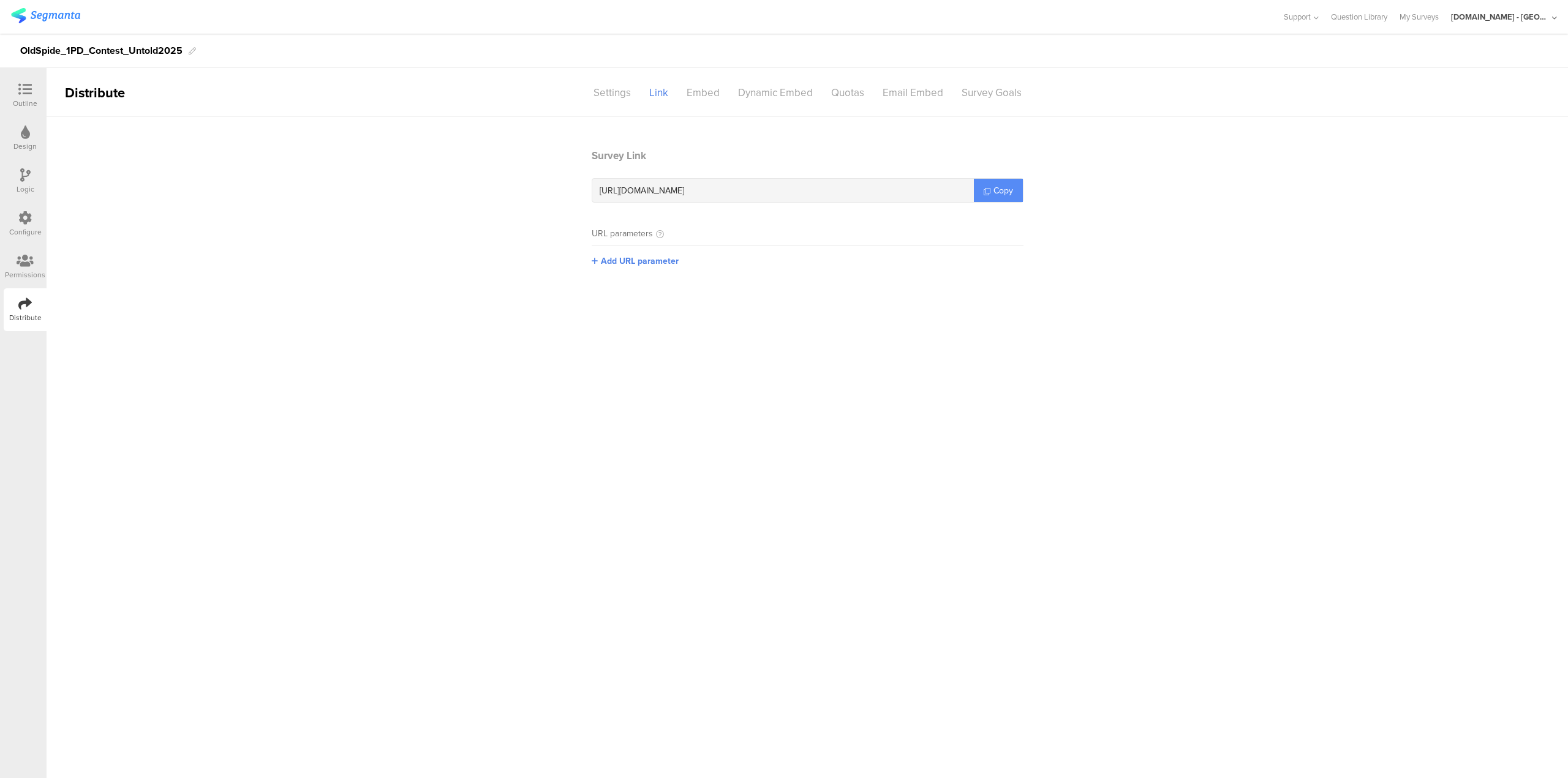 click on "Copy" at bounding box center [1003, 190] 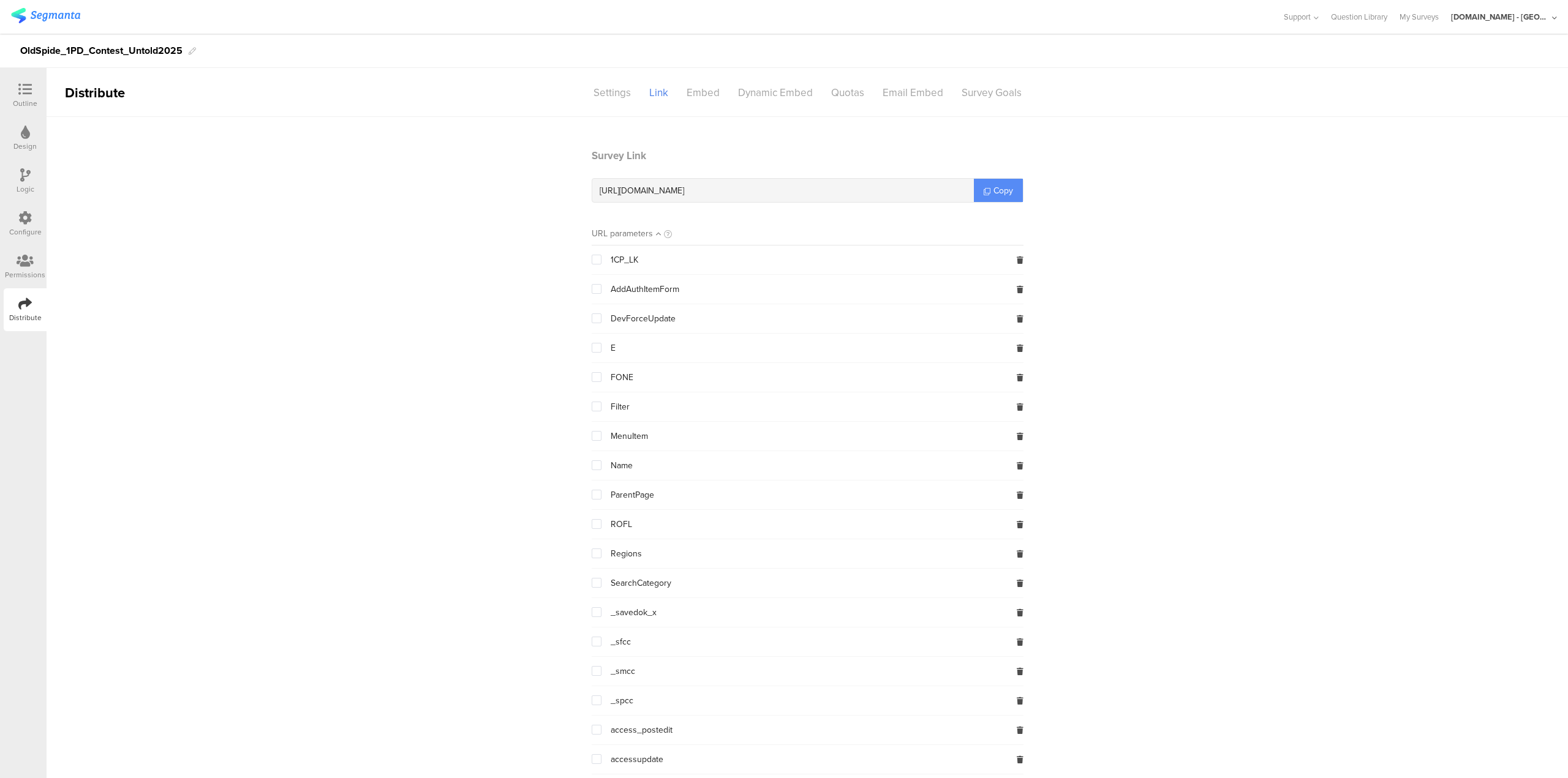 click on "Copy" at bounding box center [1003, 190] 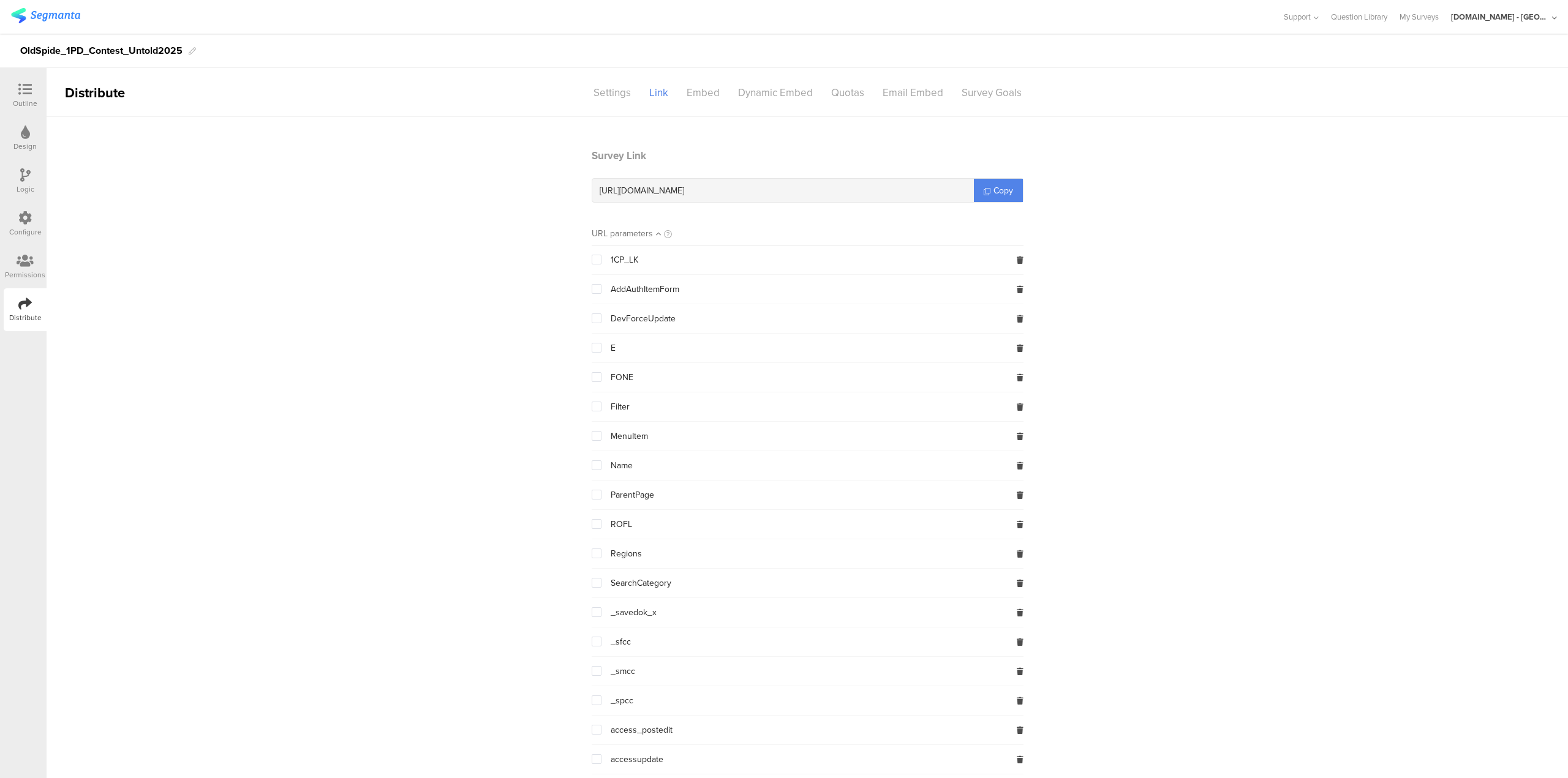 click at bounding box center [25, 89] 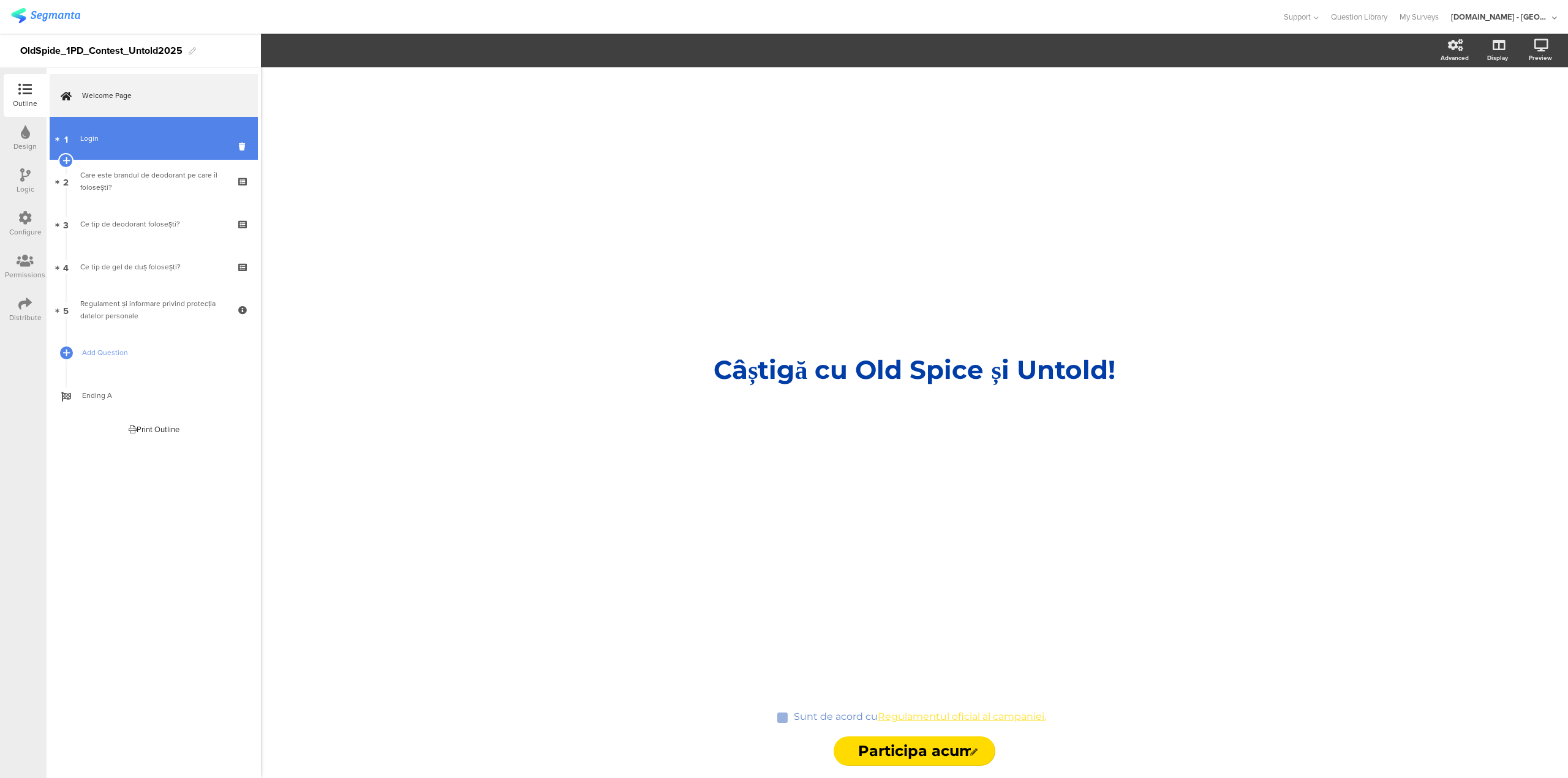 click on "1
Login" at bounding box center (154, 138) 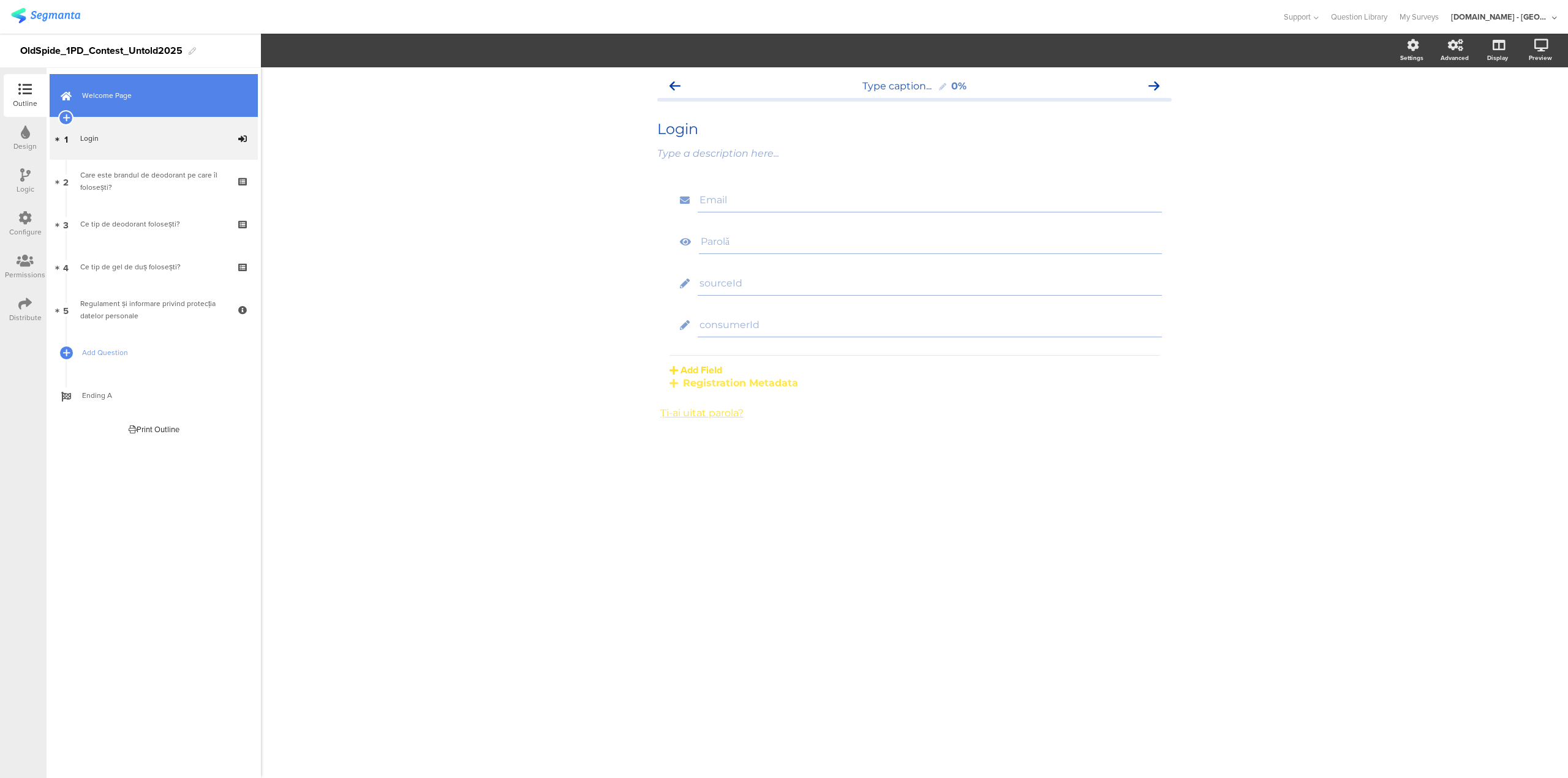 click on "Welcome Page" at bounding box center (154, 95) 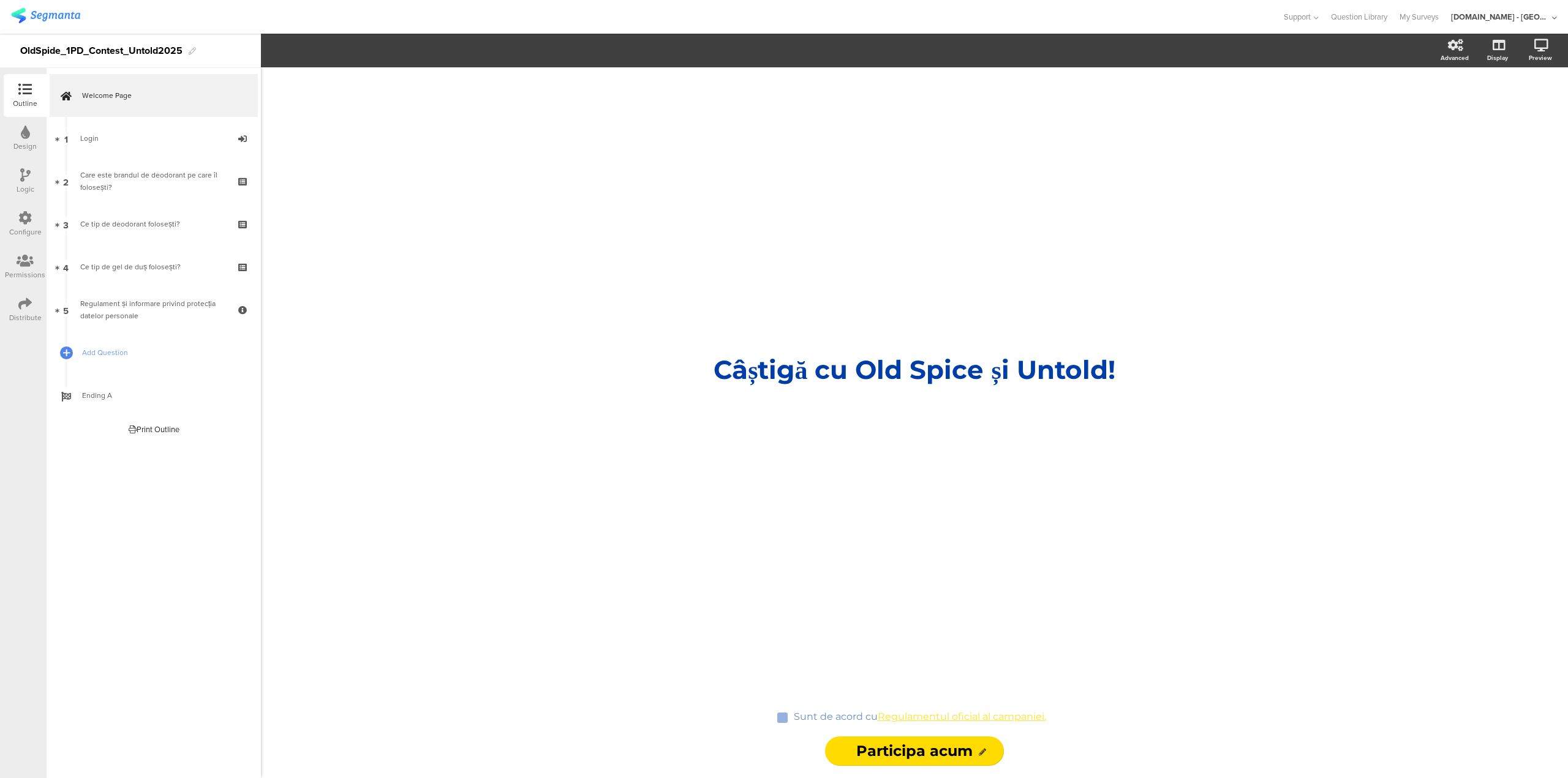 click on "Câștigă cu Old Spice și Untold!
Câștigă cu Old Spice și Untold!" 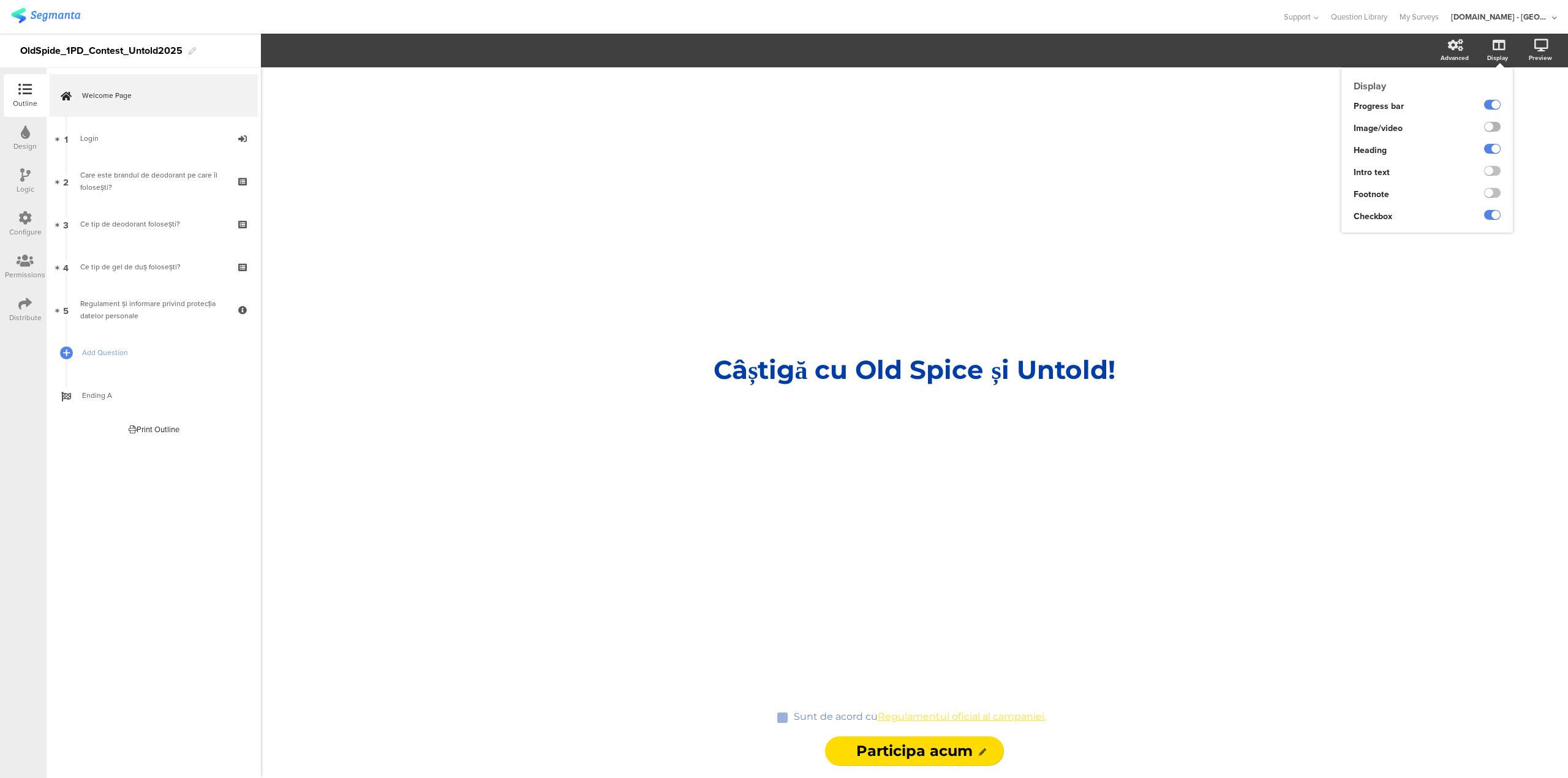 click 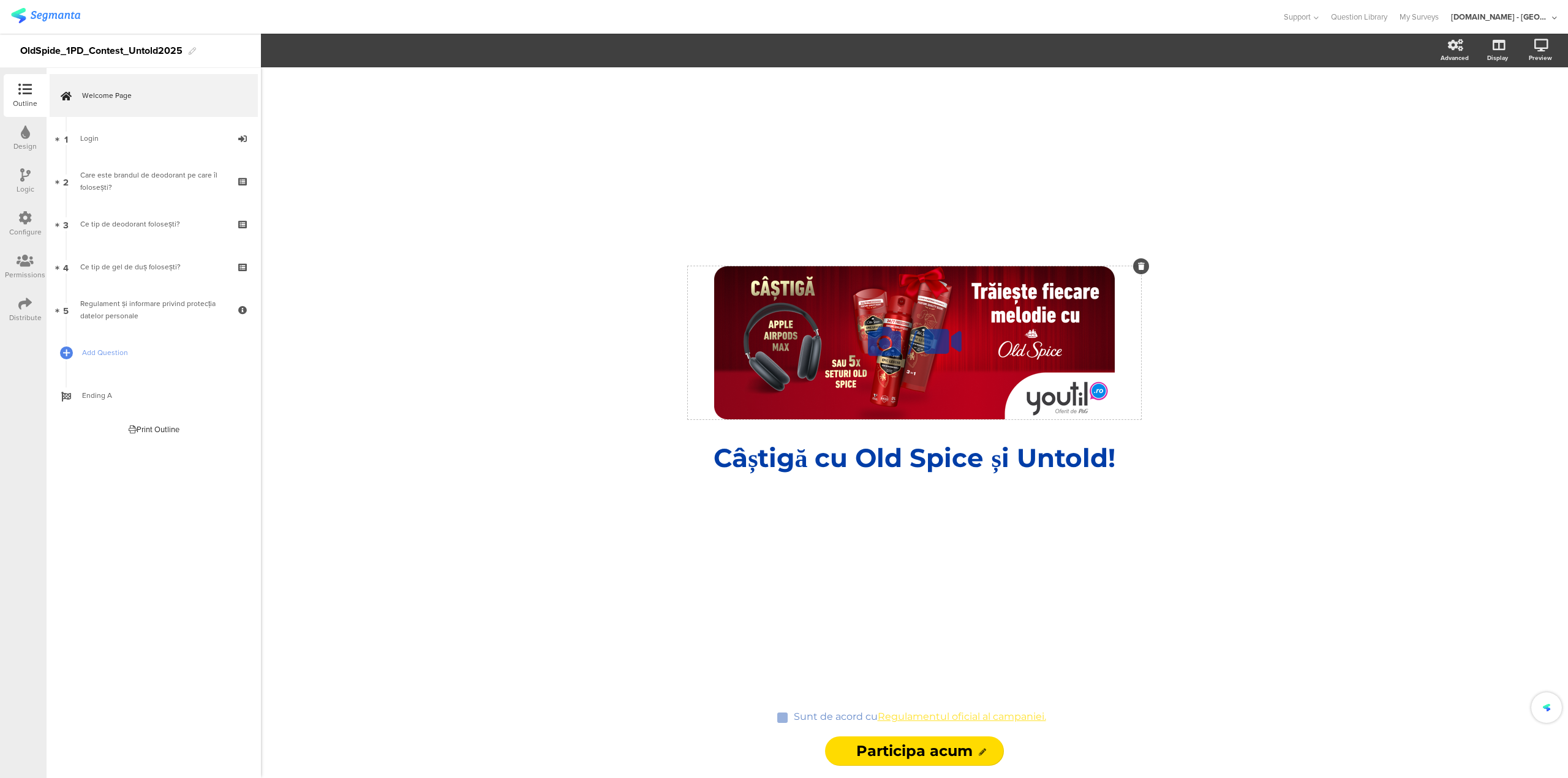 click on "/" 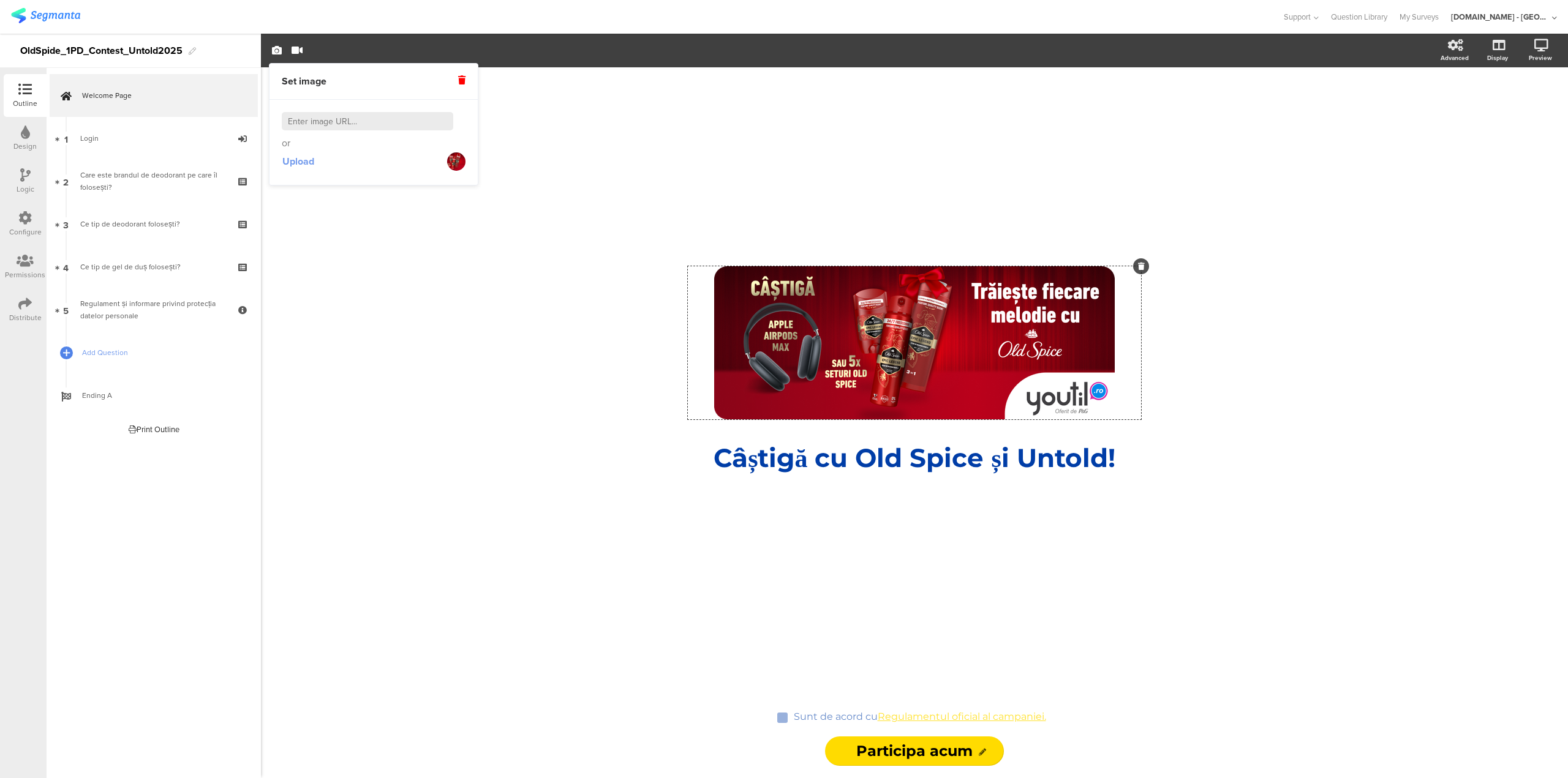 click on "Upload" at bounding box center (298, 161) 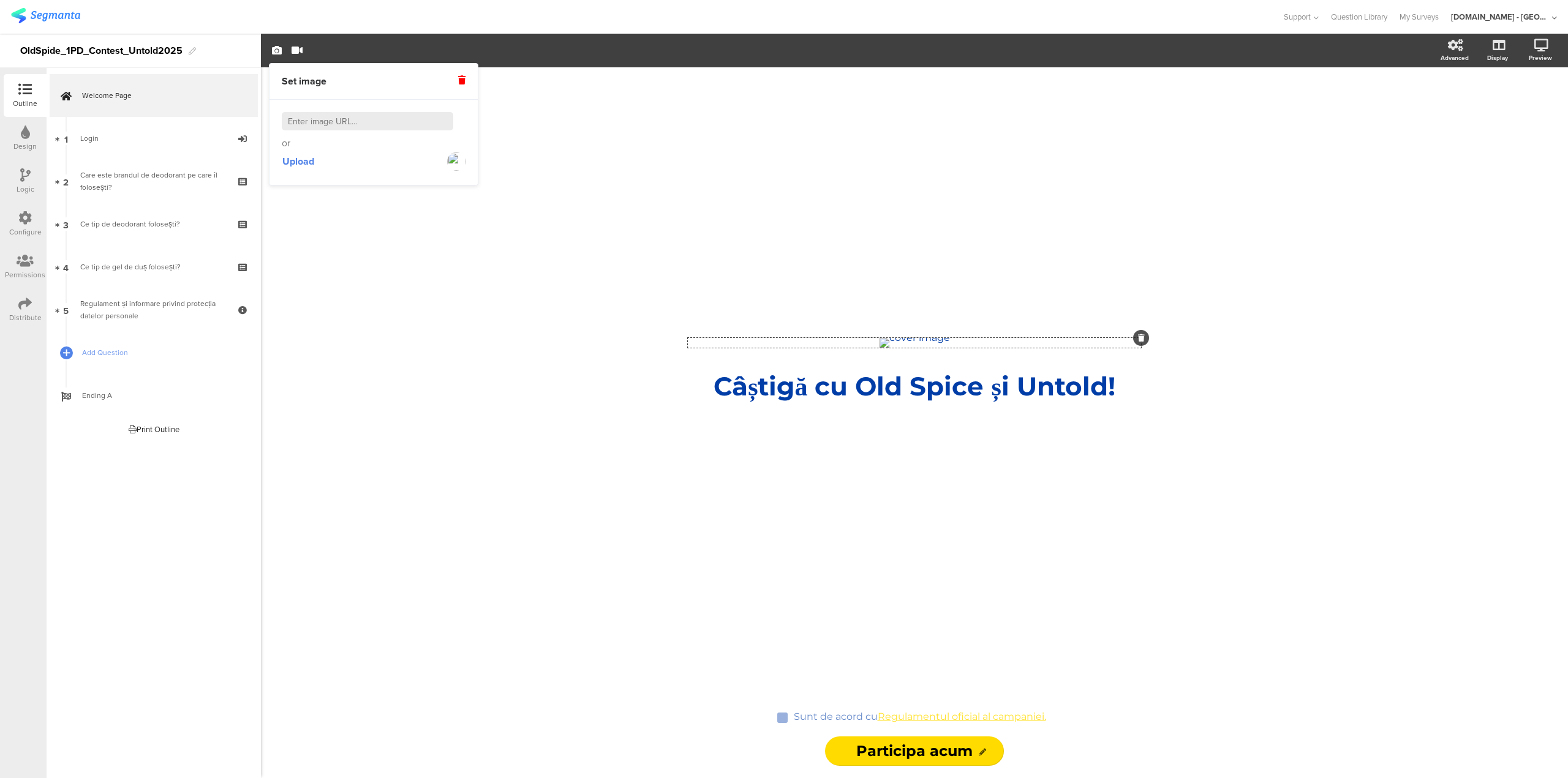 click at bounding box center [368, 121] 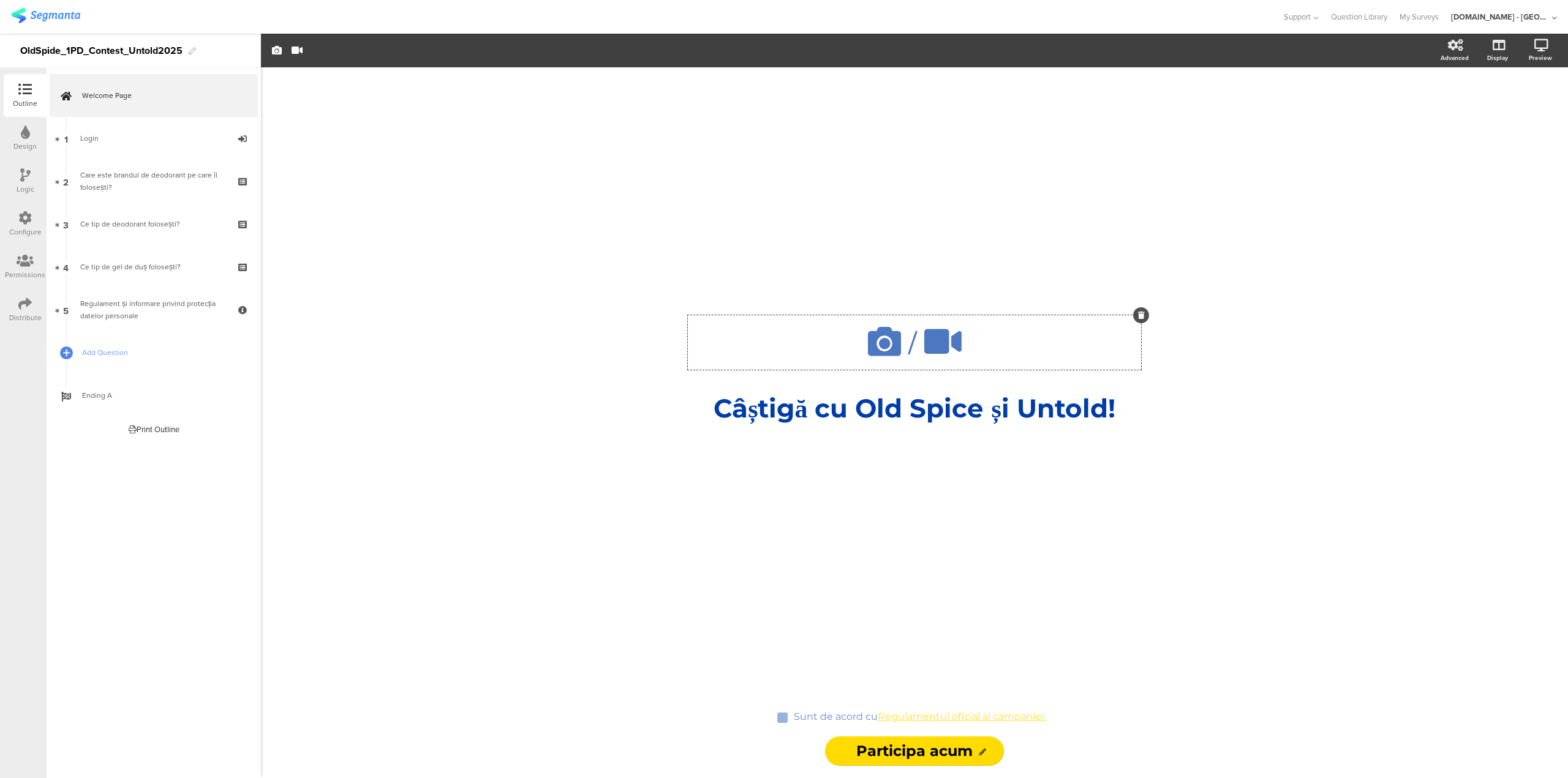 click on "/
Câștigă cu Old Spice și Untold!
Câștigă cu Old Spice și Untold!
Sunt de acord cu  Regulamentul oficial al campaniei.
Sunt de acord cu  Regulamentul oficial al campaniei.
Participa acum
Participa acum" 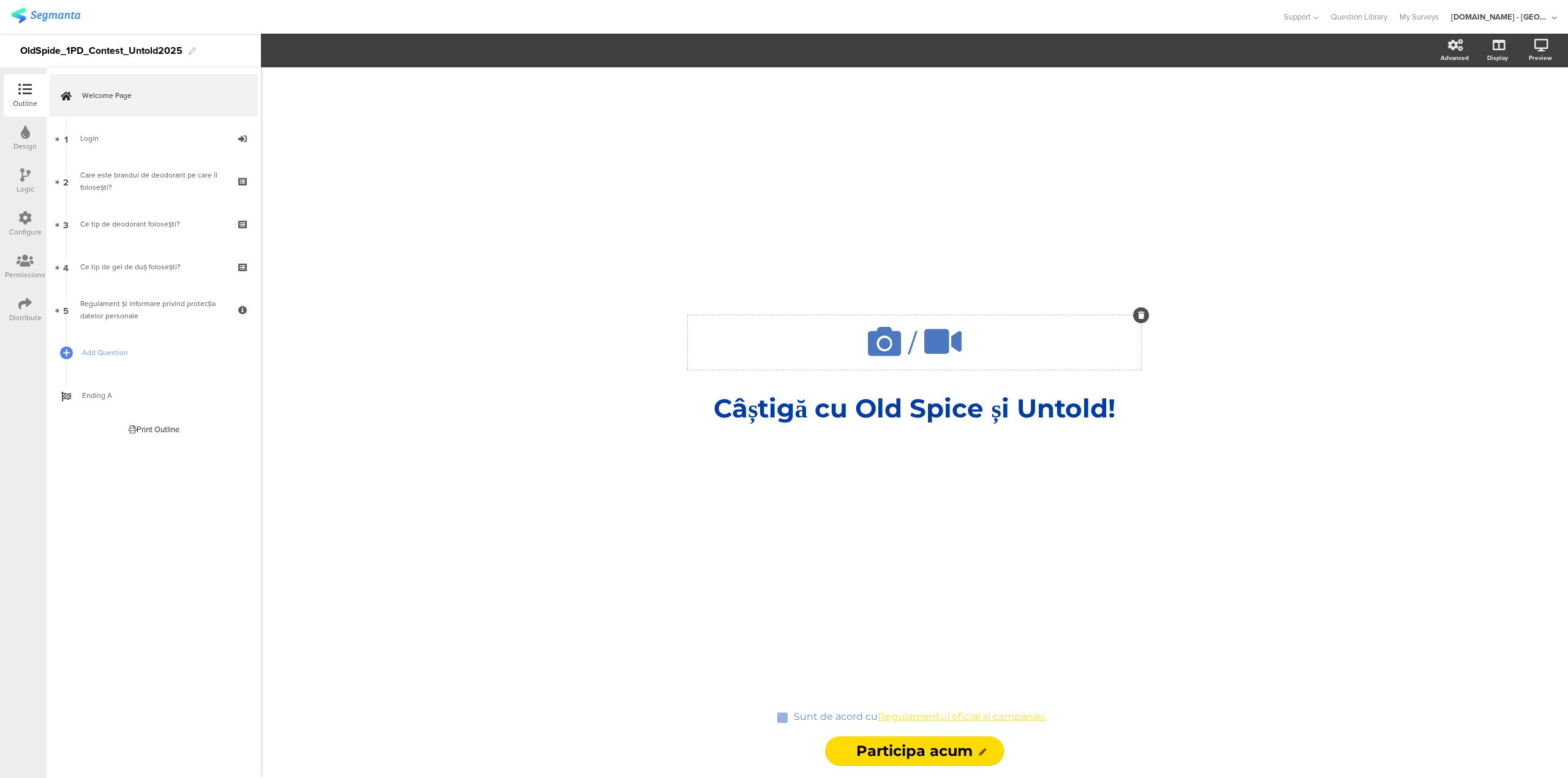 click 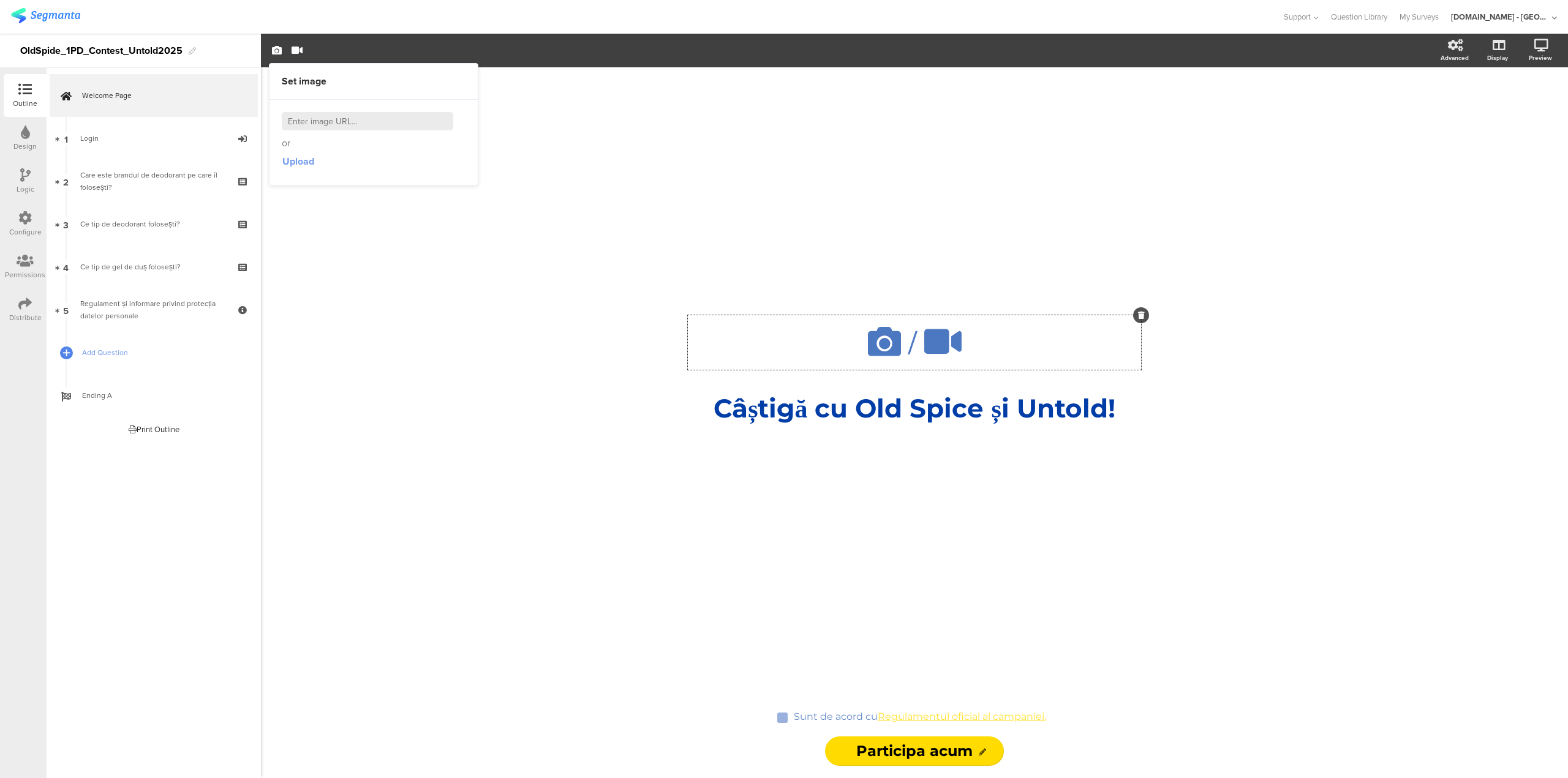 click on "Upload" at bounding box center (298, 161) 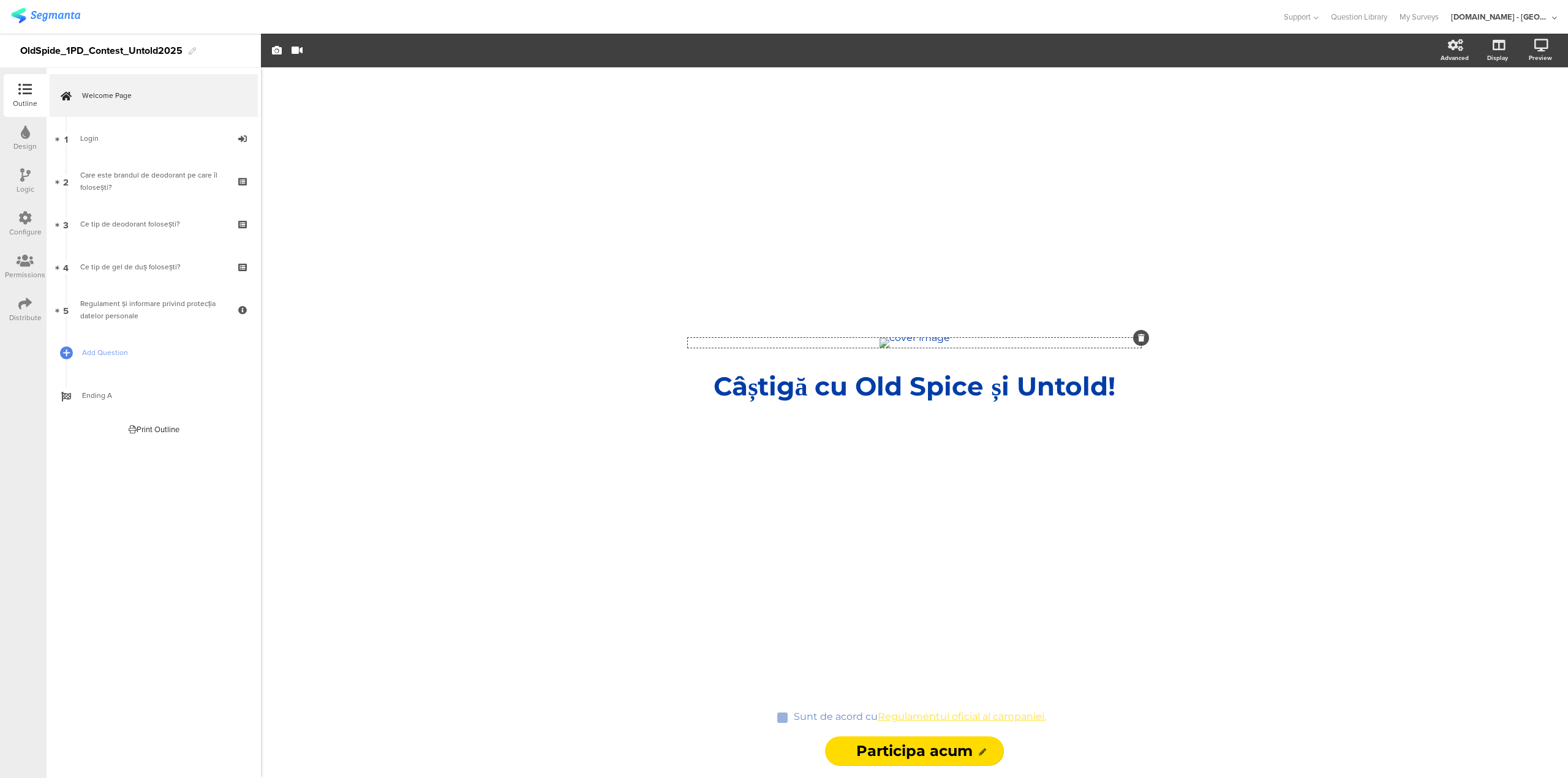 click on "/
Câștigă cu Old Spice și Untold!
Câștigă cu Old Spice și Untold!" 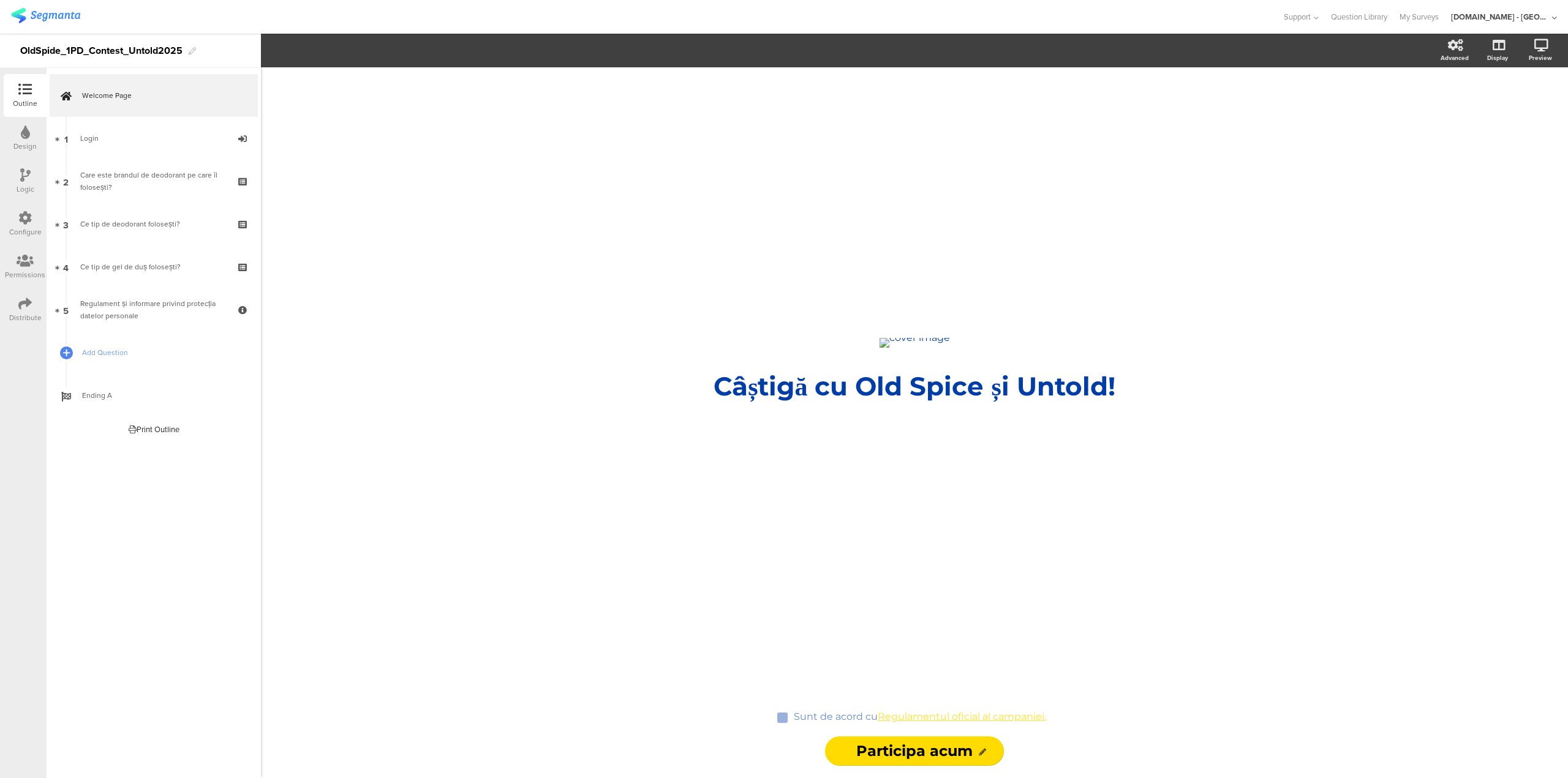 click on "Distribute" at bounding box center [25, 310] 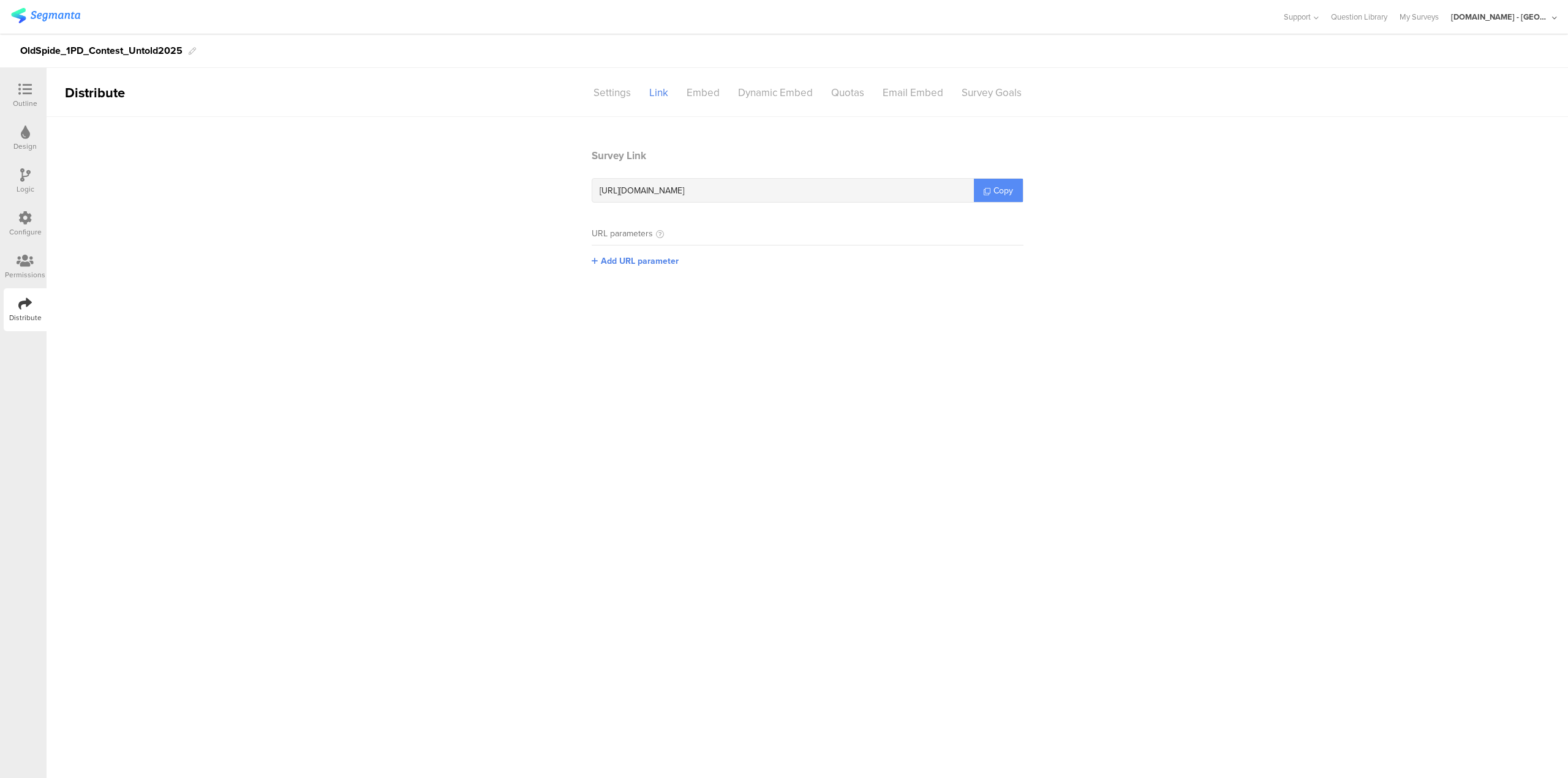 click on "Copy" at bounding box center [998, 190] 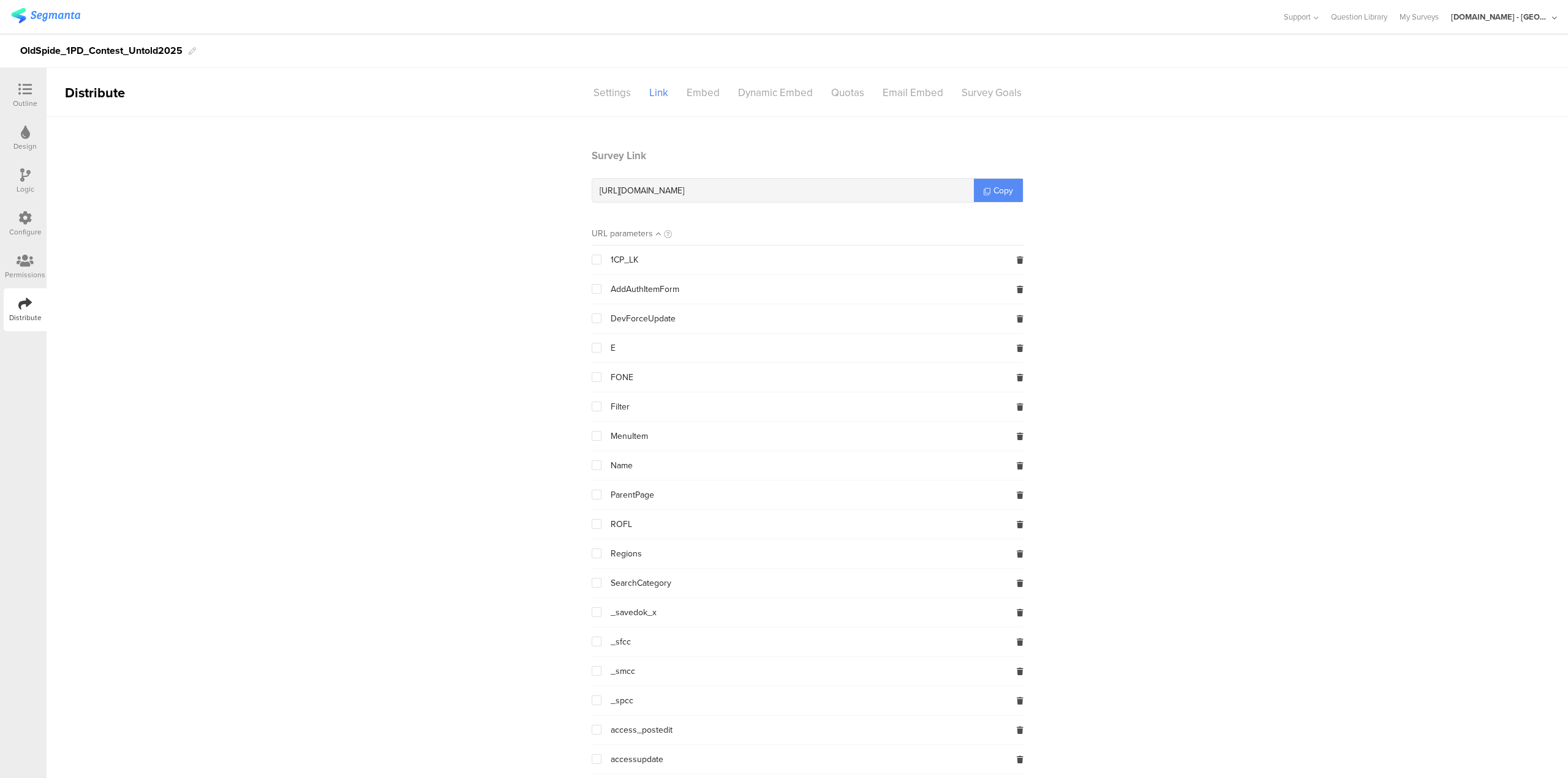 click on "Copy" at bounding box center (998, 190) 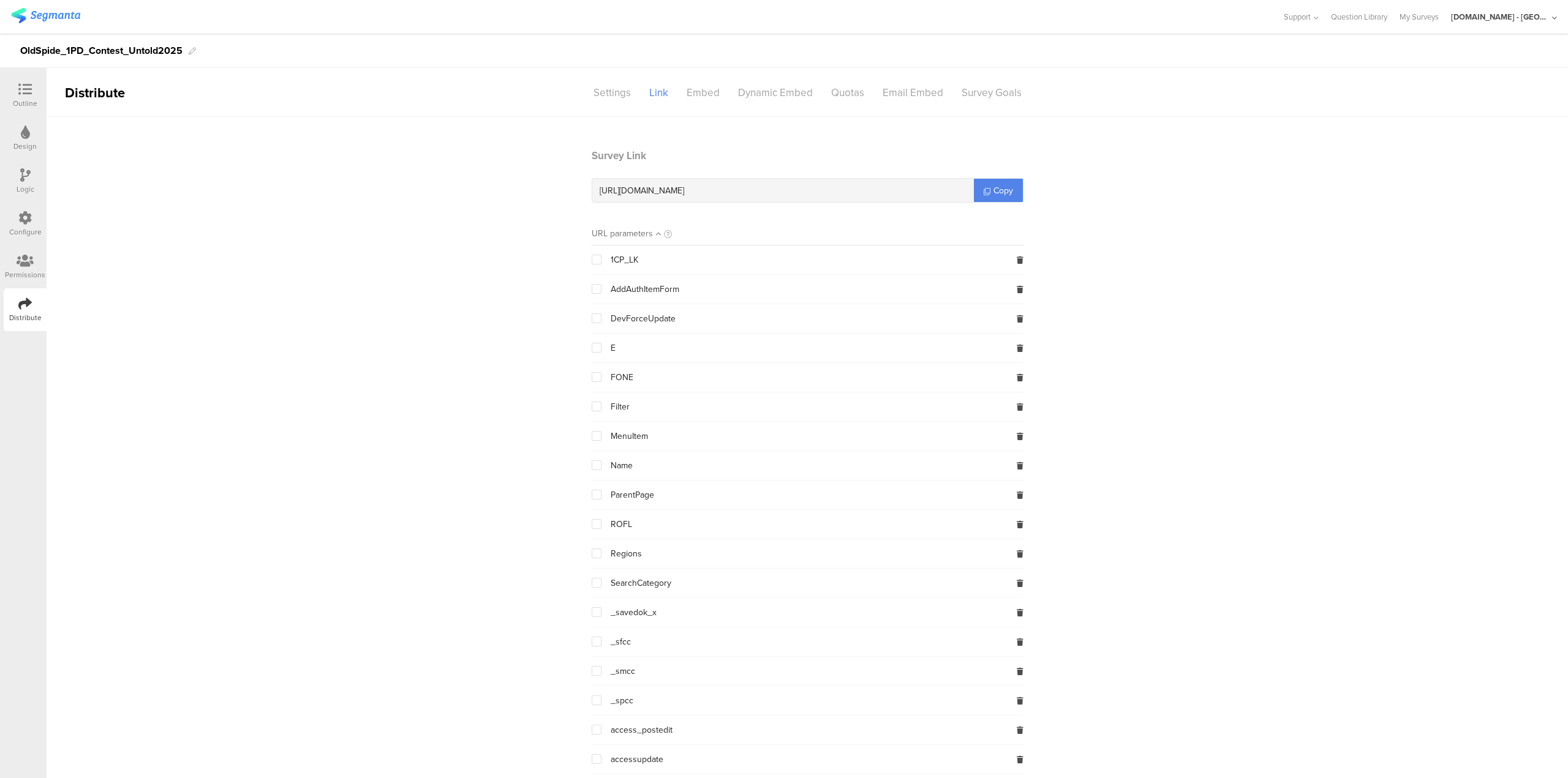 click at bounding box center (25, 90) 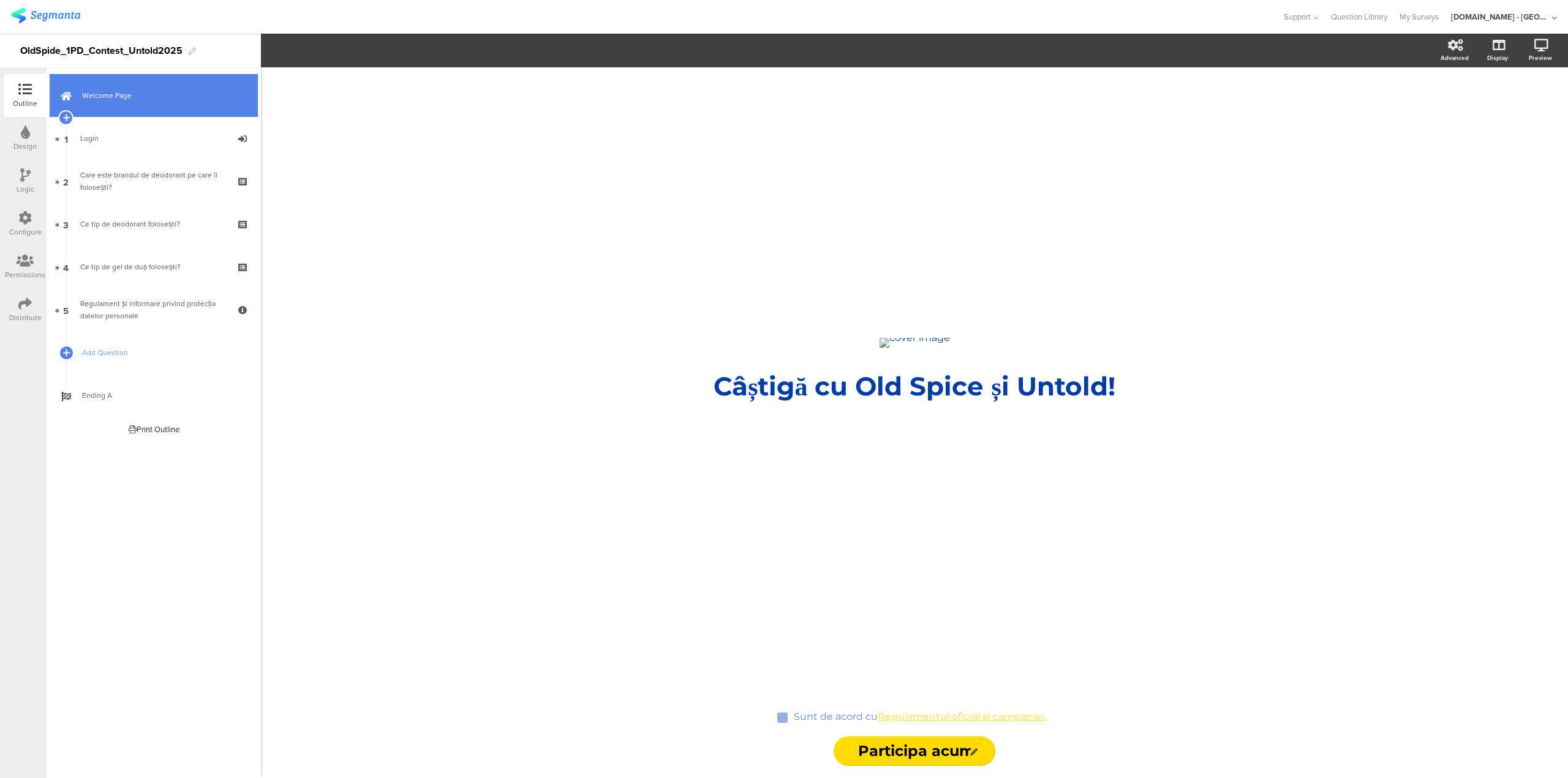 click on "Welcome Page" at bounding box center (154, 95) 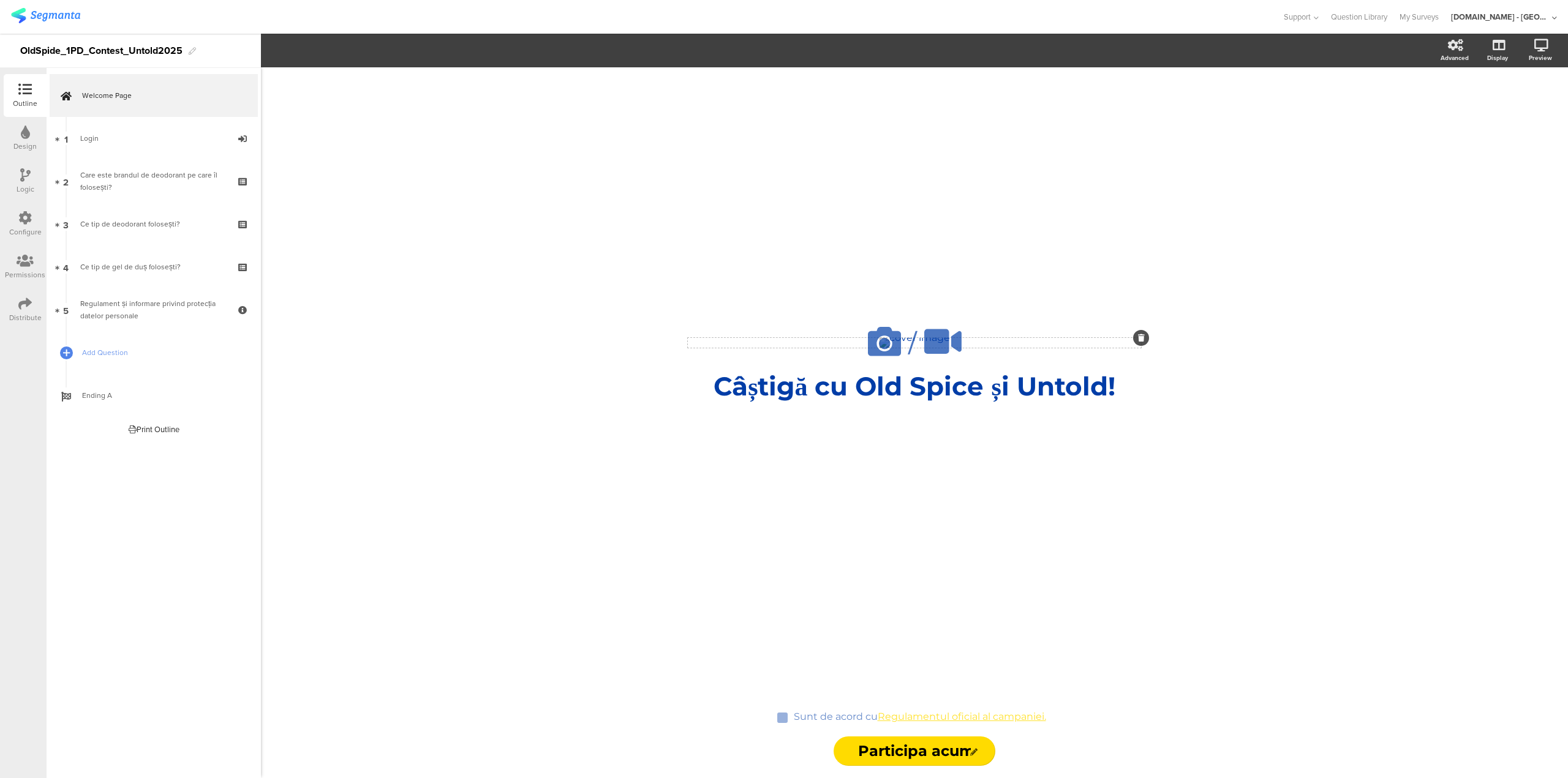 click 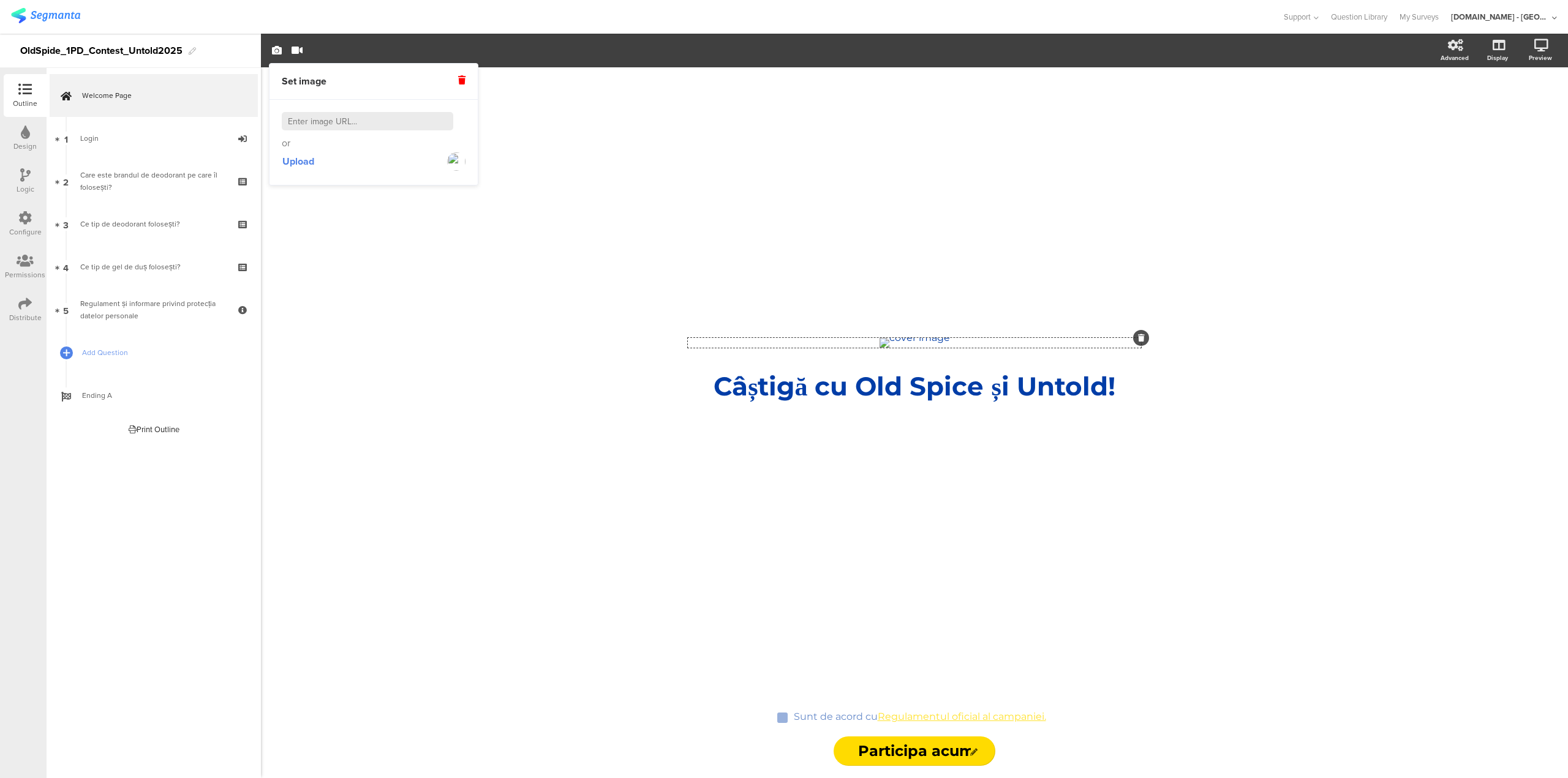 click on "Upload" at bounding box center (374, 162) 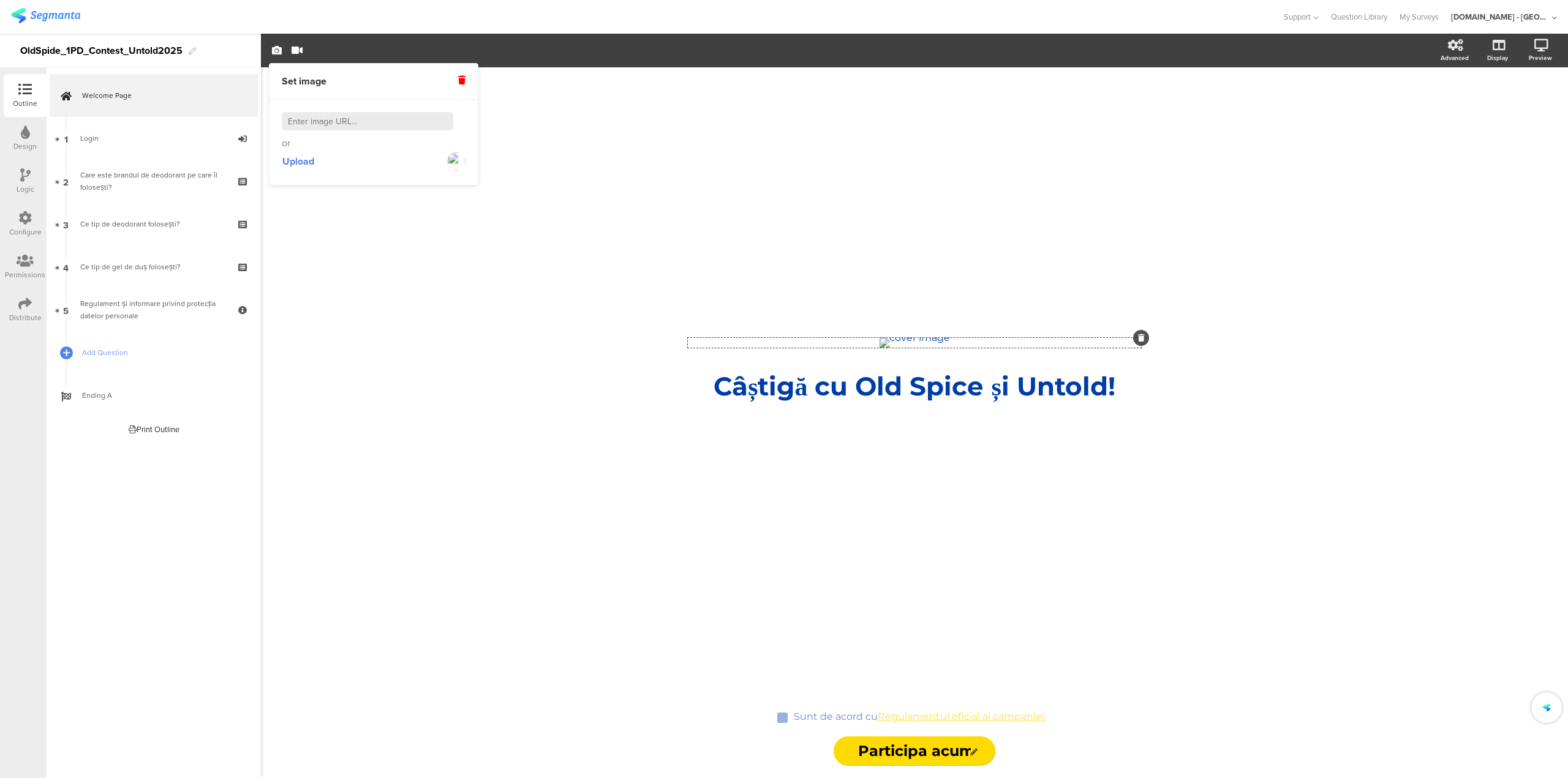 click at bounding box center [462, 80] 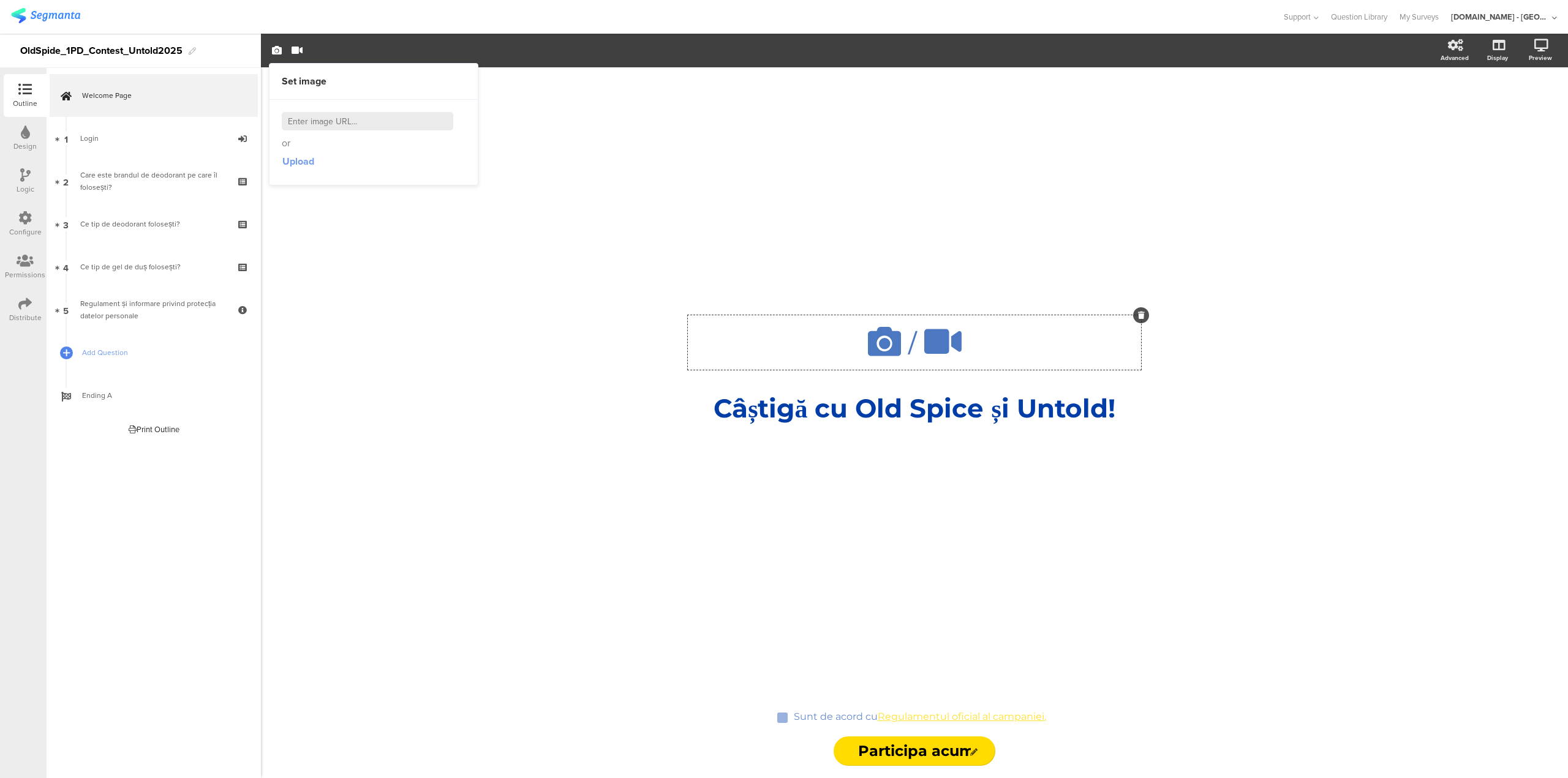 click on "Upload" at bounding box center [298, 161] 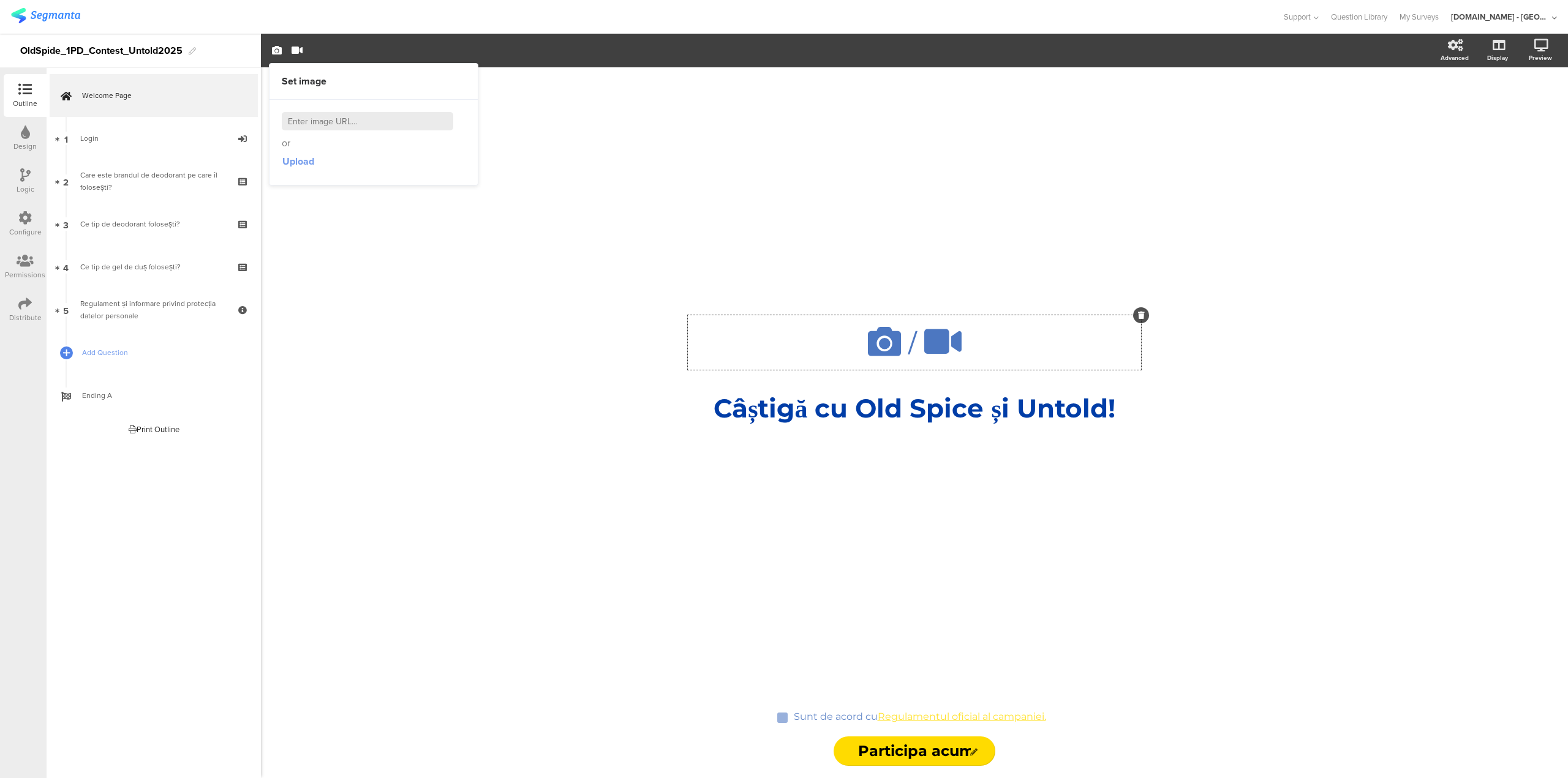 click on "Upload" at bounding box center [298, 161] 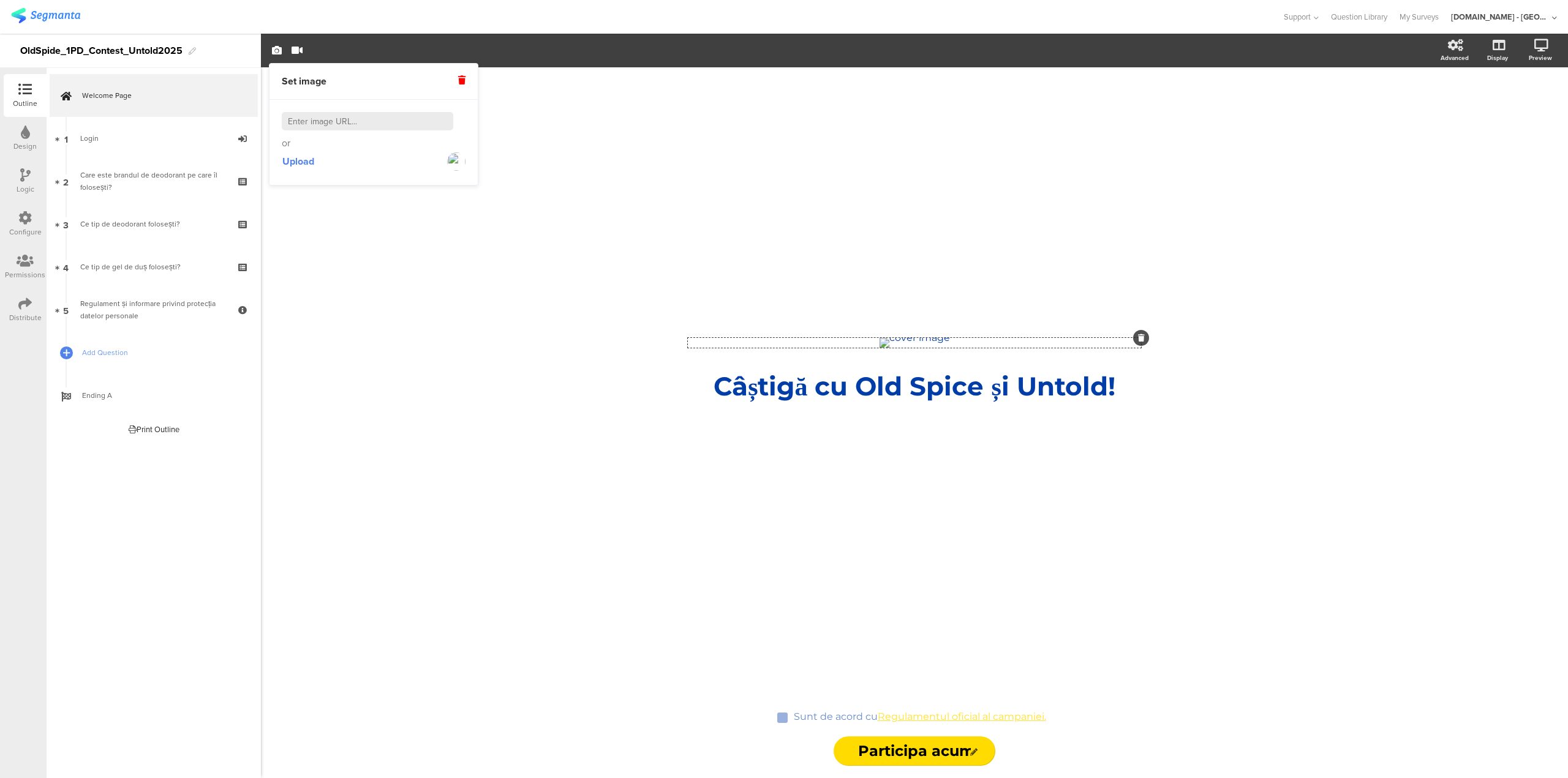 click at bounding box center (462, 81) 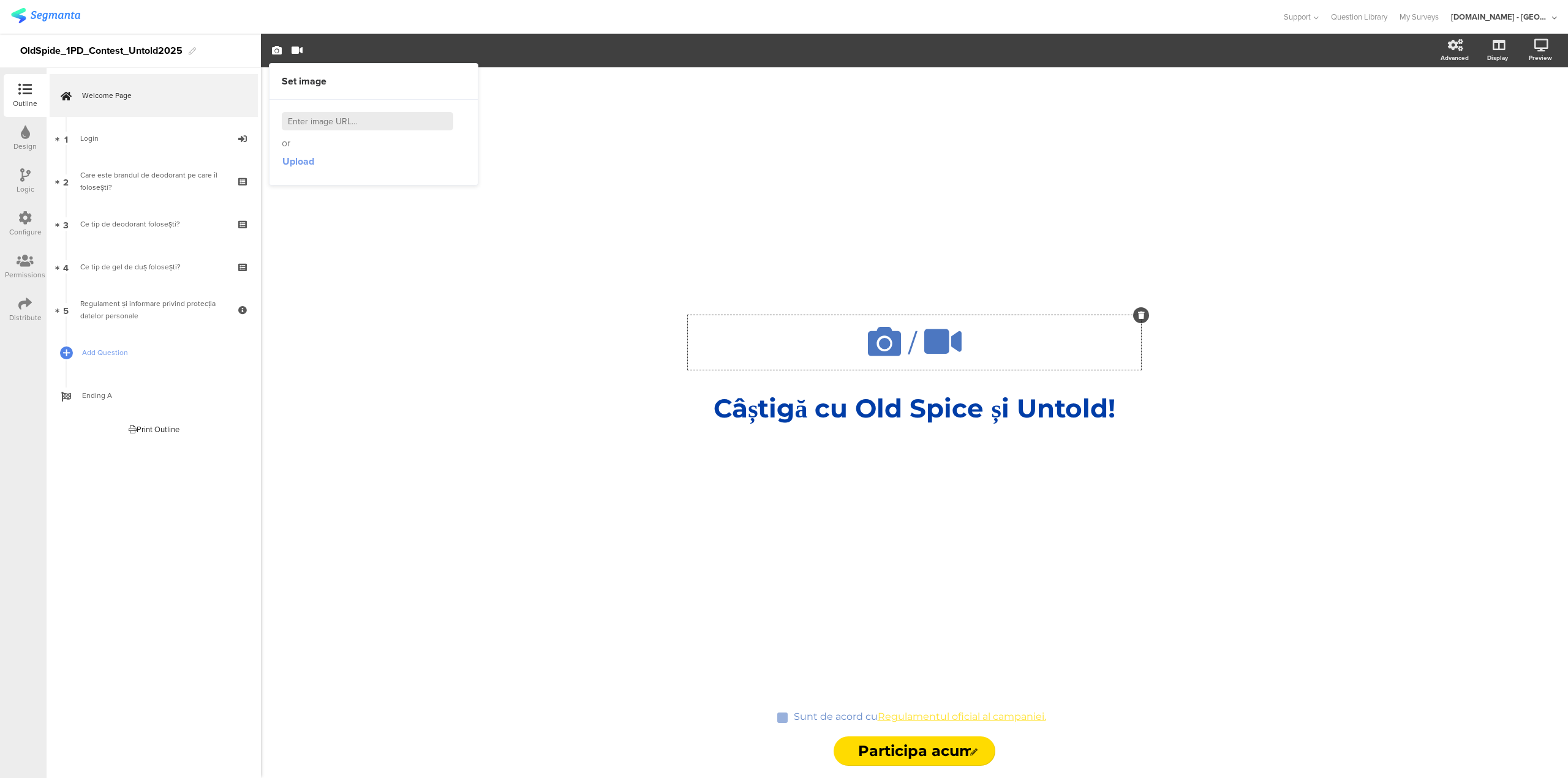 click on "Upload" at bounding box center [298, 161] 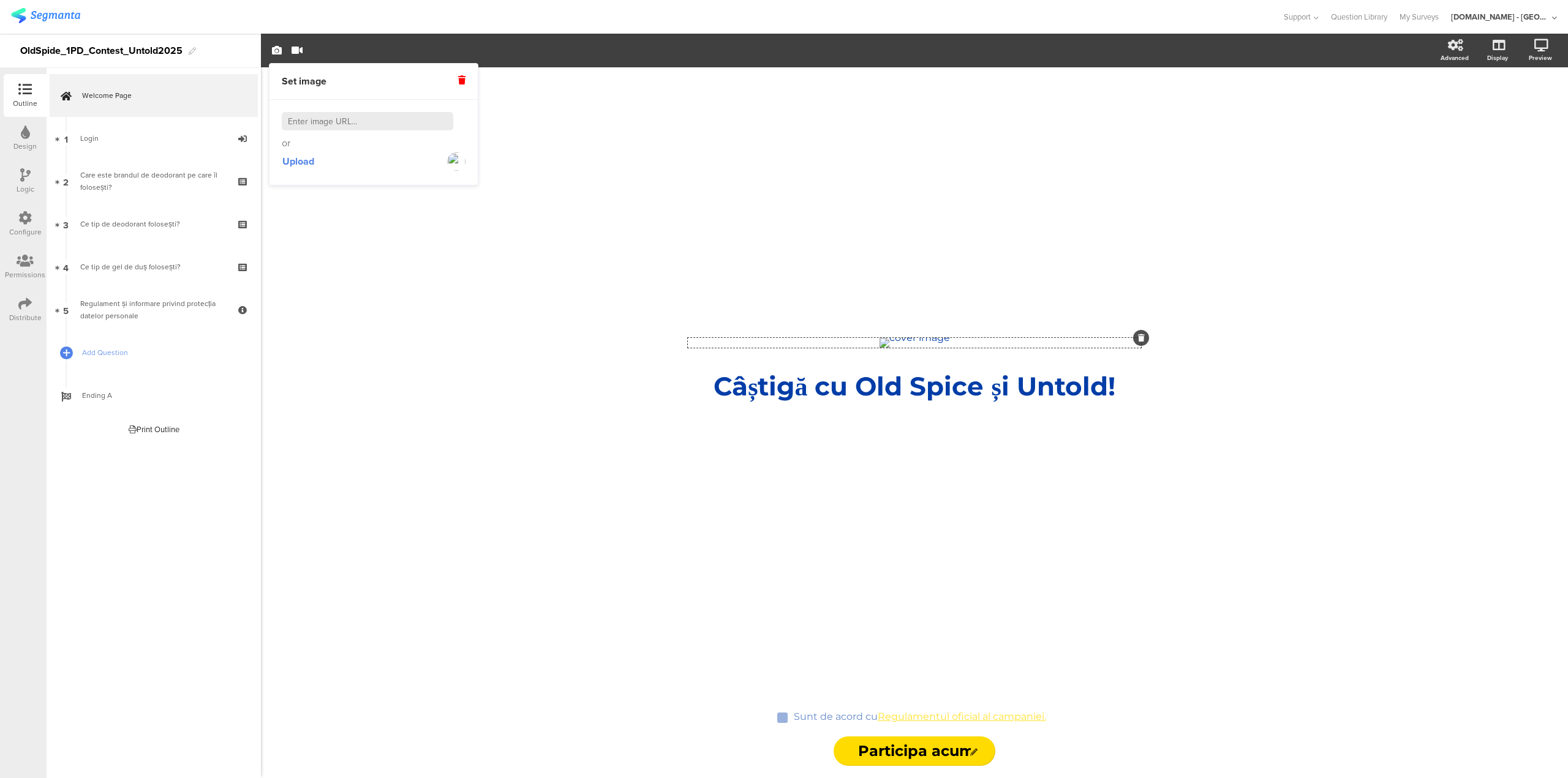 click at bounding box center [462, 80] 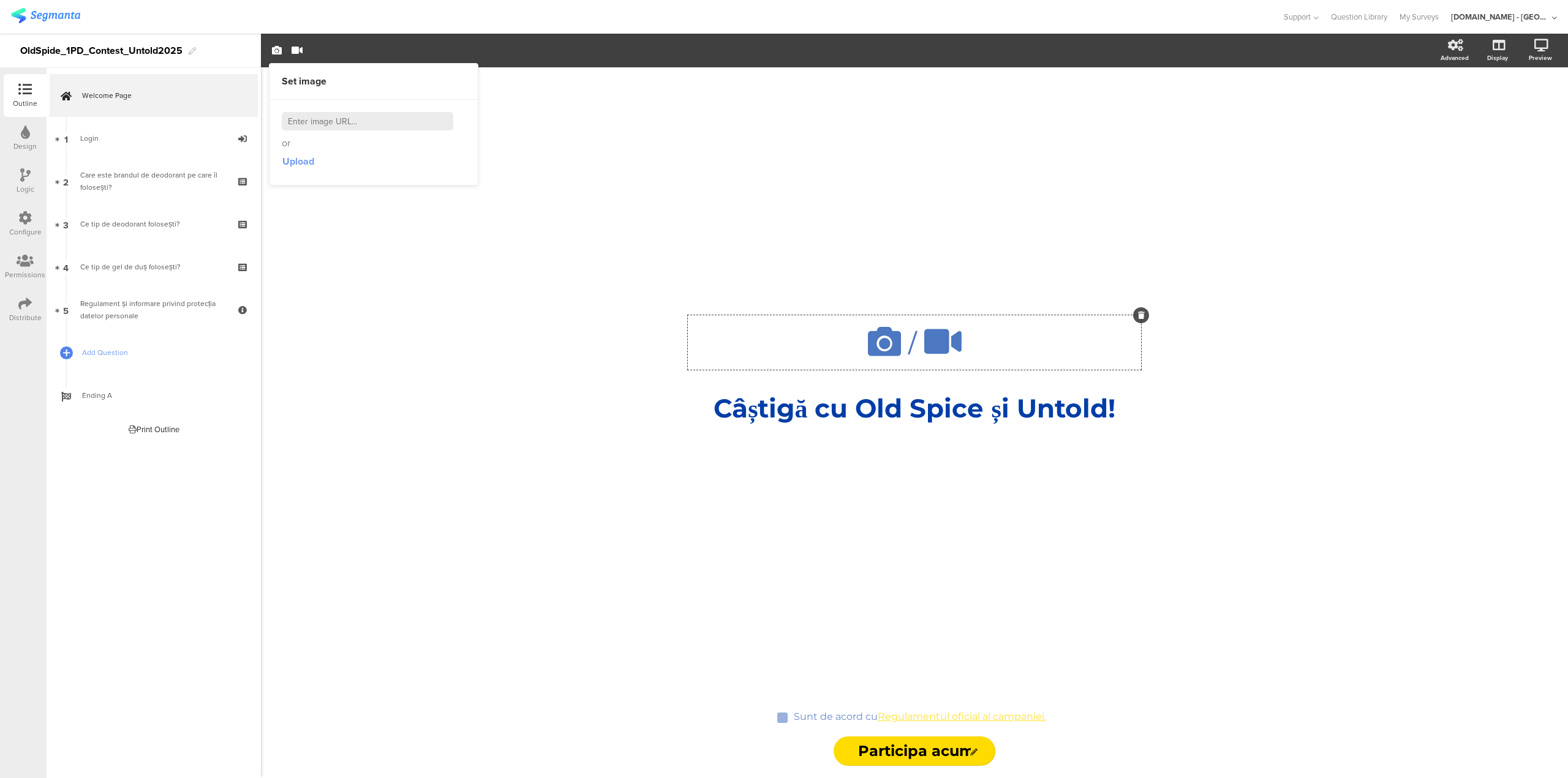 click on "Upload" at bounding box center [298, 161] 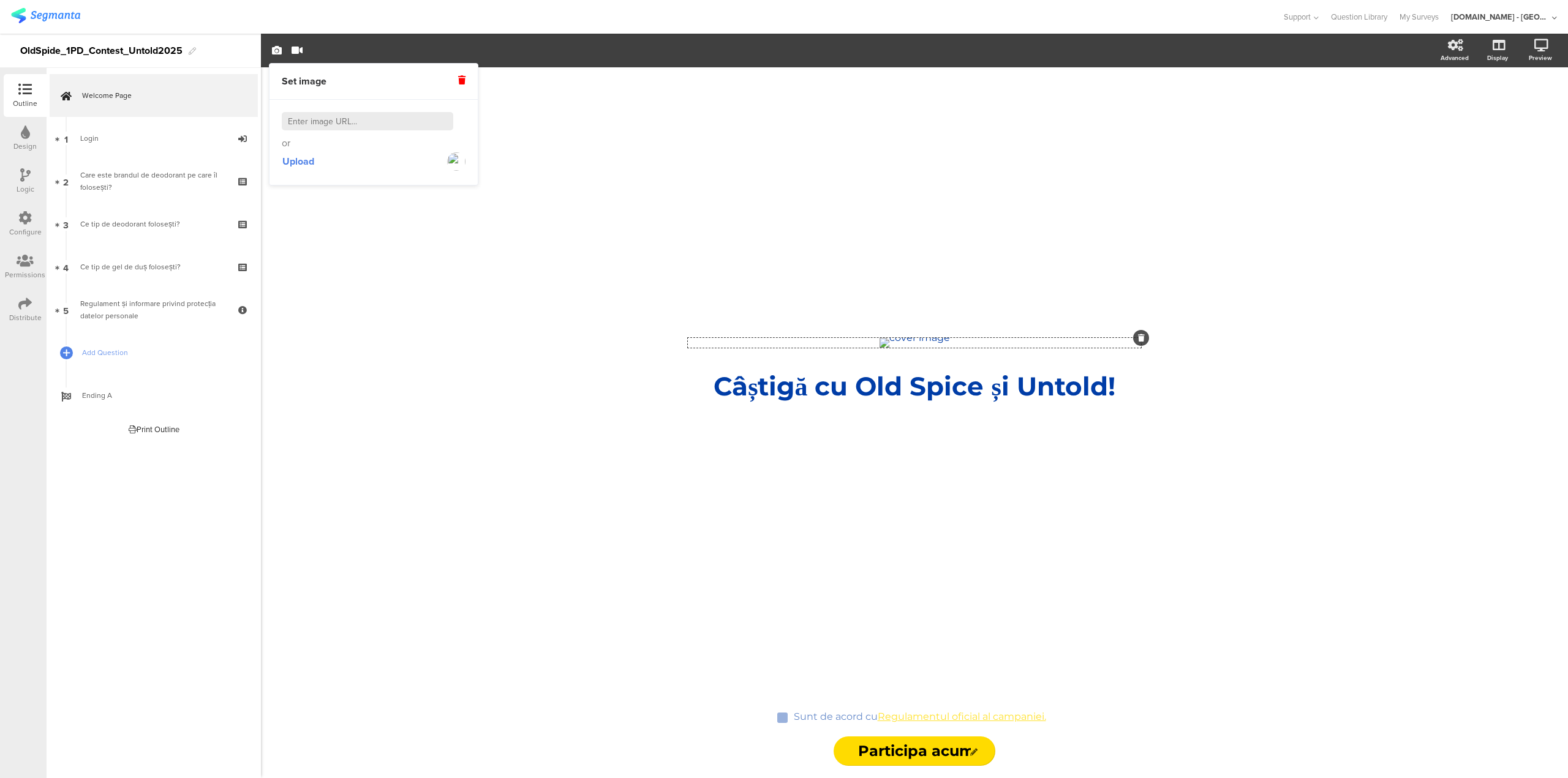 click at bounding box center (462, 80) 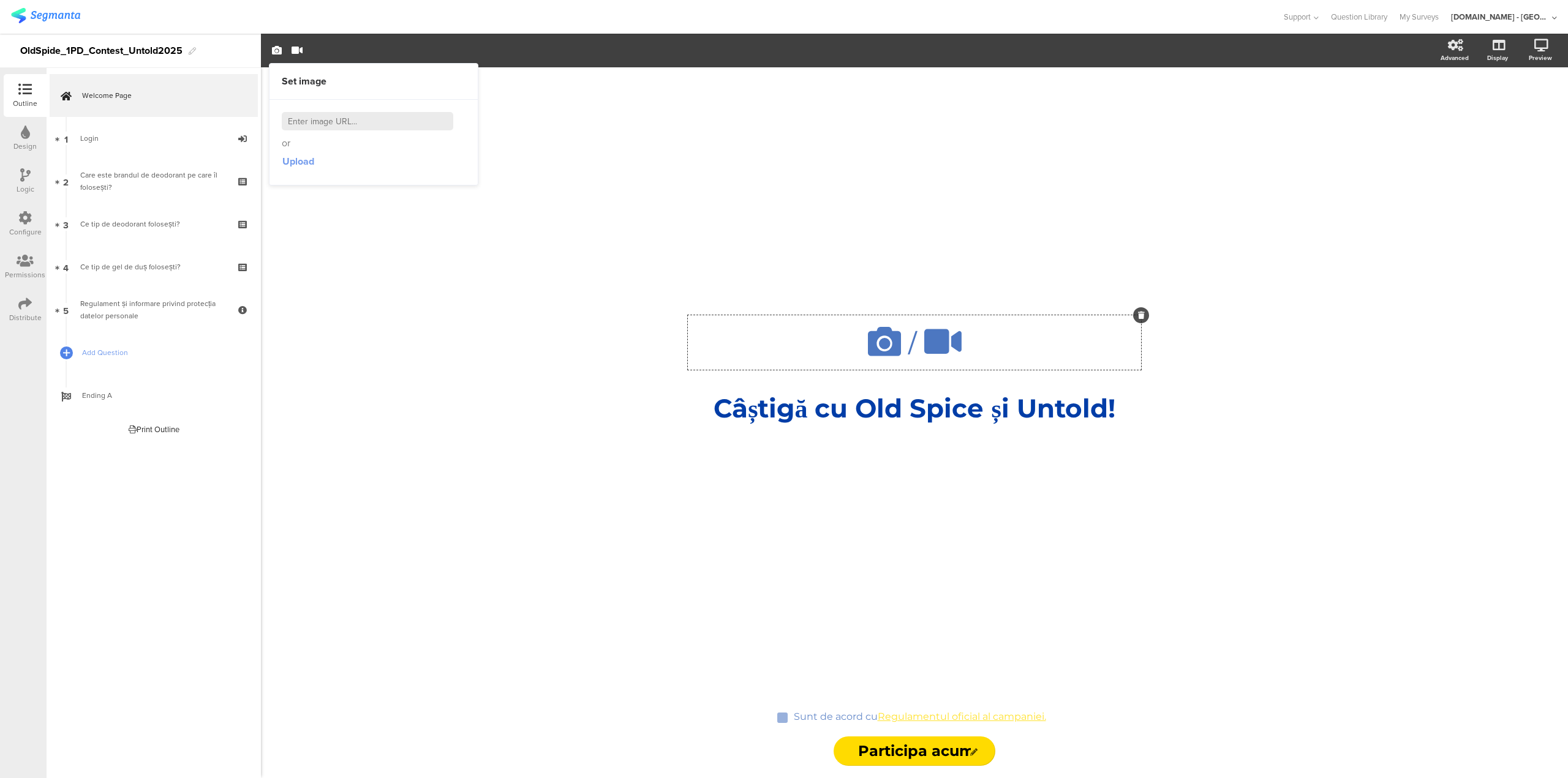 click on "Upload" at bounding box center (298, 161) 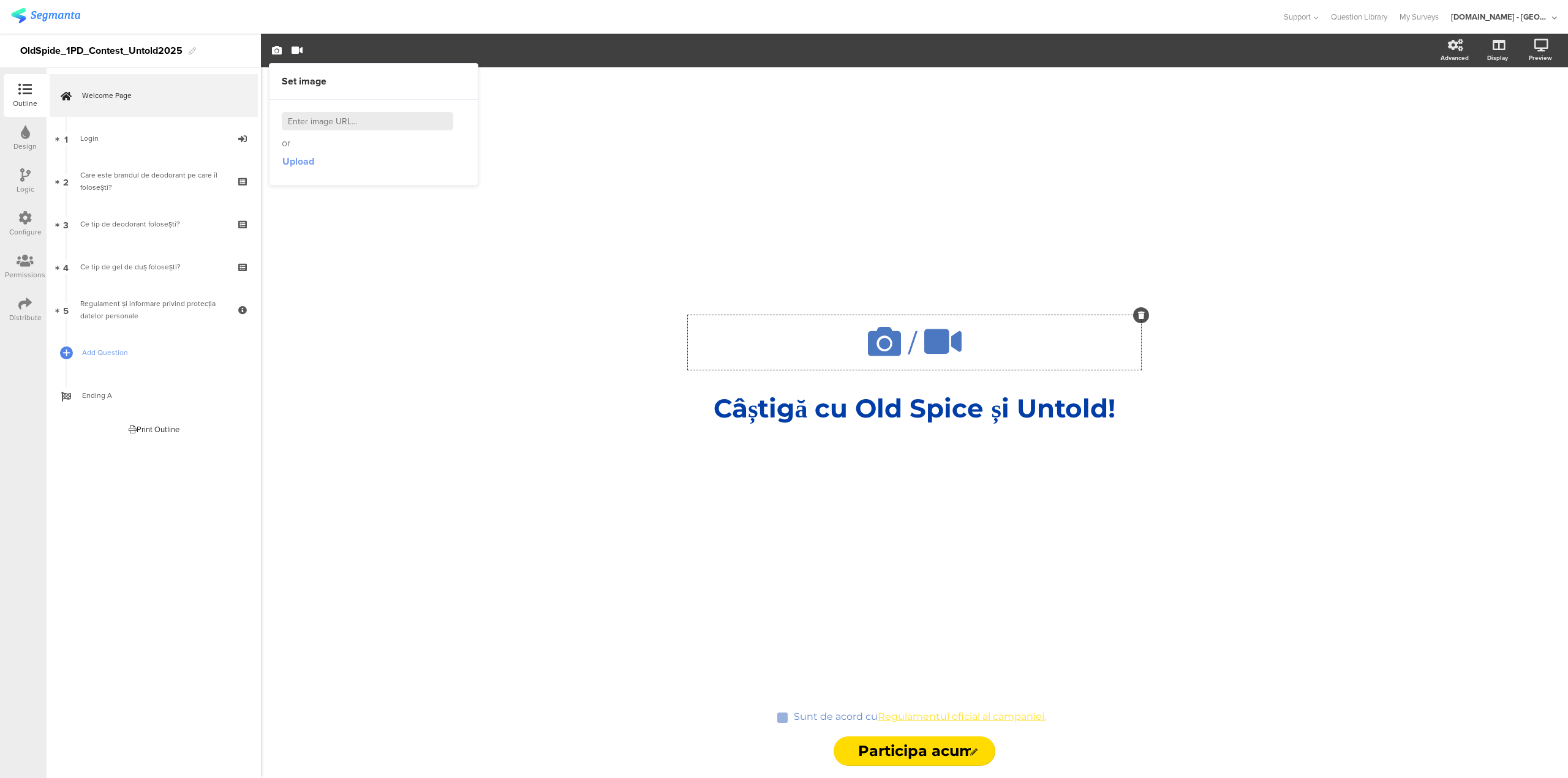 click on "Upload" at bounding box center (298, 161) 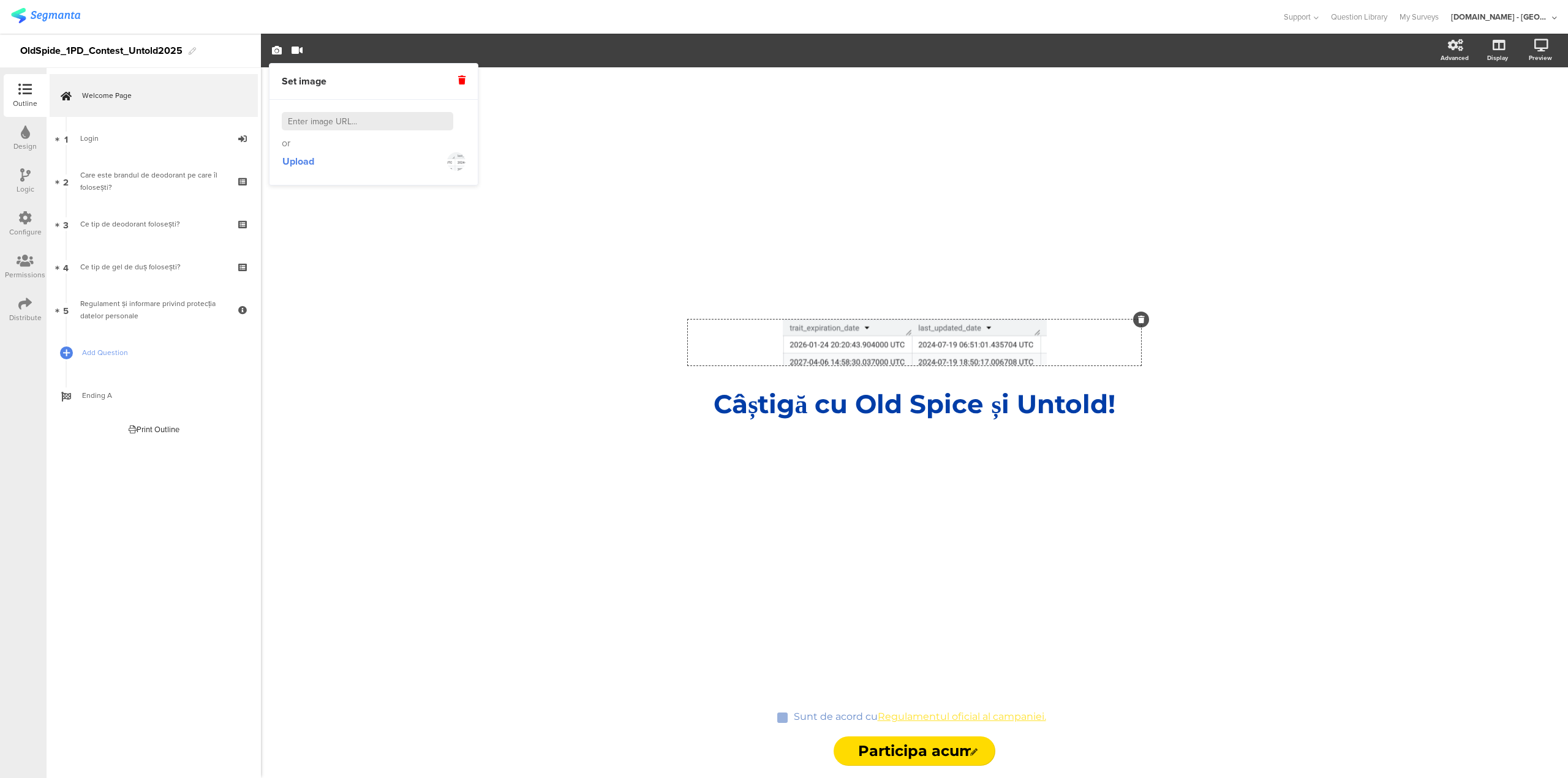 click at bounding box center [462, 81] 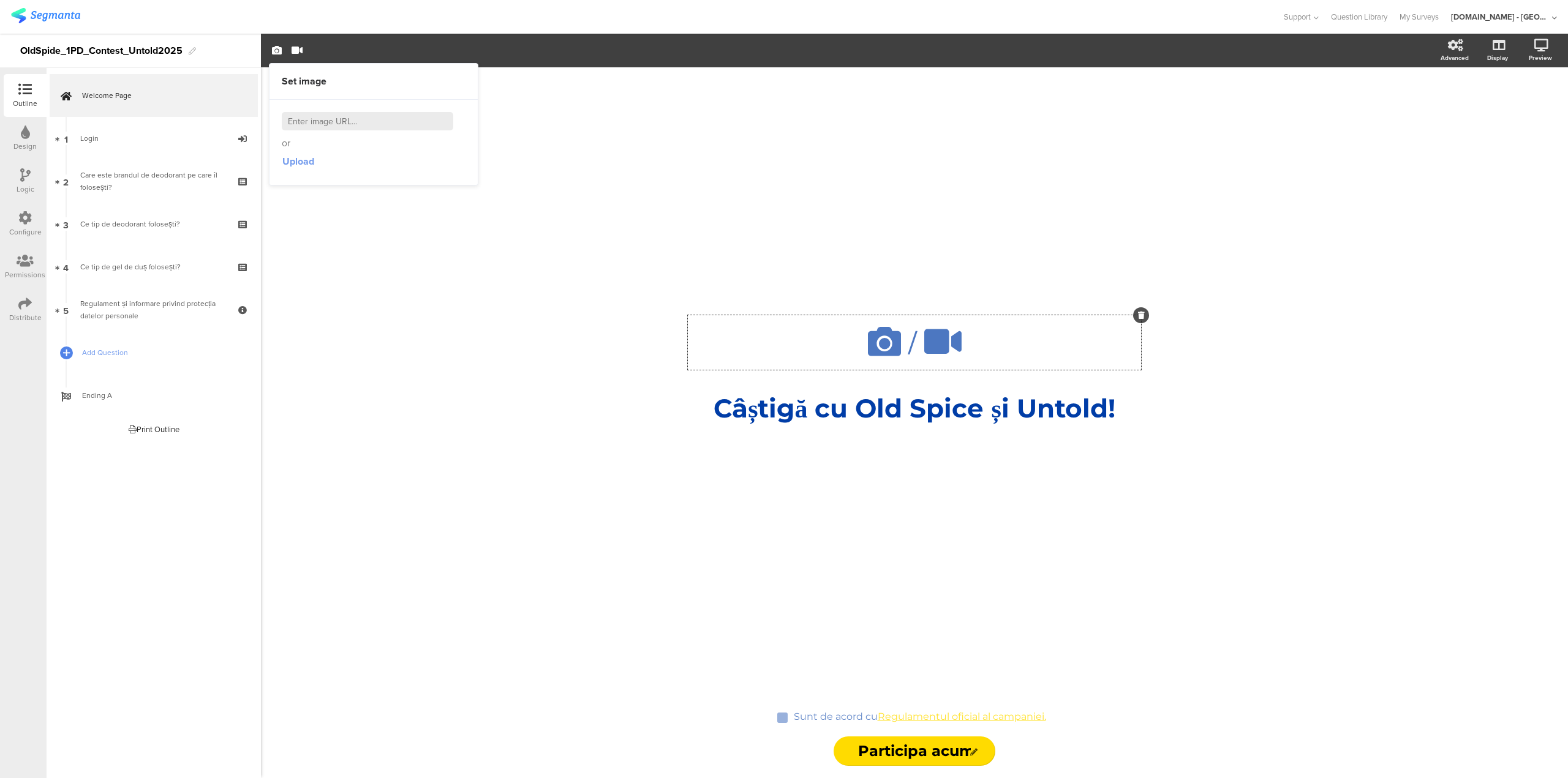 click on "Upload" at bounding box center (298, 161) 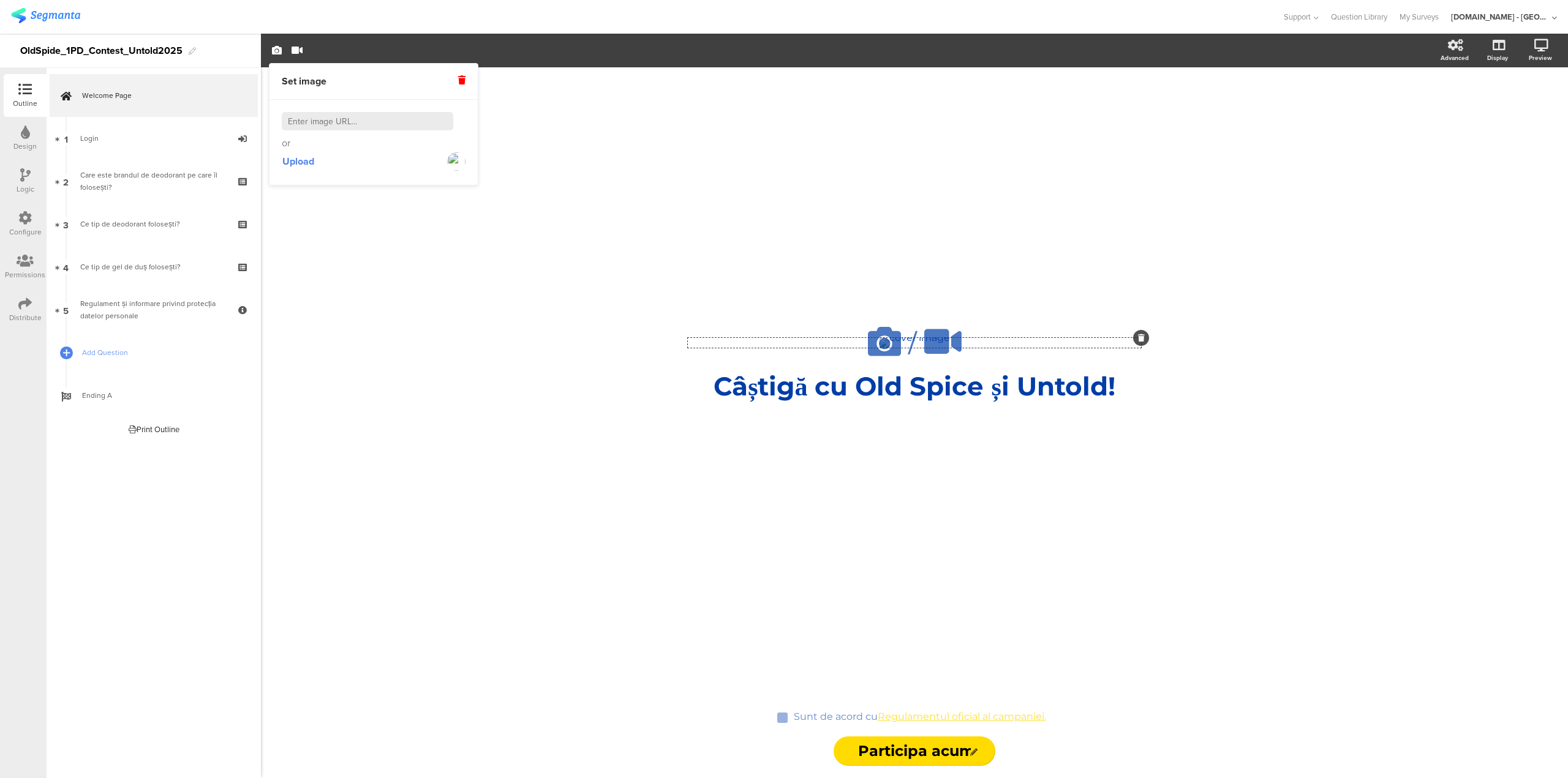 click 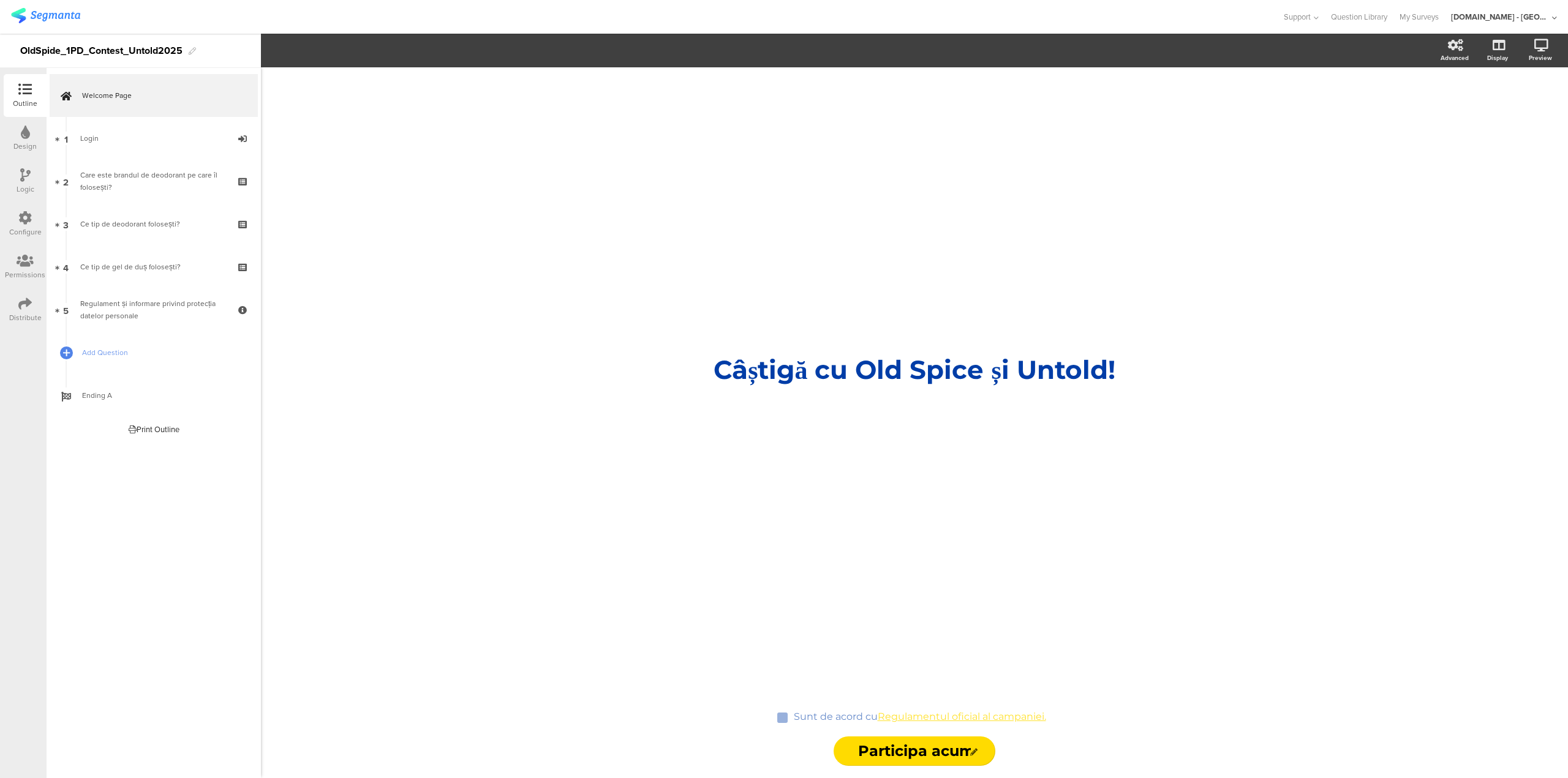 click on "Câștigă cu Old Spice și Untold!
Câștigă cu Old Spice și Untold!" 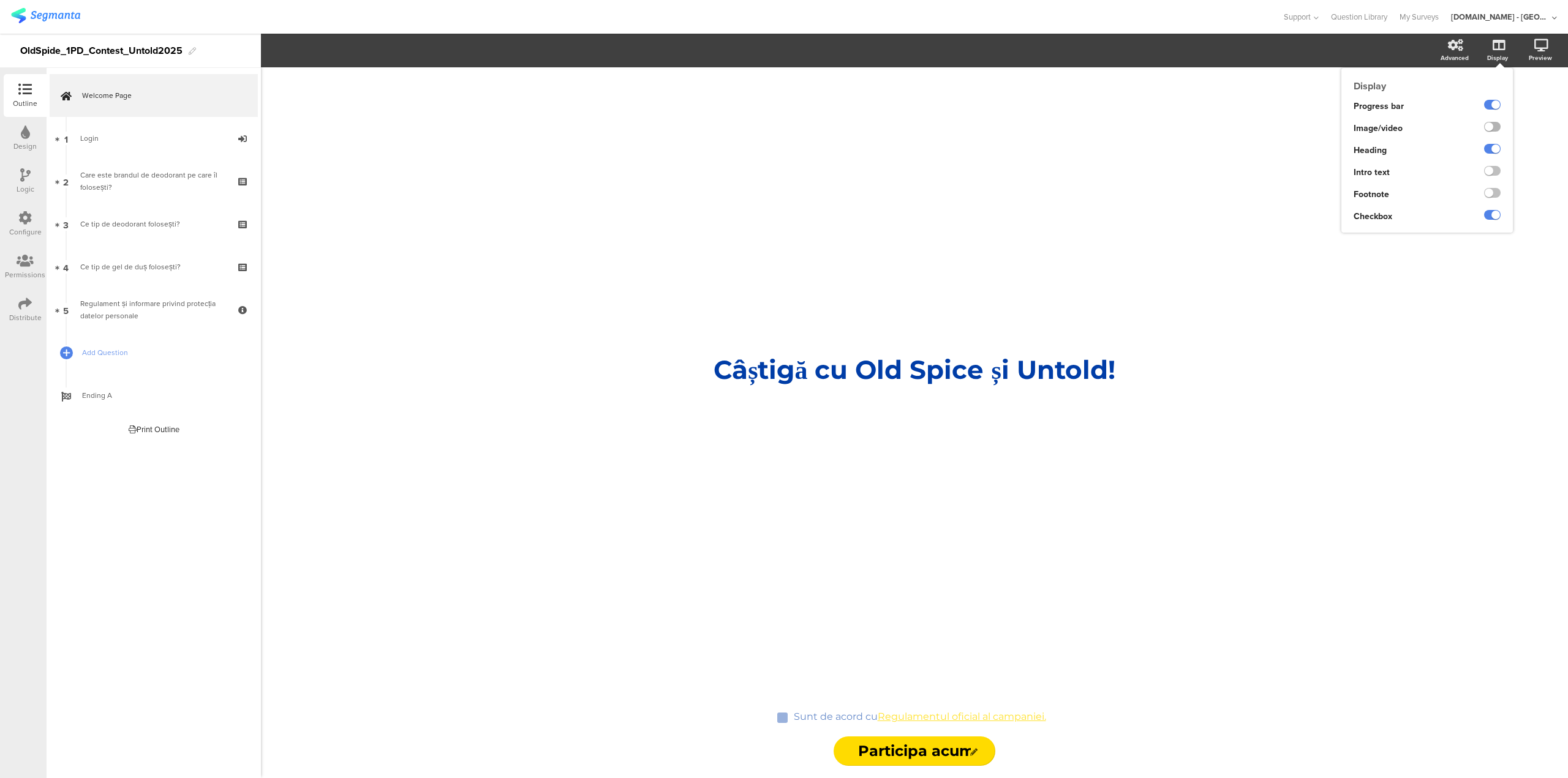 click 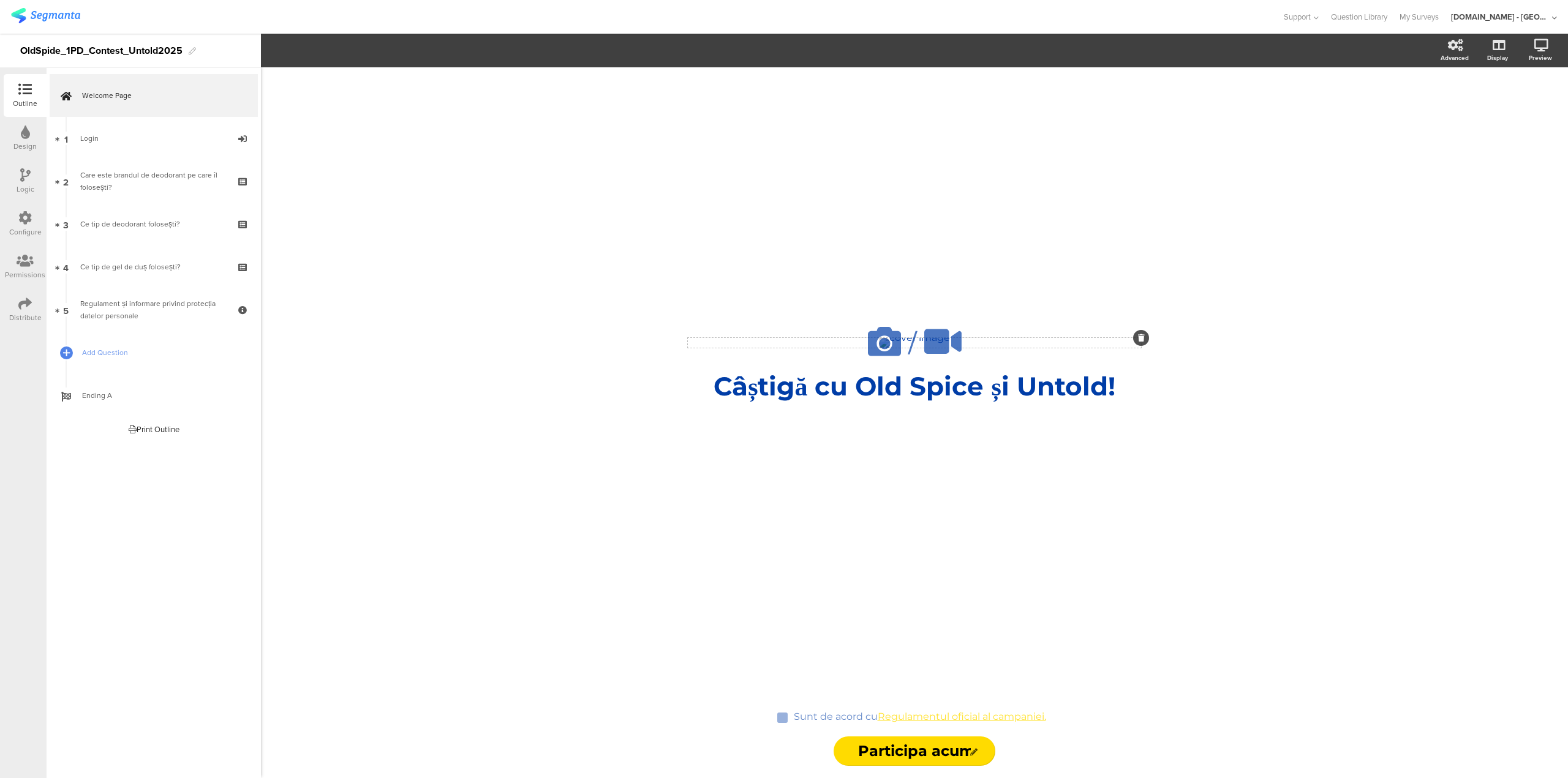 click on "/" 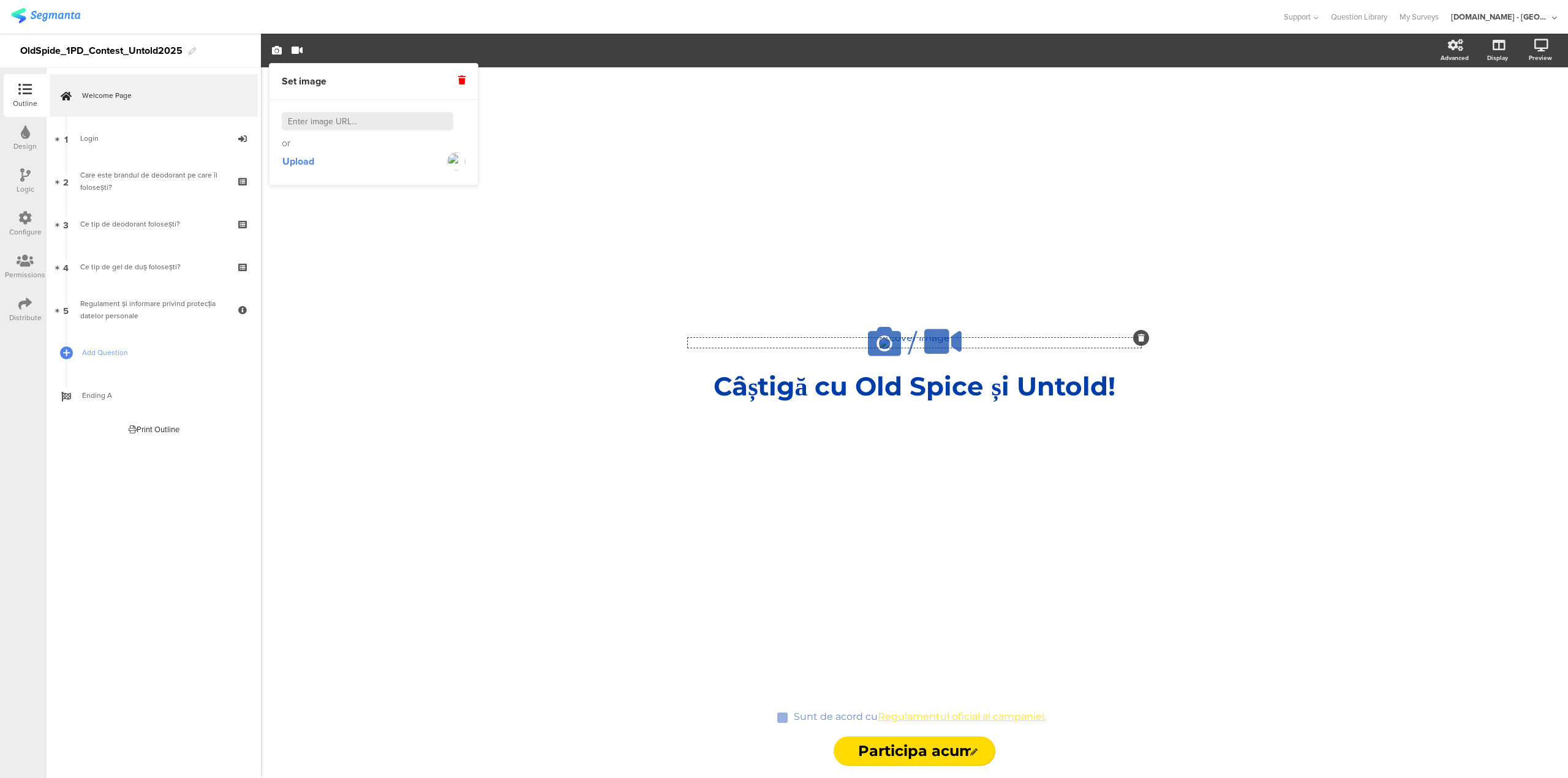 click 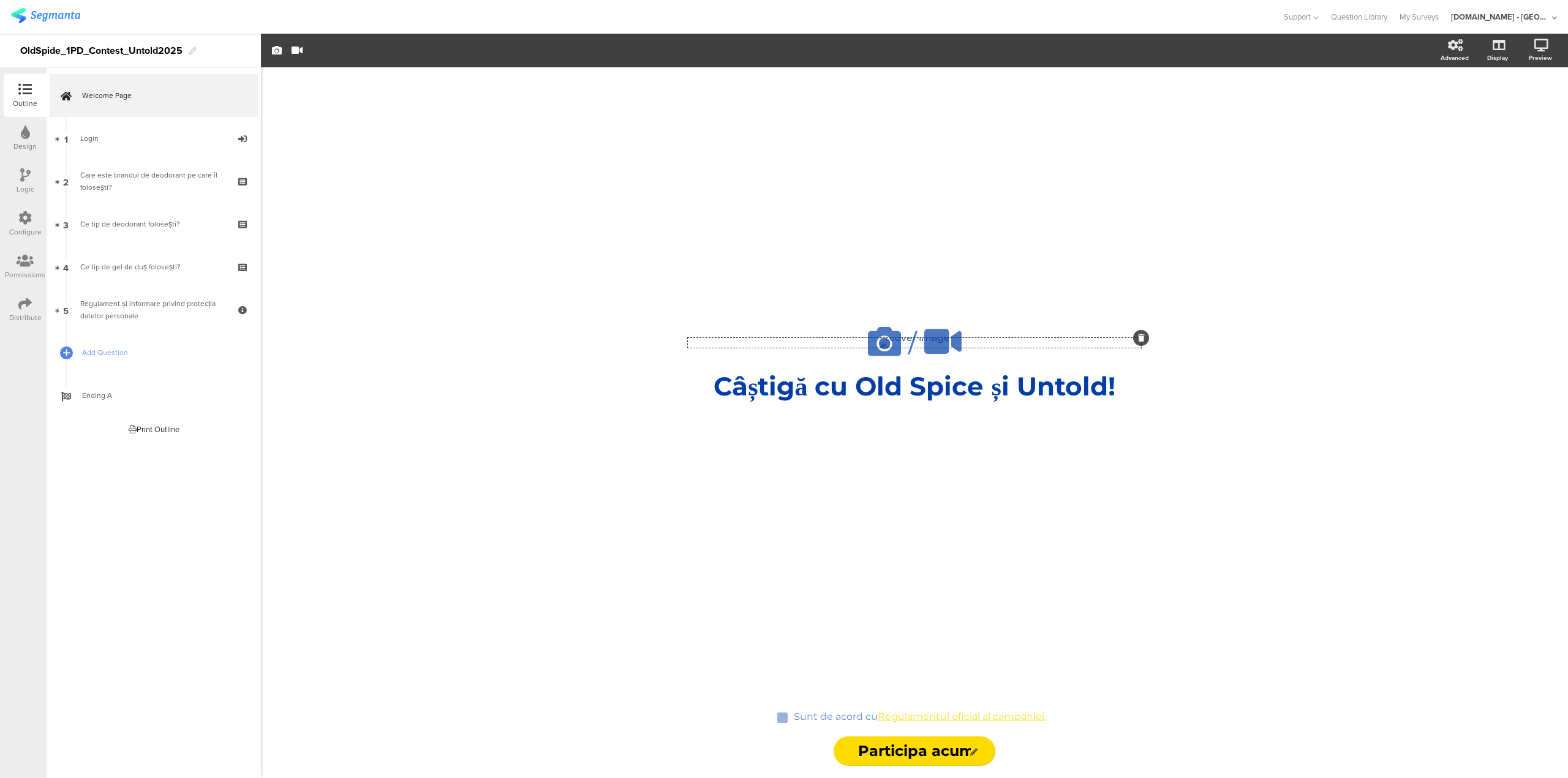 click 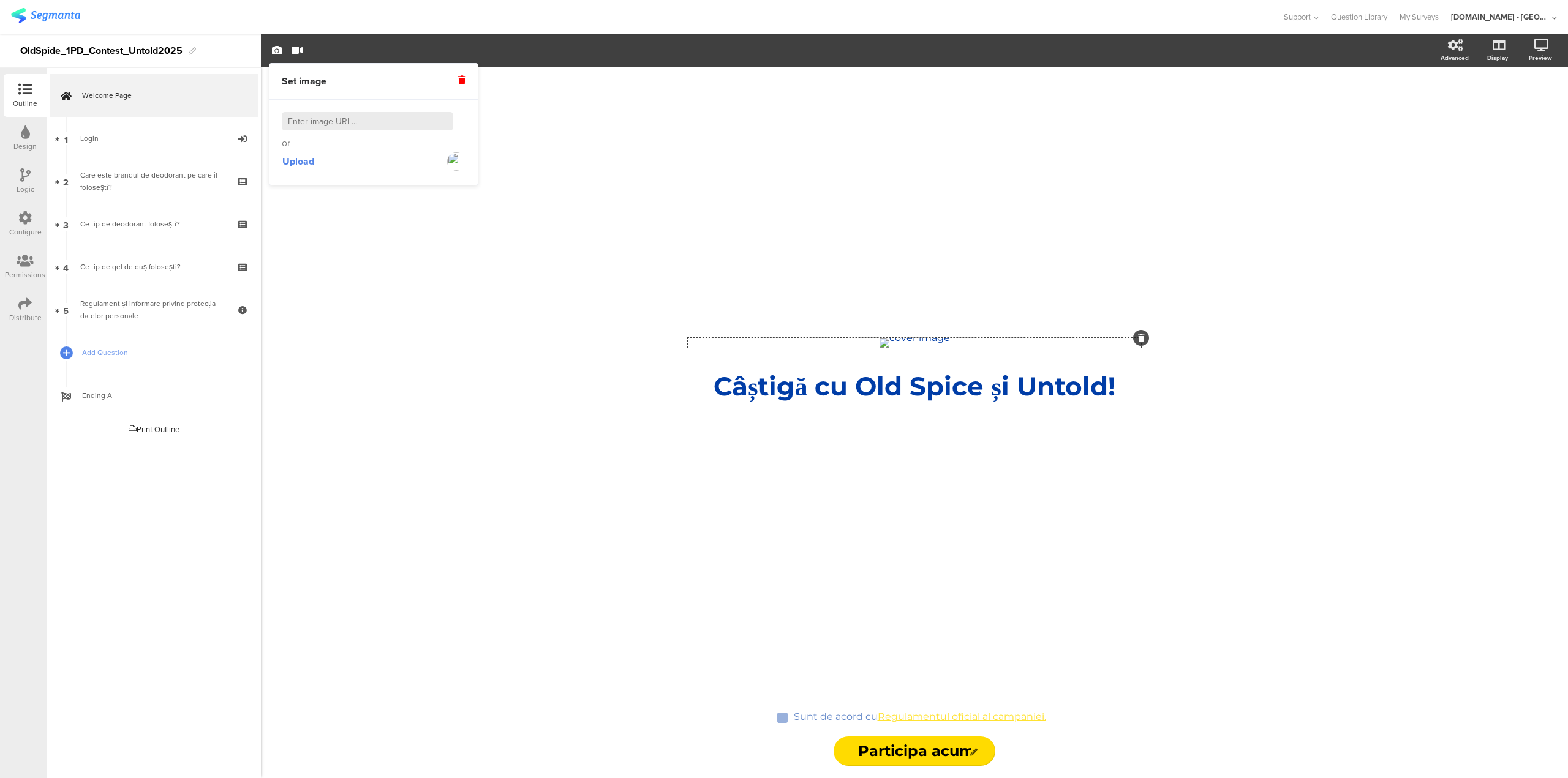 click at bounding box center (368, 121) 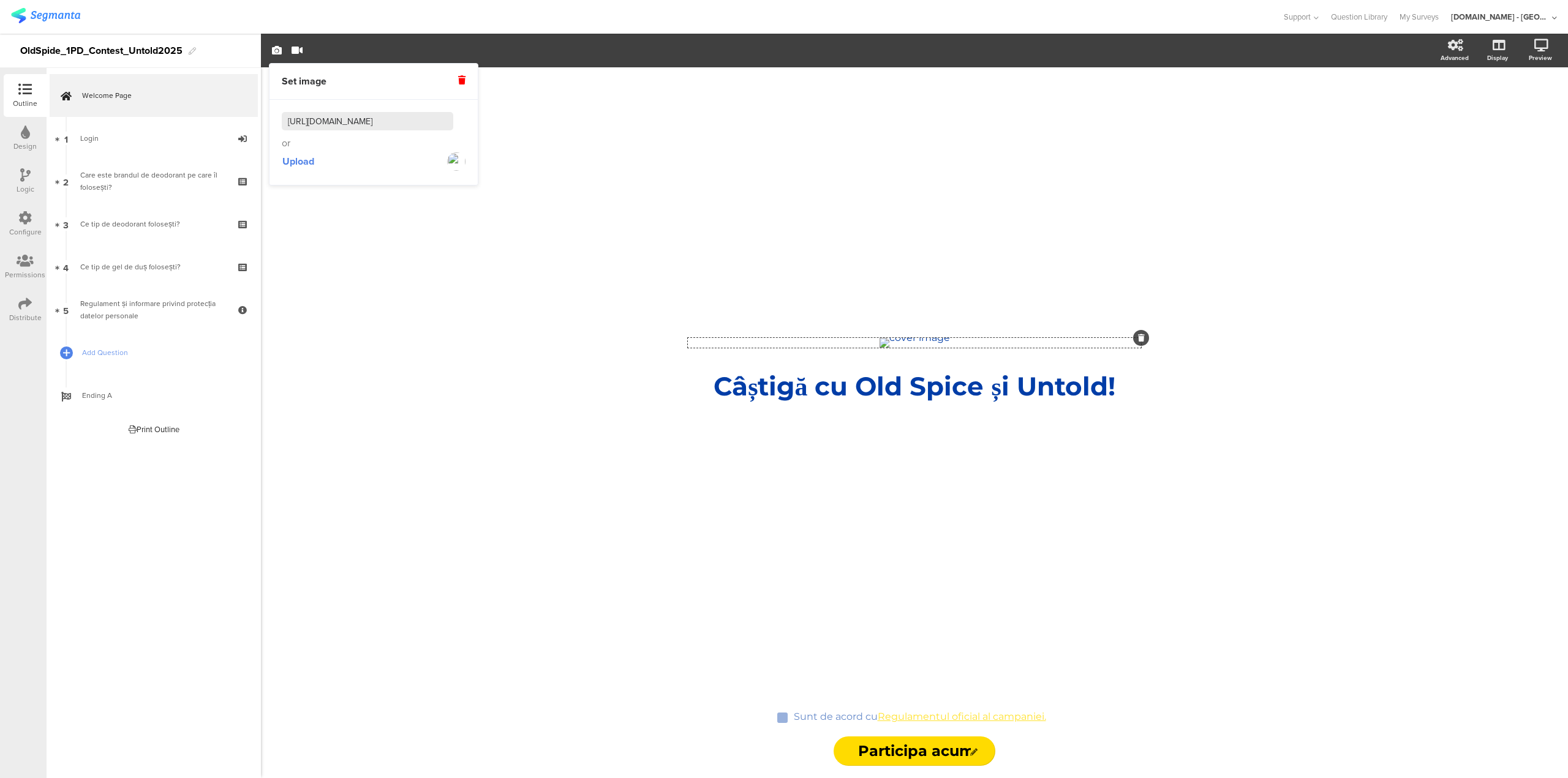 scroll, scrollTop: 0, scrollLeft: 1063, axis: horizontal 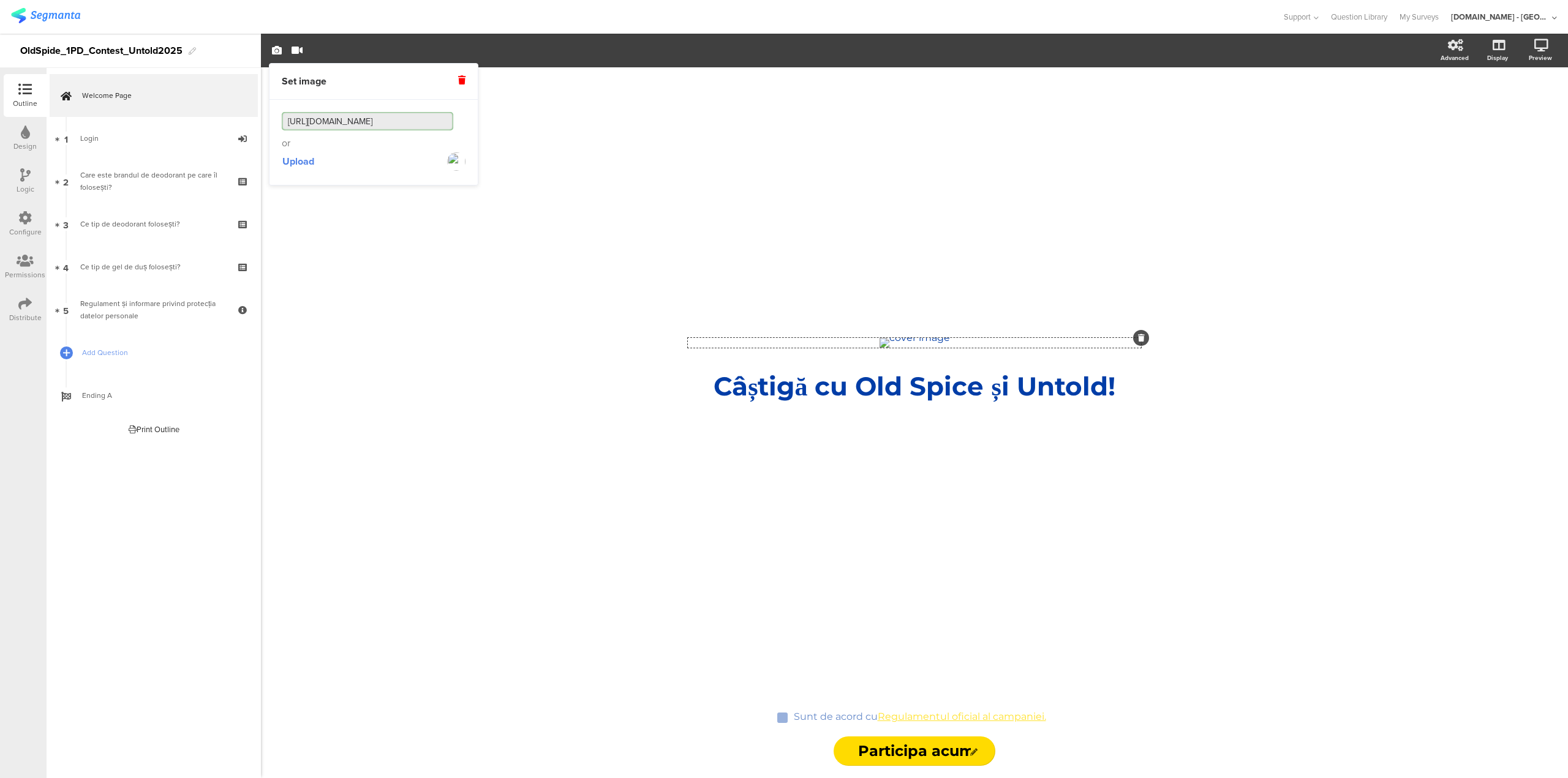 type on "https://pgone.sharepoint.com/:i:/r/sites/SPCSEEPlayground2/Shared%20Documents/1.%20Initiatives/Red%20Zone%20(Unbelievably%20fresh%20%26%20Epic%20Legend)/4.%20Unbelievably%20OS%20toolkit/02.%20KV/SEE%20KVs/KV/KV/OldSpice_Red%20Zone%20JAS25_KV_16x9_HighRes_RO.jpg?csf=1&web=1&e=YMTf1r" 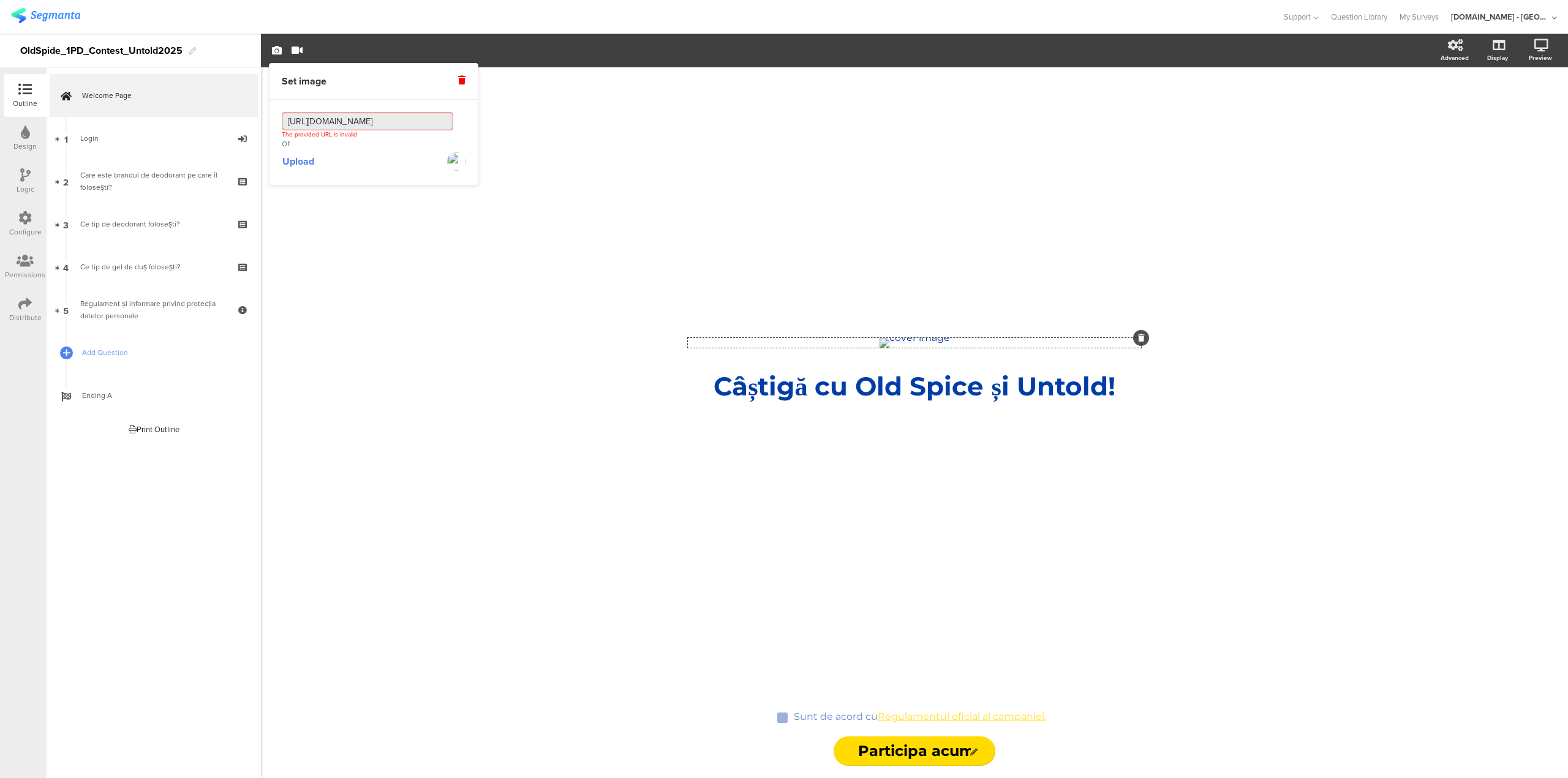 scroll, scrollTop: 0, scrollLeft: 0, axis: both 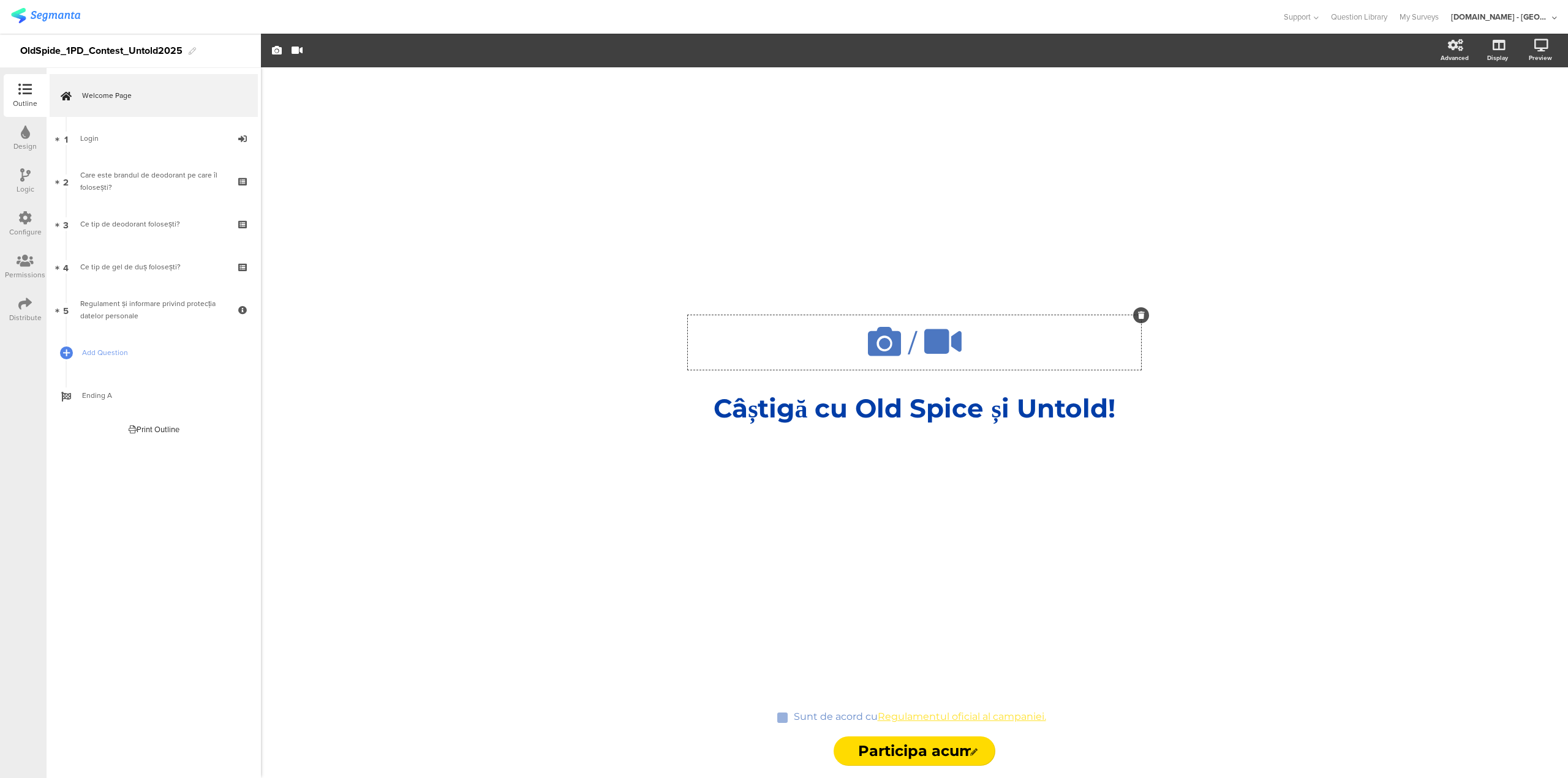click on "/
Câștigă cu Old Spice și Untold!
Câștigă cu Old Spice și Untold!
Sunt de acord cu  Regulamentul oficial al campaniei.
Sunt de acord cu  Regulamentul oficial al campaniei.
Participa acum
Participa acum" 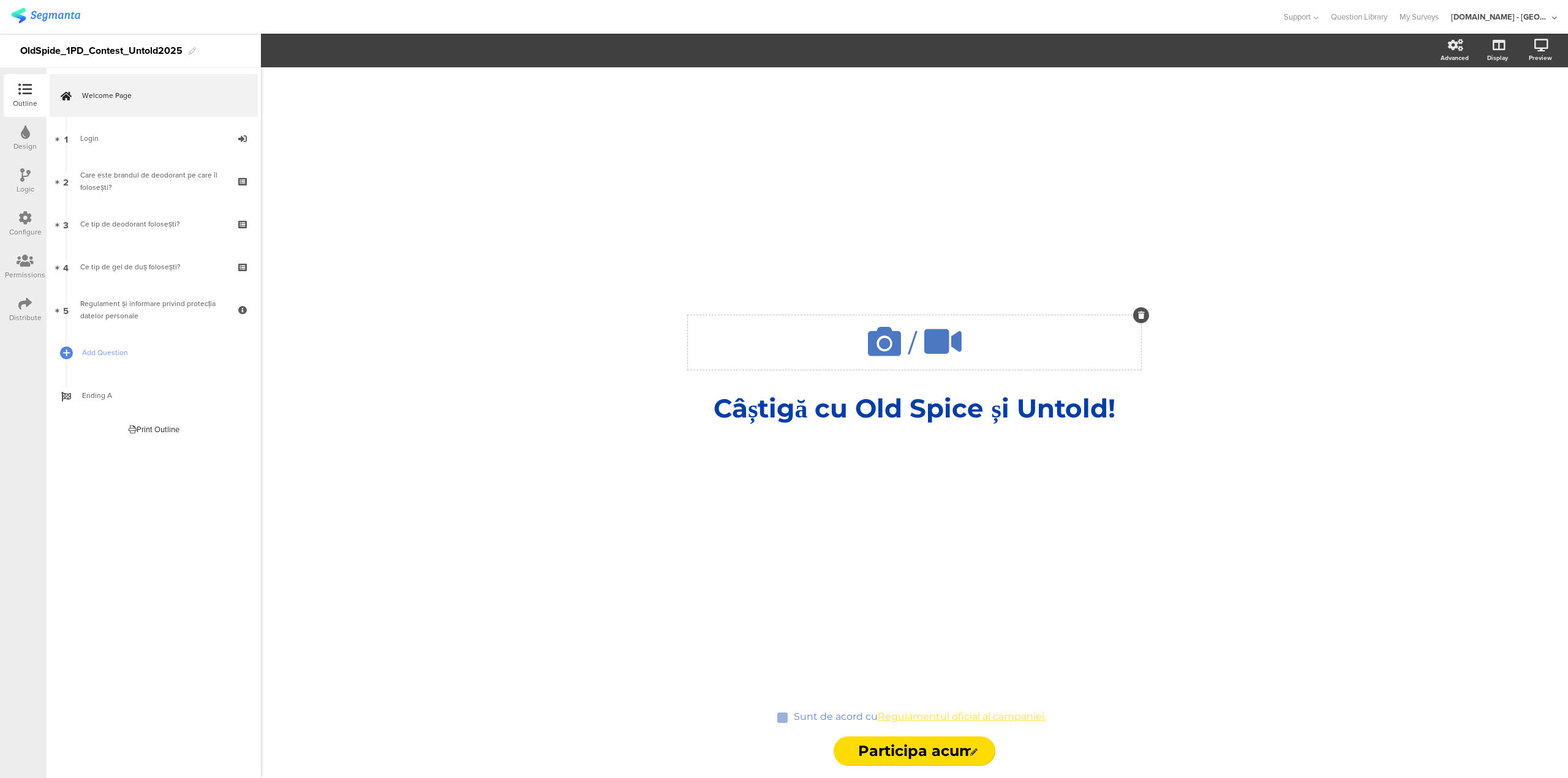 click 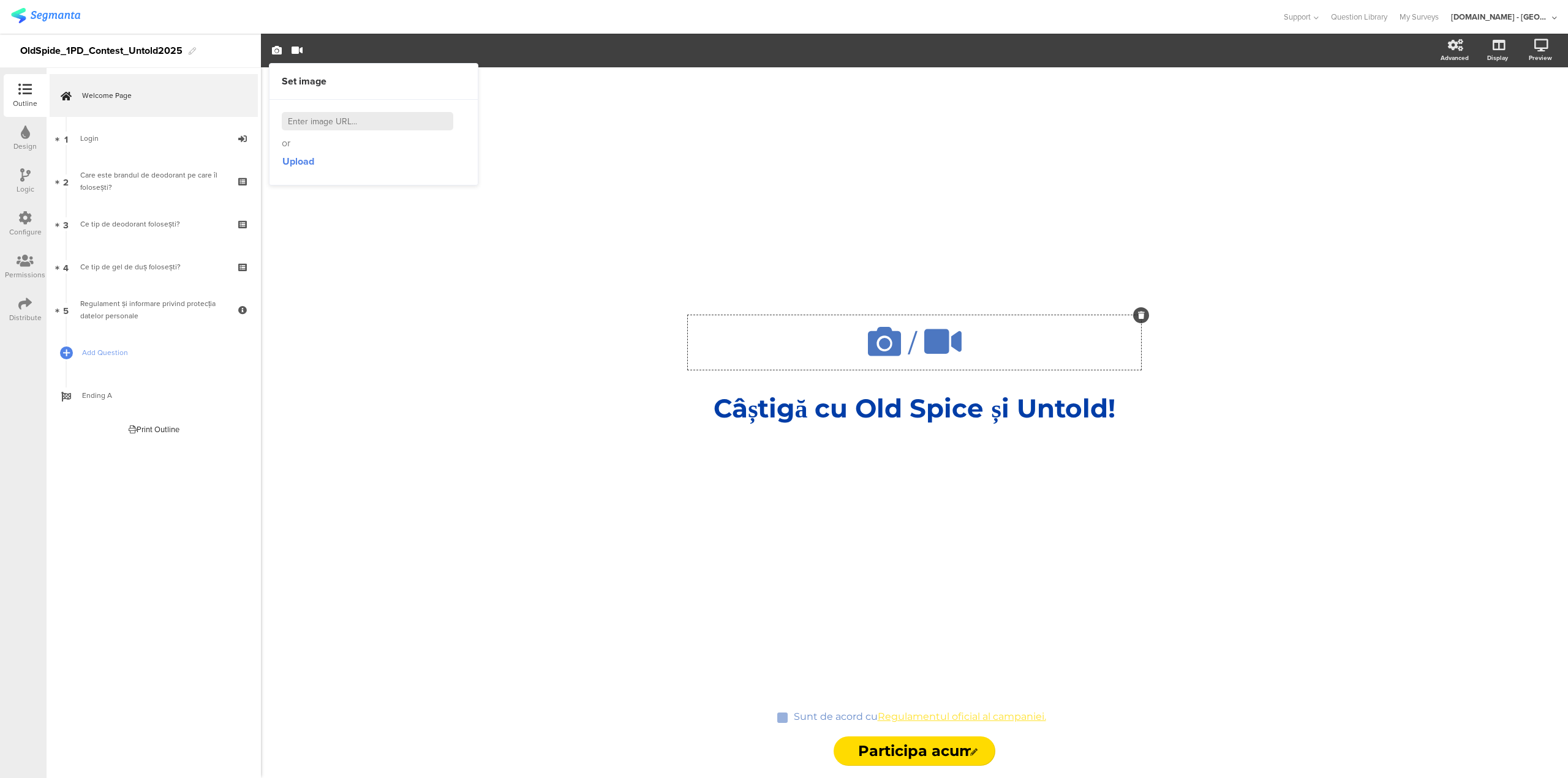 type 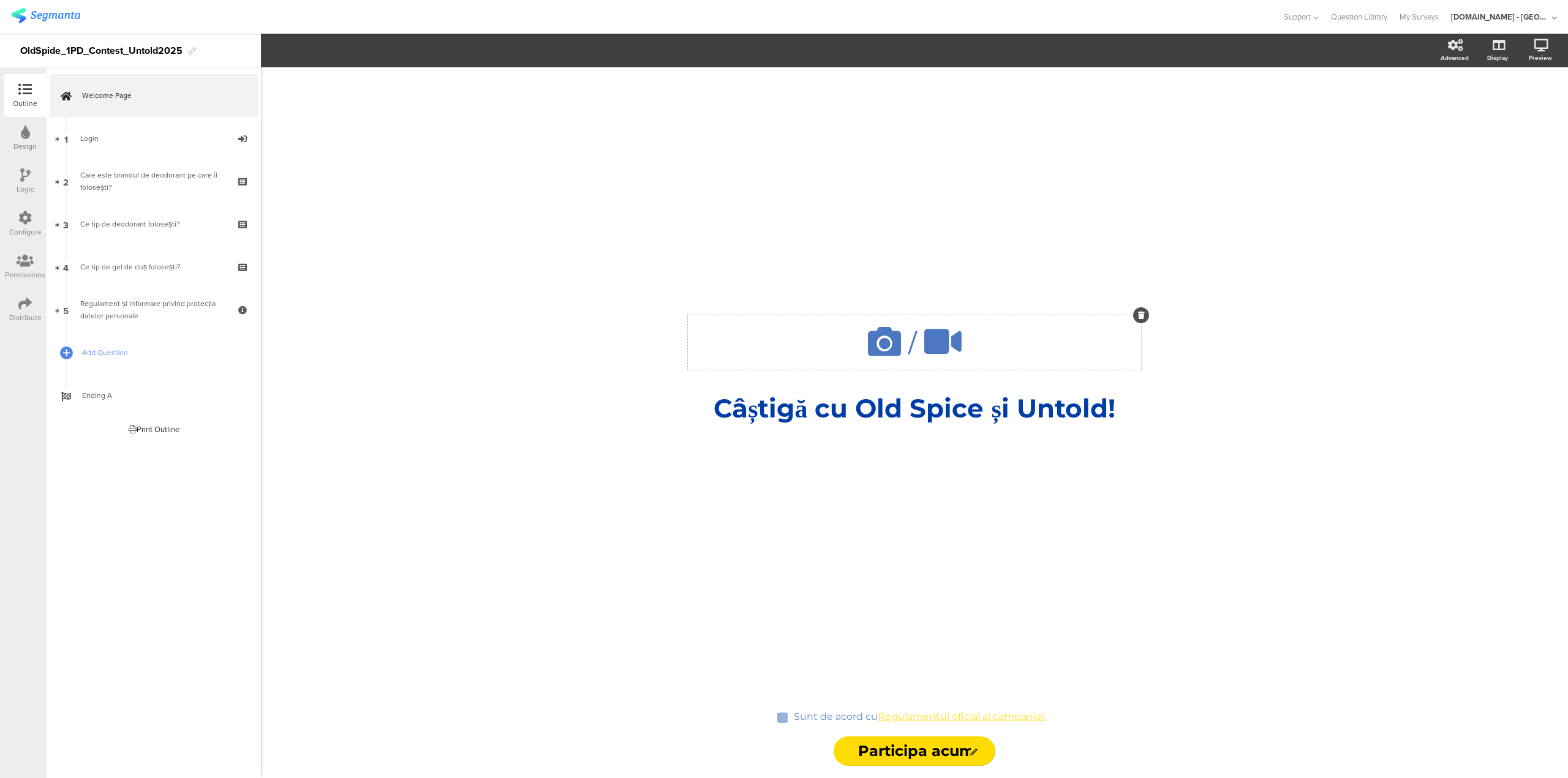 click 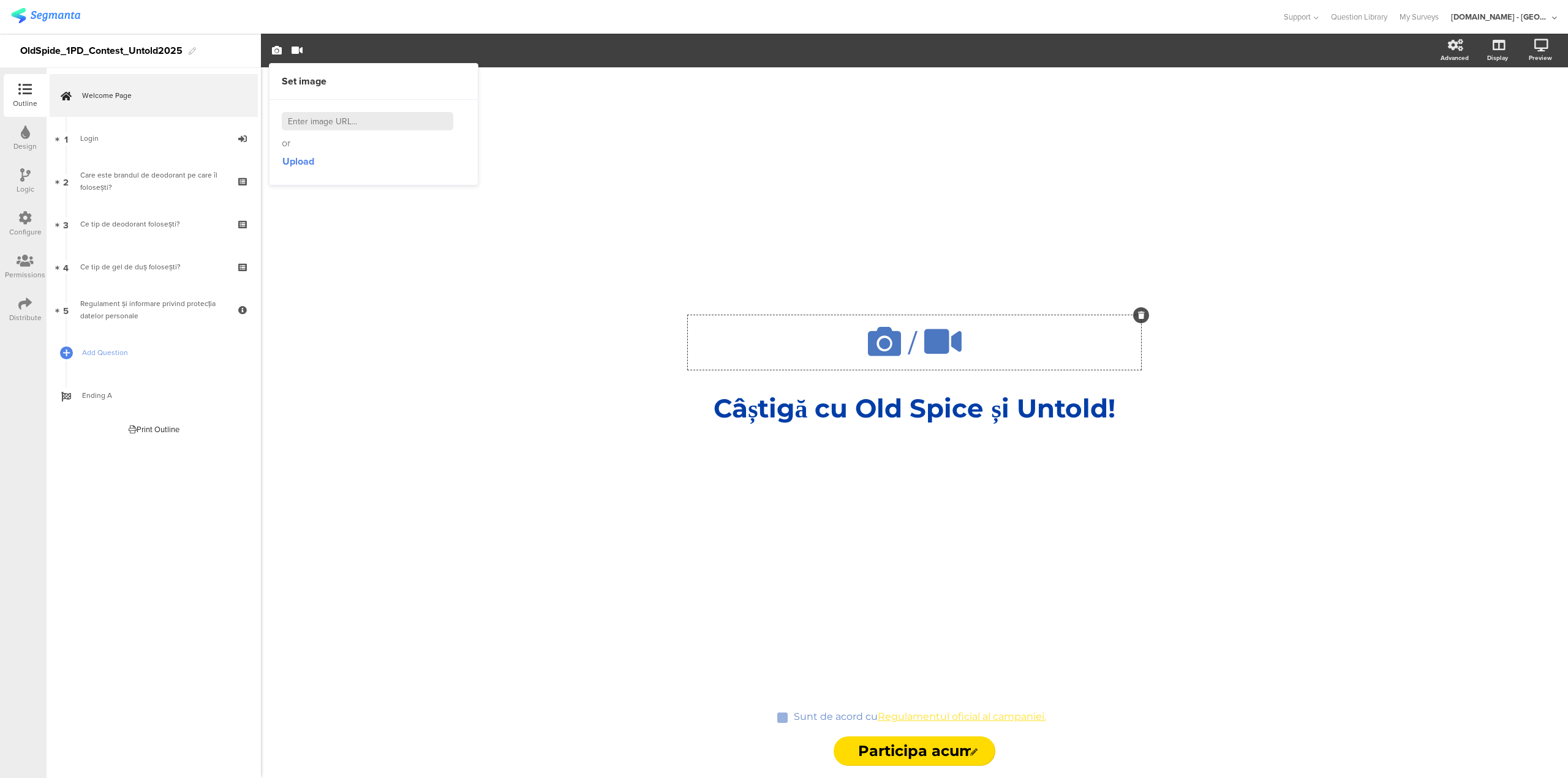 click at bounding box center [368, 121] 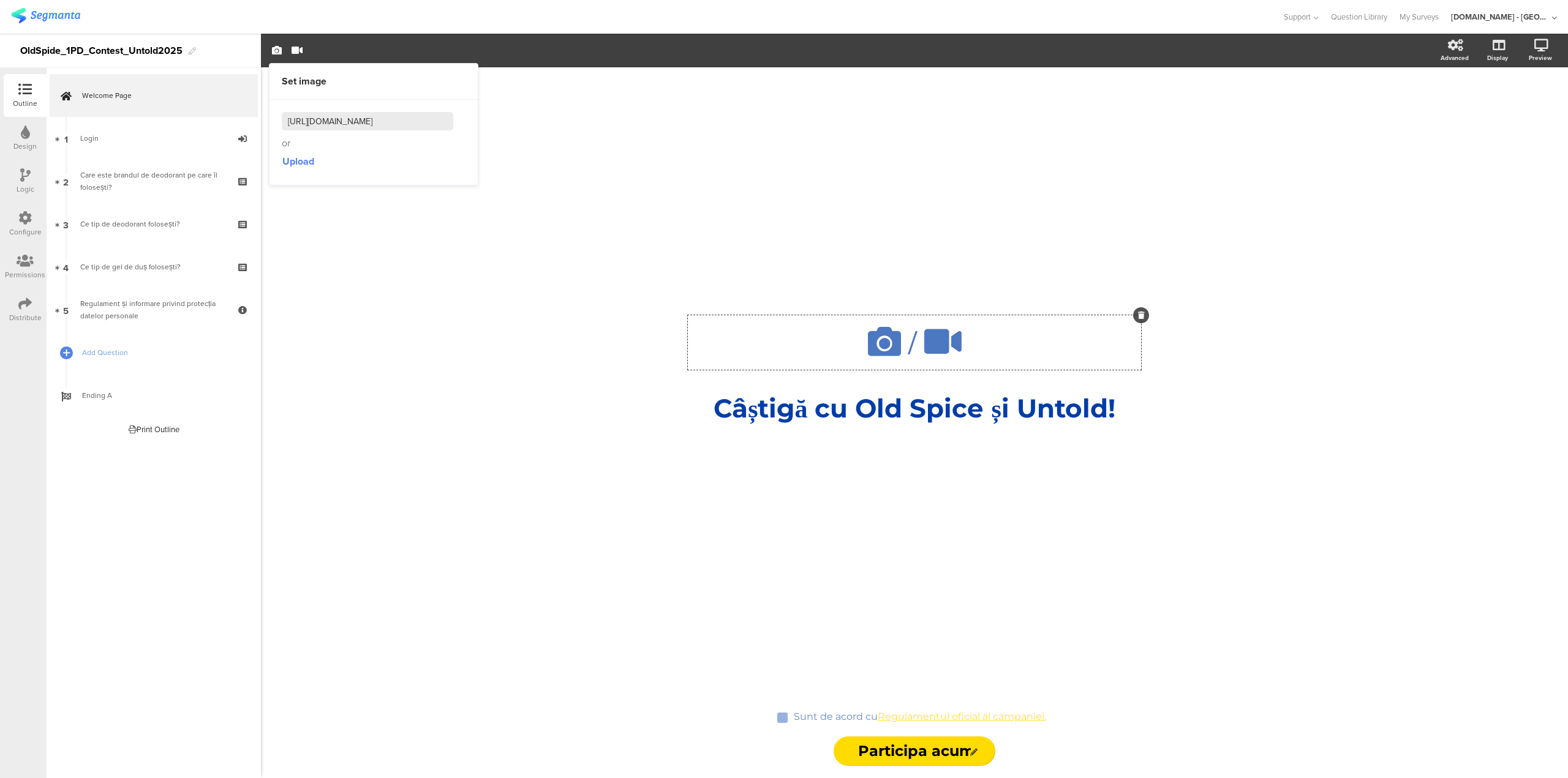 scroll, scrollTop: 0, scrollLeft: 1072, axis: horizontal 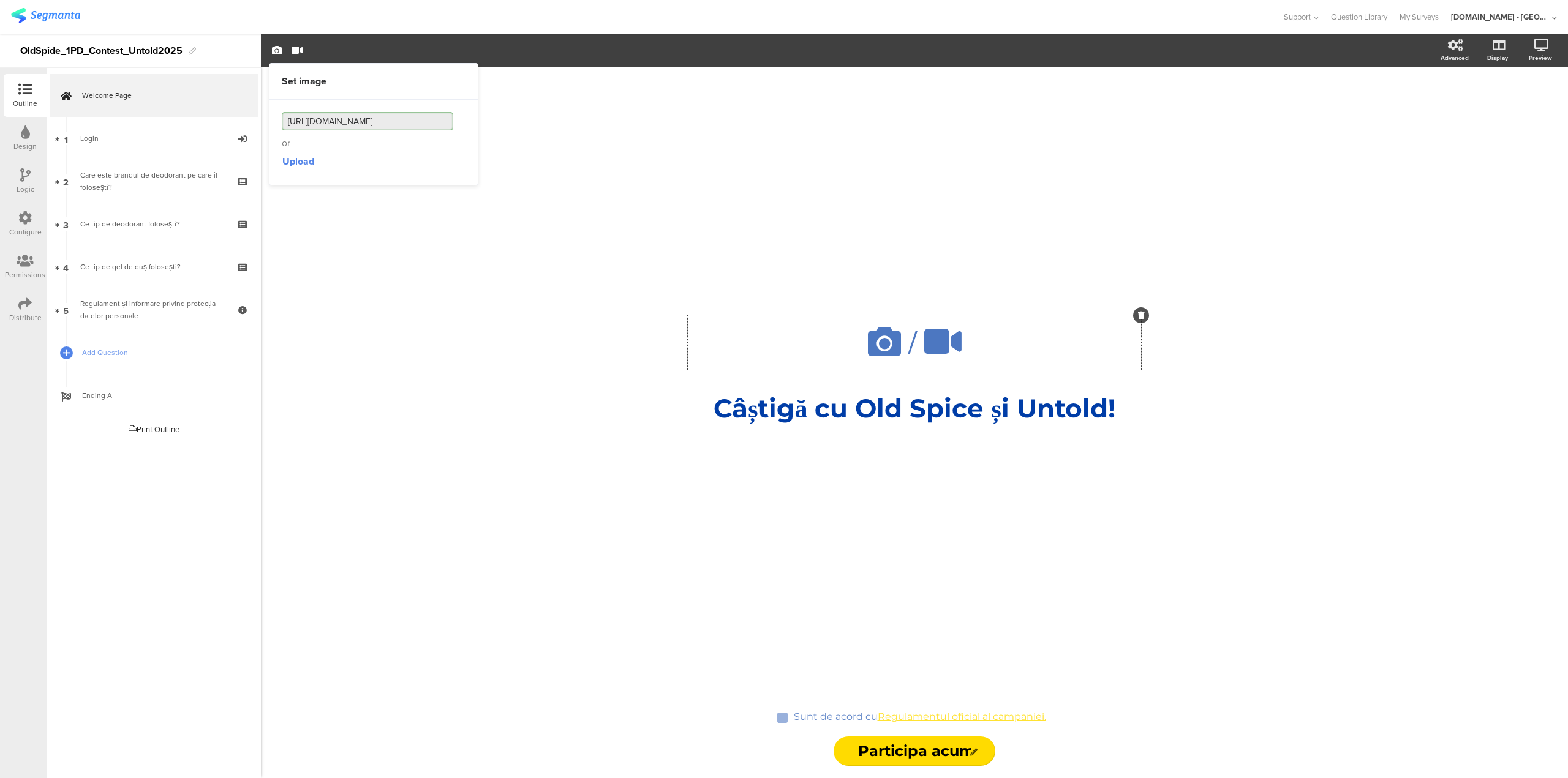 type on "https://pgone.sharepoint.com/:i:/r/sites/SPCSEEPlayground2/Shared%20Documents/1.%20Initiatives/Red%20Zone%20(Unbelievably%20fresh%20%26%20Epic%20Legend)/4.%20Unbelievably%20OS%20toolkit/02.%20KV/SEE%20KVs/KV/KV/OldSpice_Red%20Zone%20JAS25_KV_16x9_HighRes_RO.jpg?csf=1&web=1&e=7HUSKM" 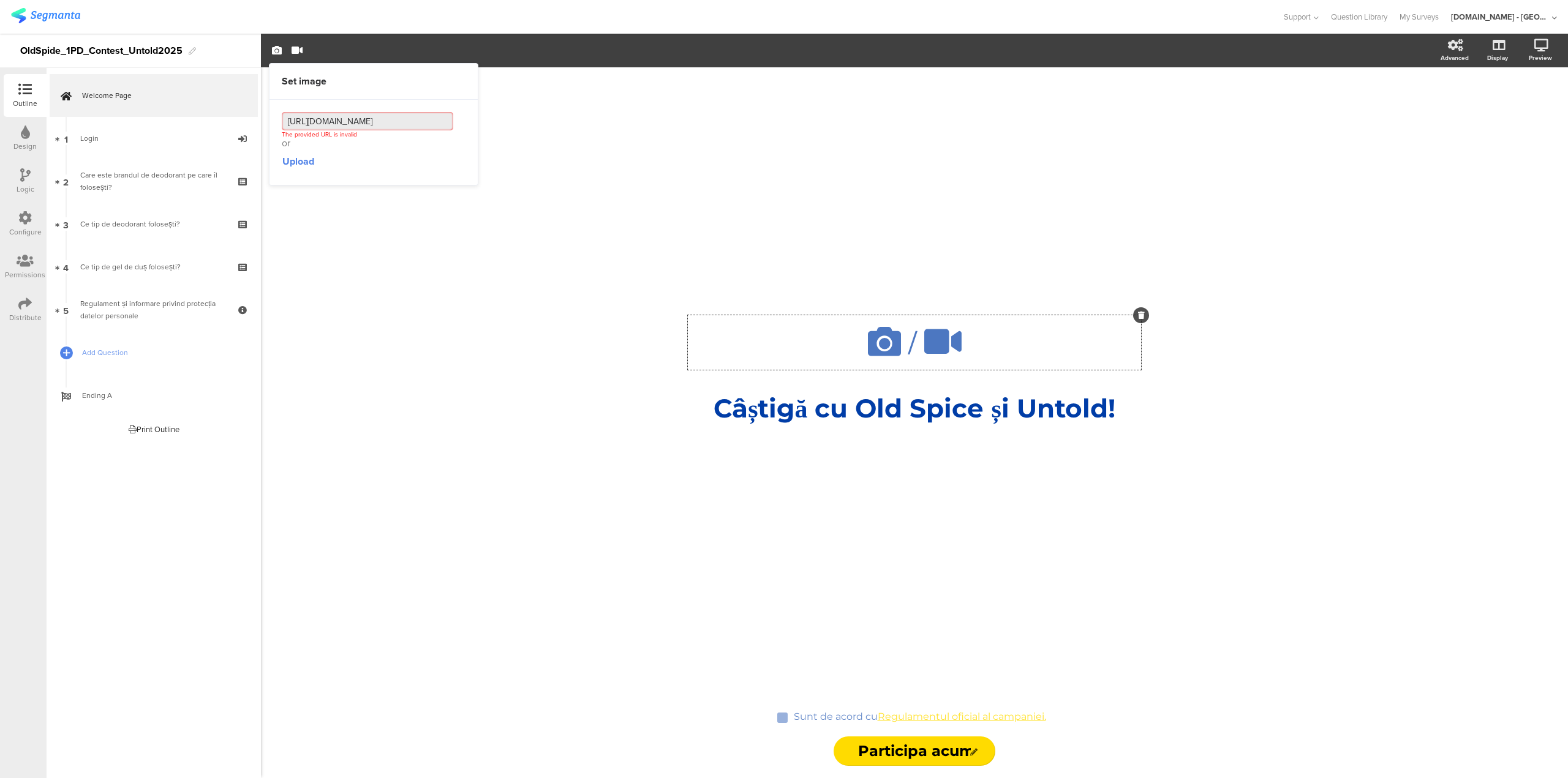 click on "https://pgone.sharepoint.com/:i:/r/sites/SPCSEEPlayground2/Shared%20Documents/1.%20Initiatives/Red%20Zone%20(Unbelievably%20fresh%20%26%20Epic%20Legend)/4.%20Unbelievably%20OS%20toolkit/02.%20KV/SEE%20KVs/KV/KV/OldSpice_Red%20Zone%20JAS25_KV_16x9_HighRes_RO.jpg?csf=1&web=1&e=7HUSKM" at bounding box center (368, 121) 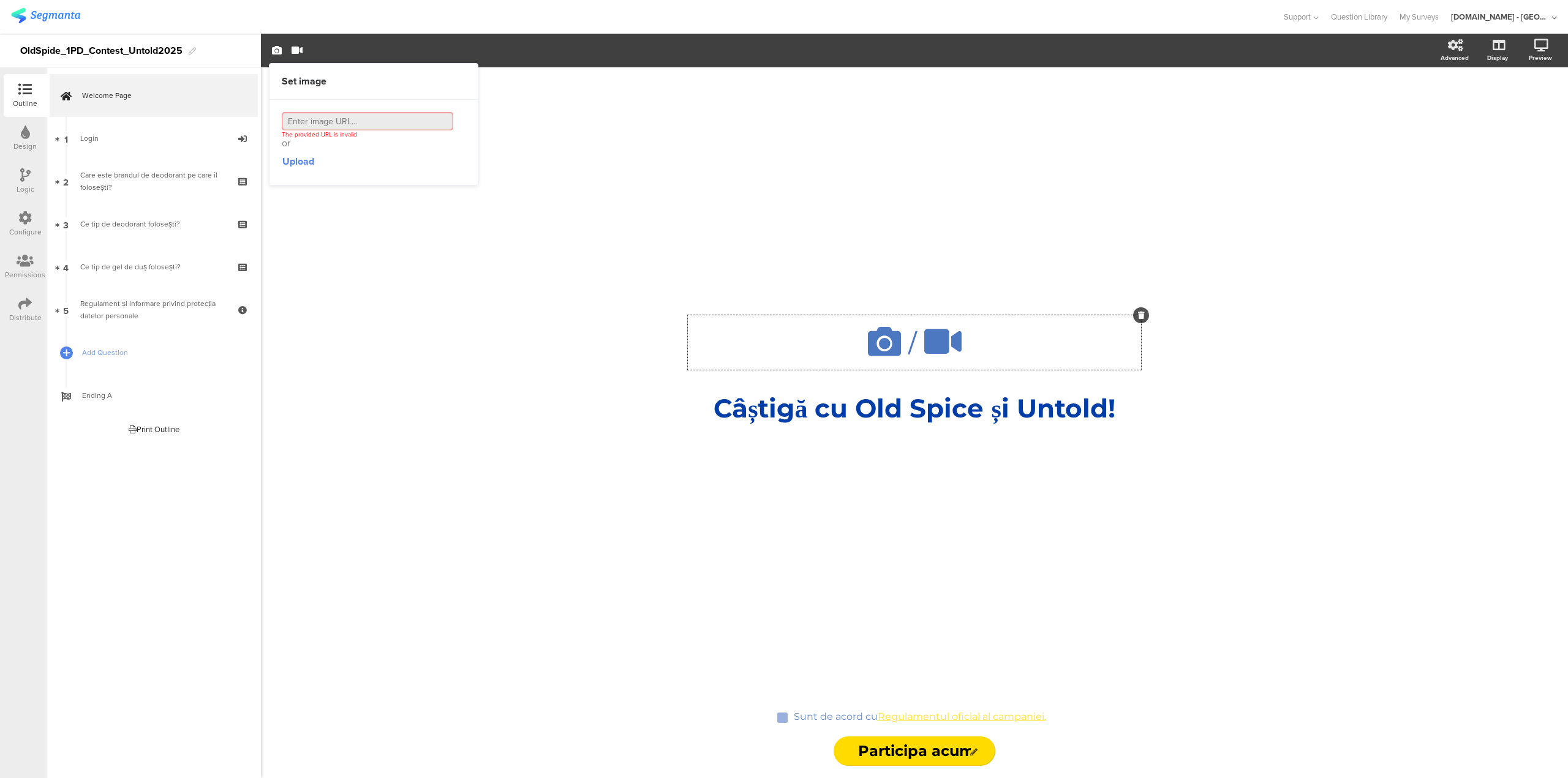 scroll, scrollTop: 0, scrollLeft: 0, axis: both 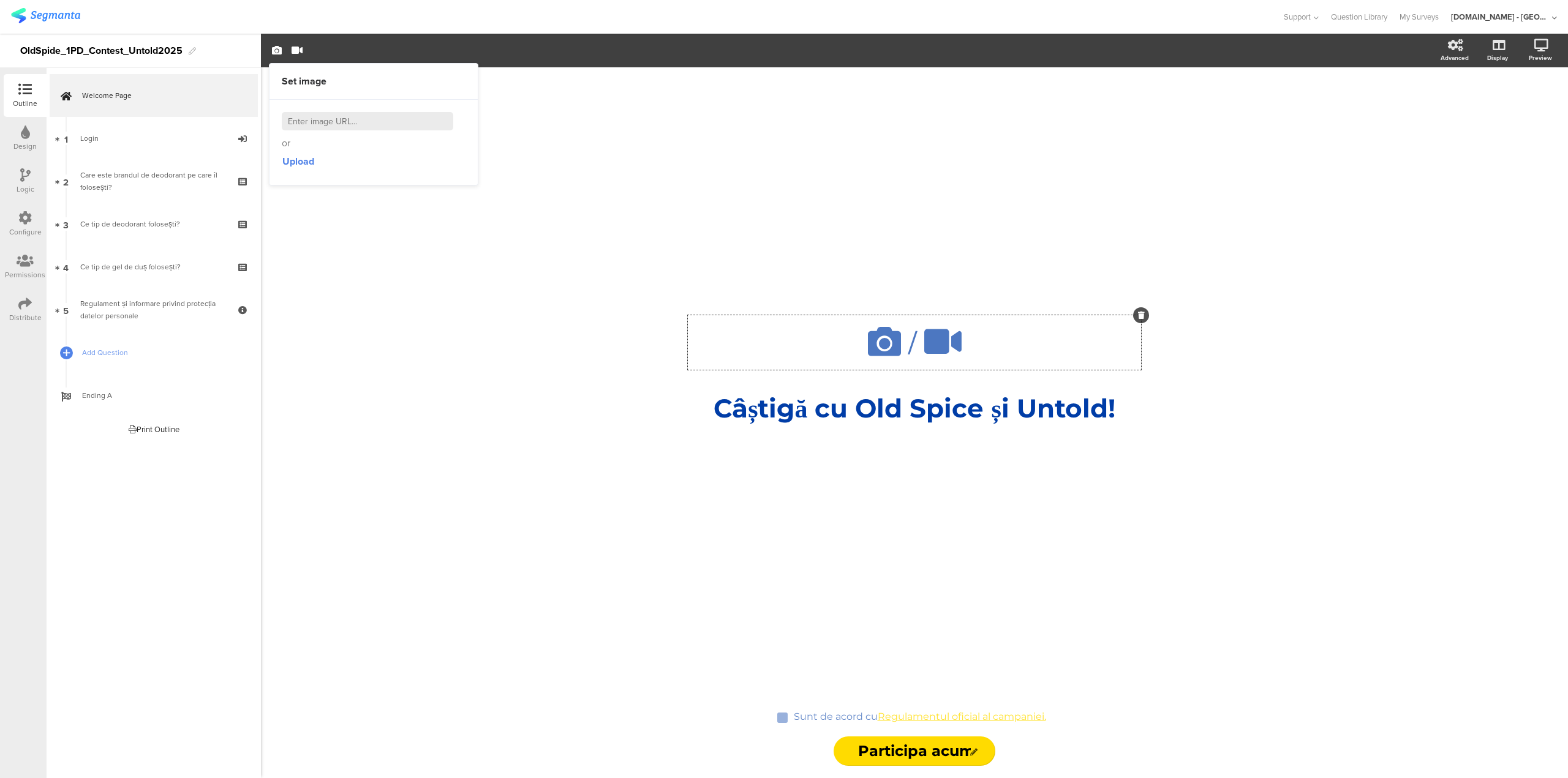 type 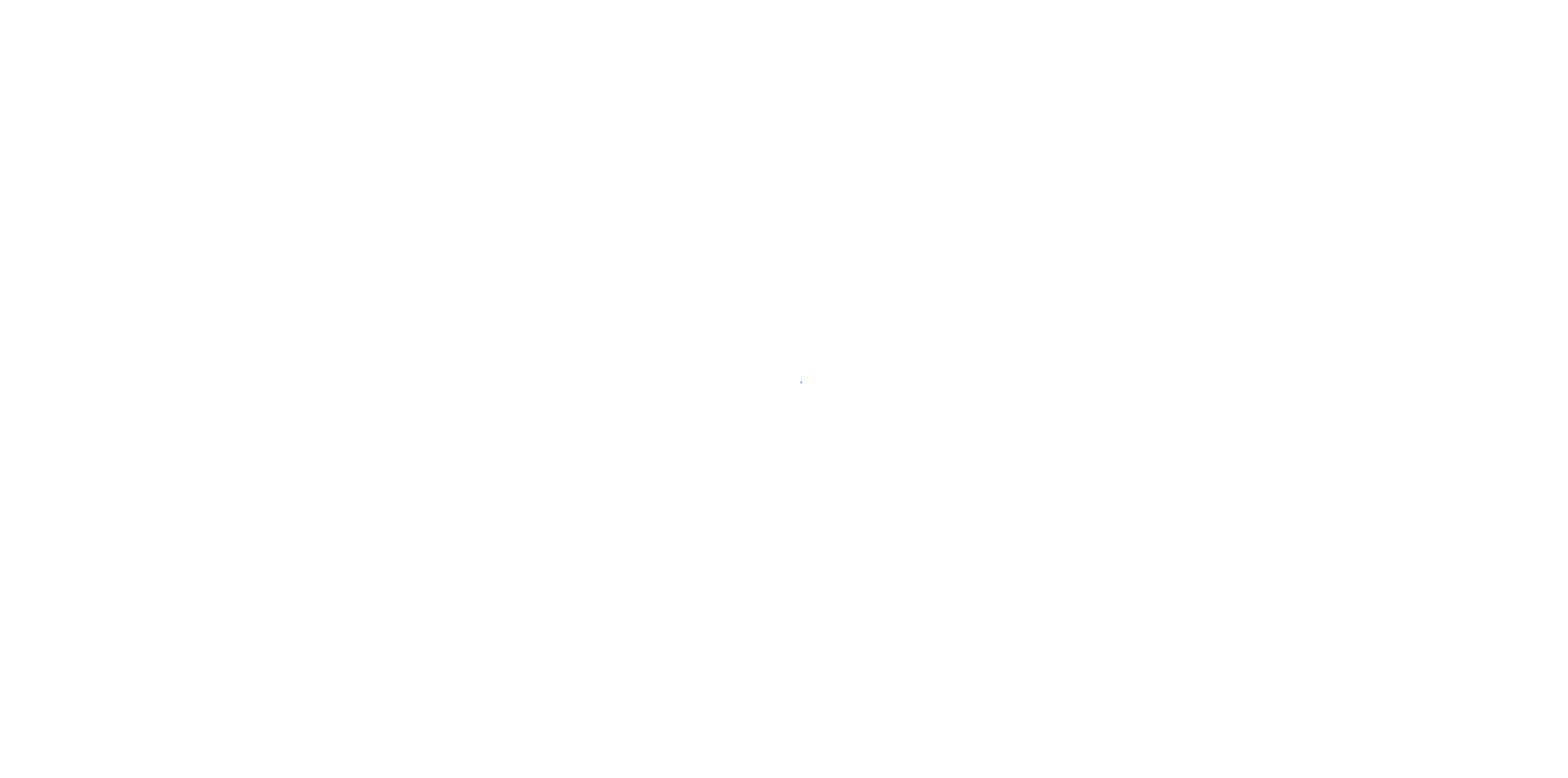 scroll, scrollTop: 0, scrollLeft: 0, axis: both 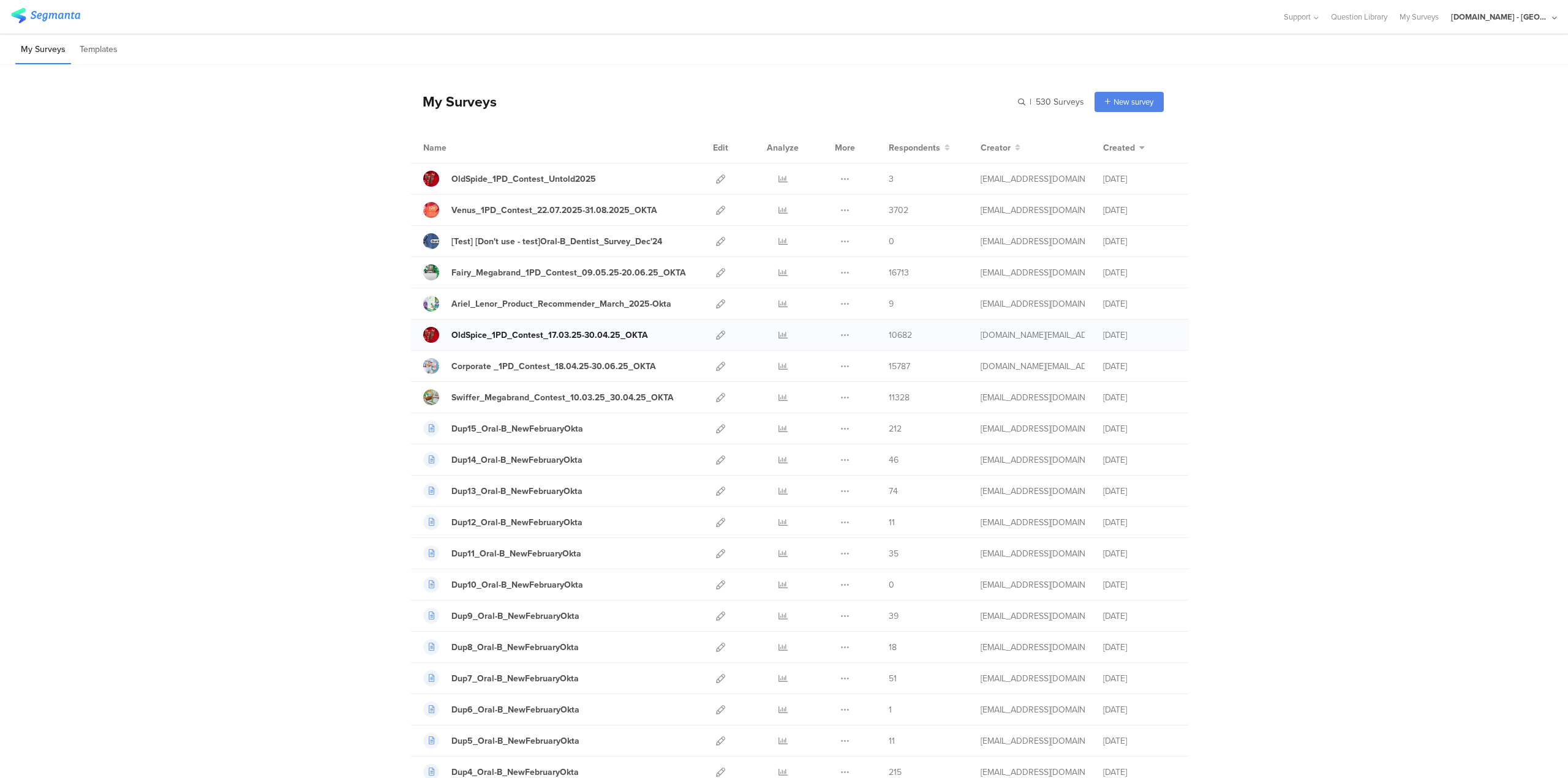 click on "OldSpice_1PD_Contest_17.03.25-30.04.25_OKTA" at bounding box center (535, 335) 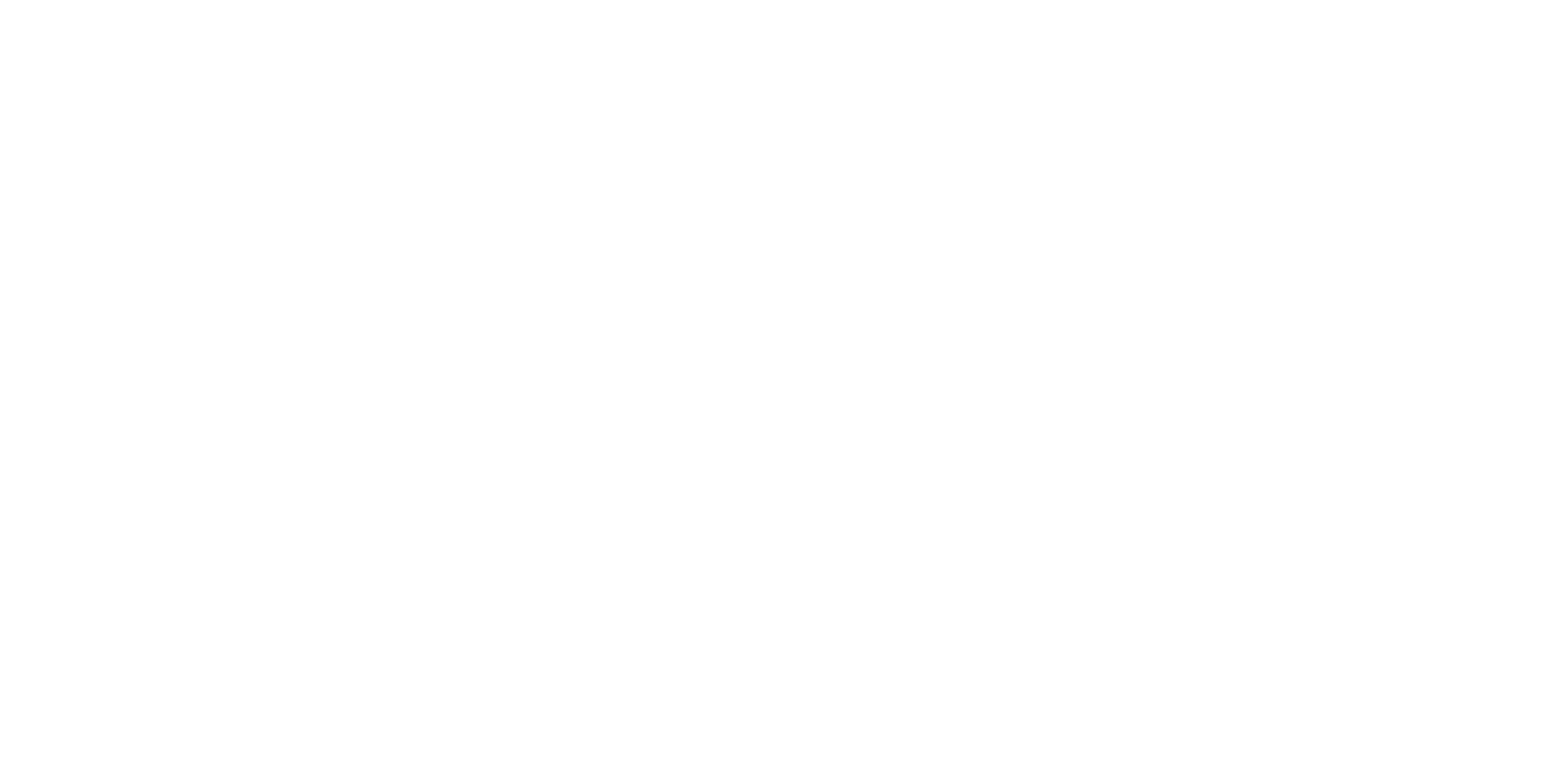 scroll, scrollTop: 0, scrollLeft: 0, axis: both 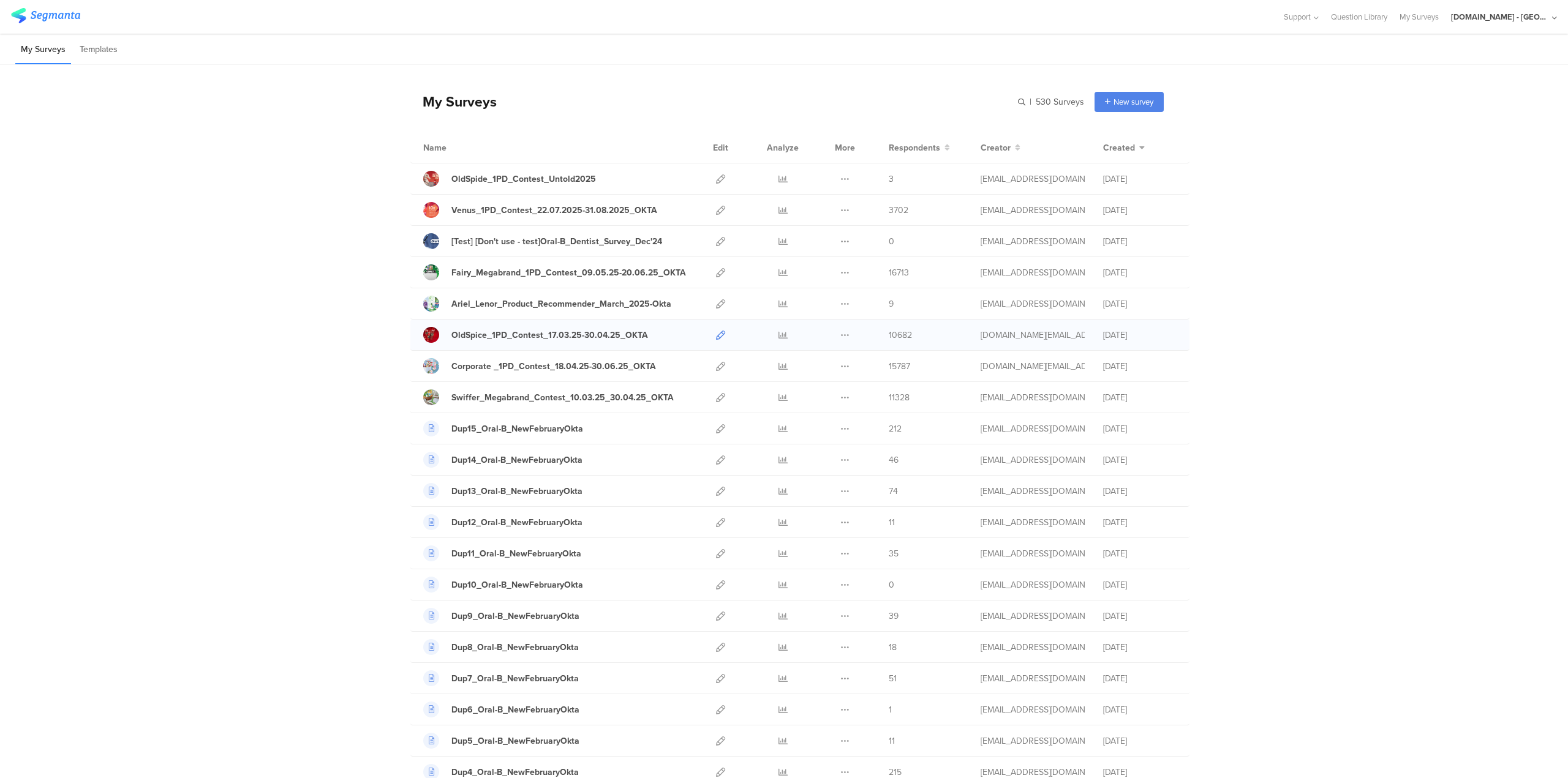 click at bounding box center [720, 335] 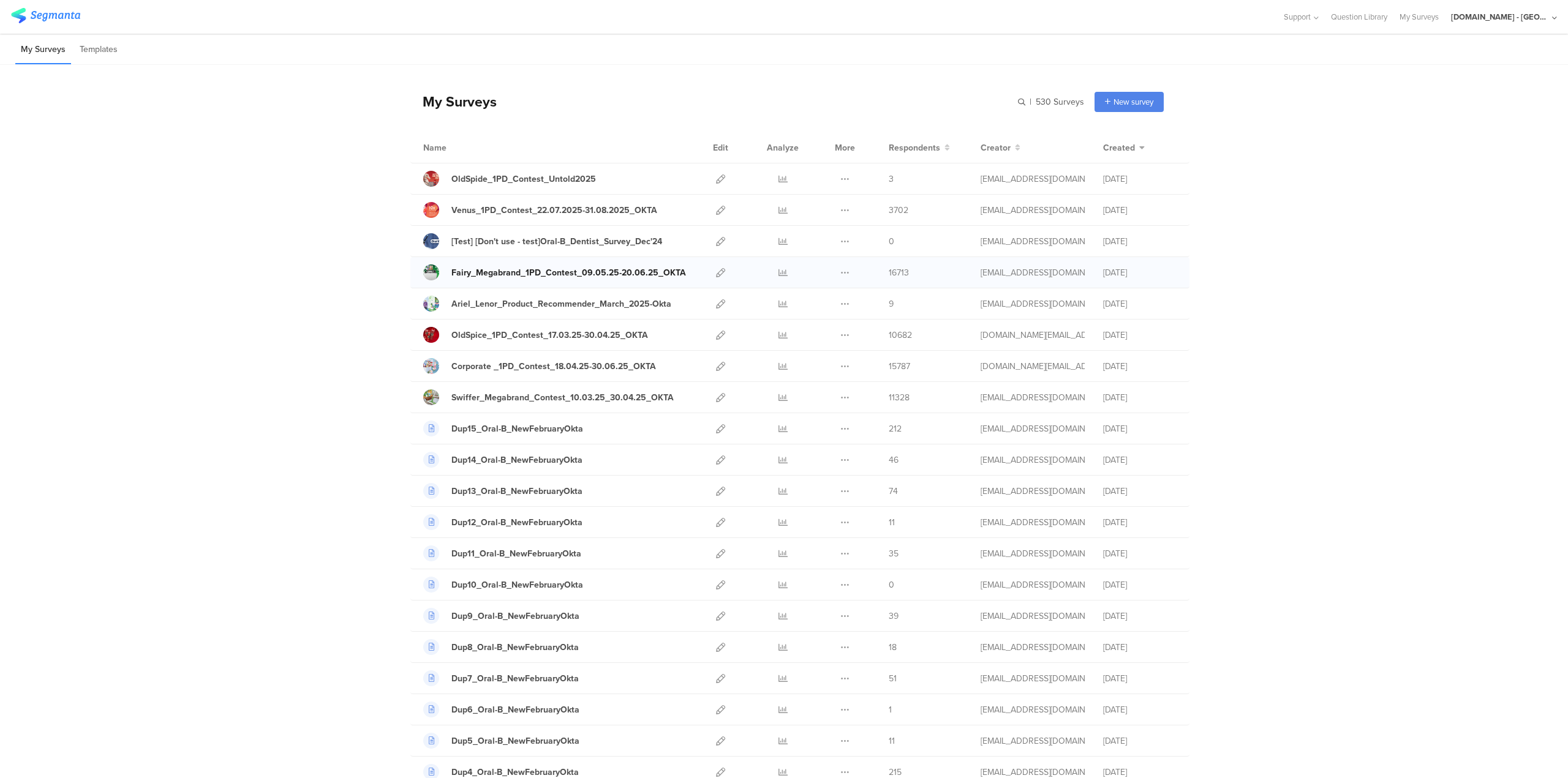 click on "Fairy_Megabrand_1PD_Contest_09.05.25-20.06.25_OKTA" at bounding box center (568, 272) 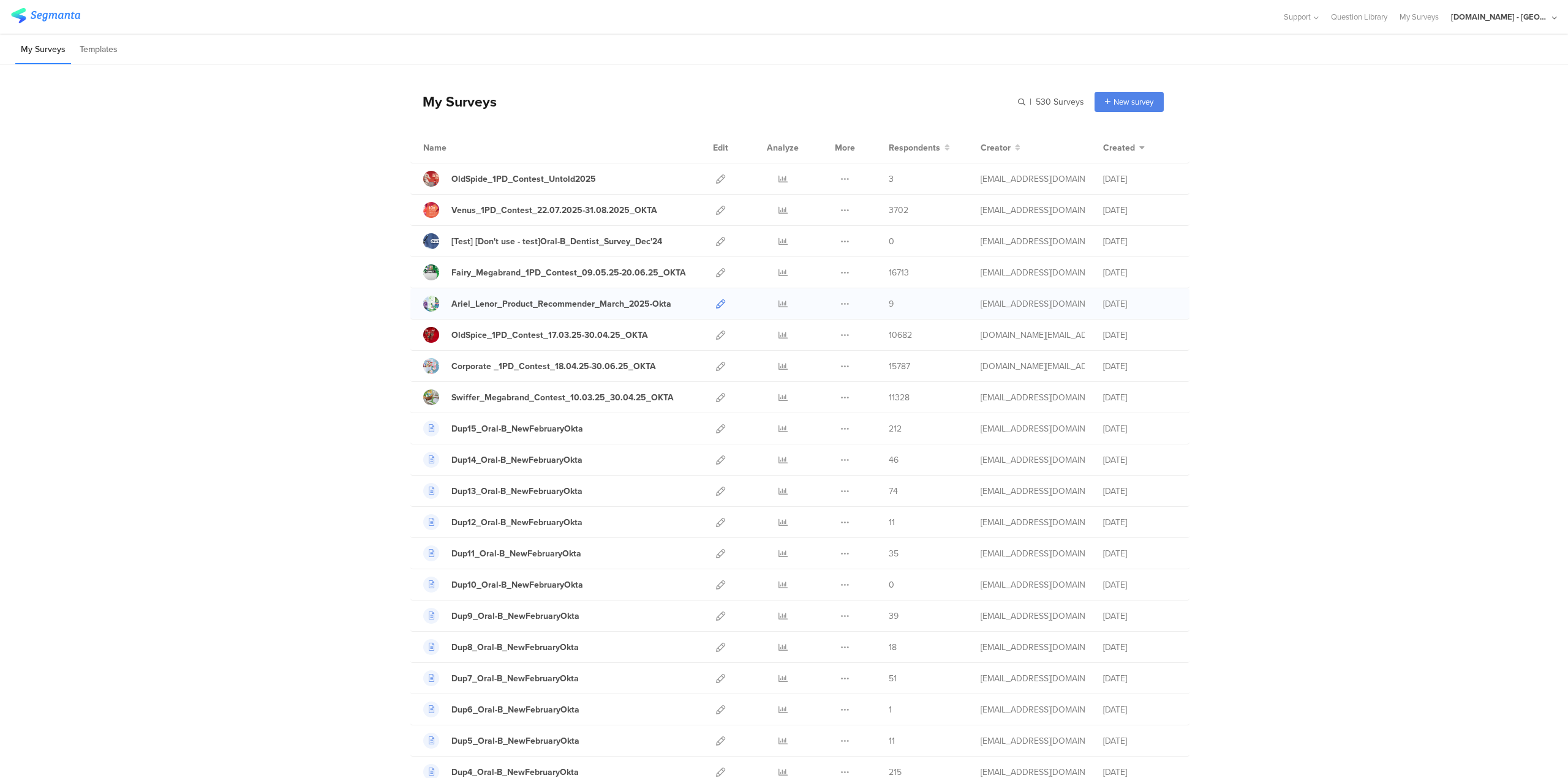 click at bounding box center (720, 304) 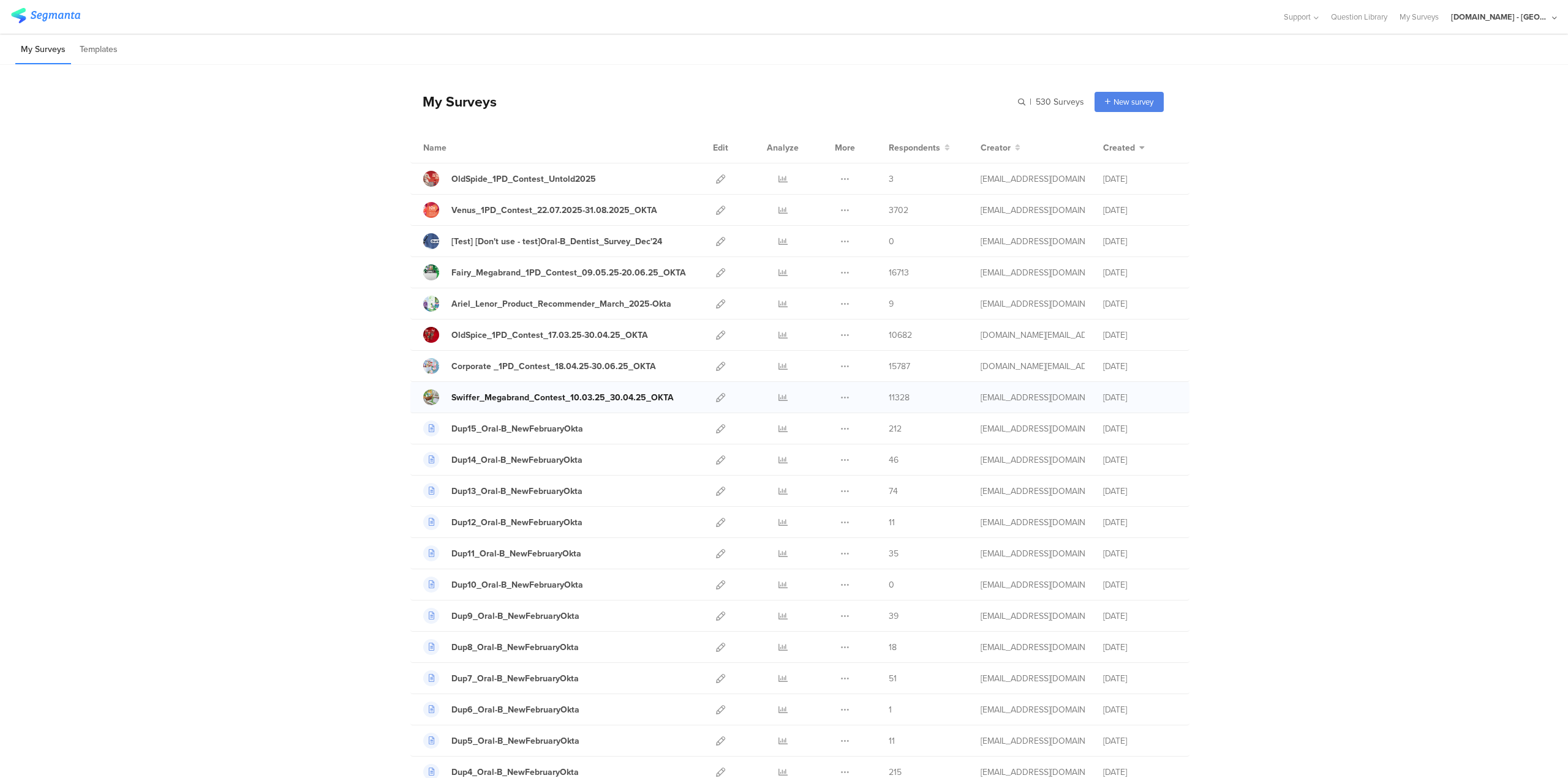 click on "Swiffer_Megabrand_Contest_10.03.25_30.04.25_OKTA" at bounding box center [562, 397] 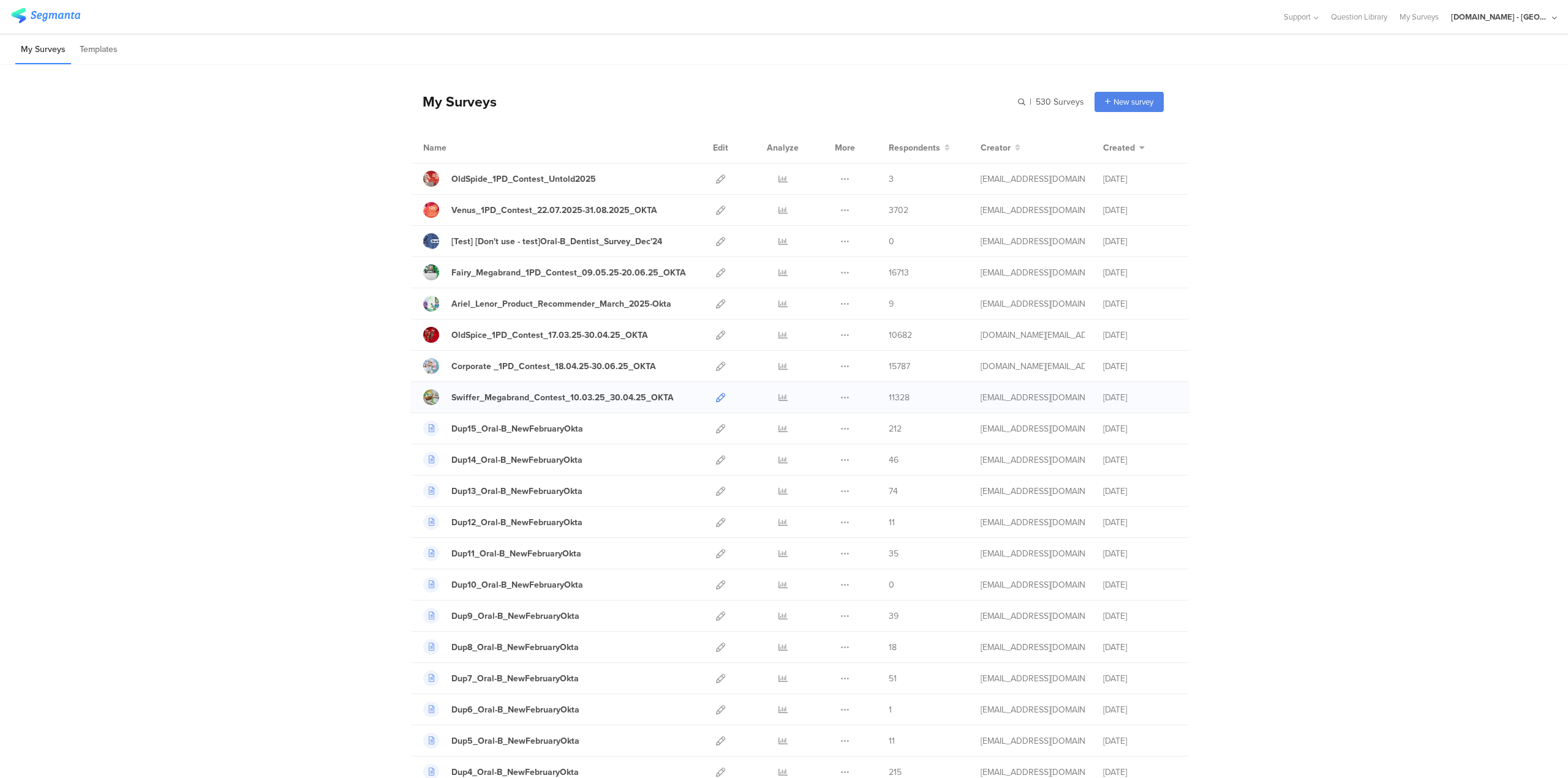 click at bounding box center [720, 397] 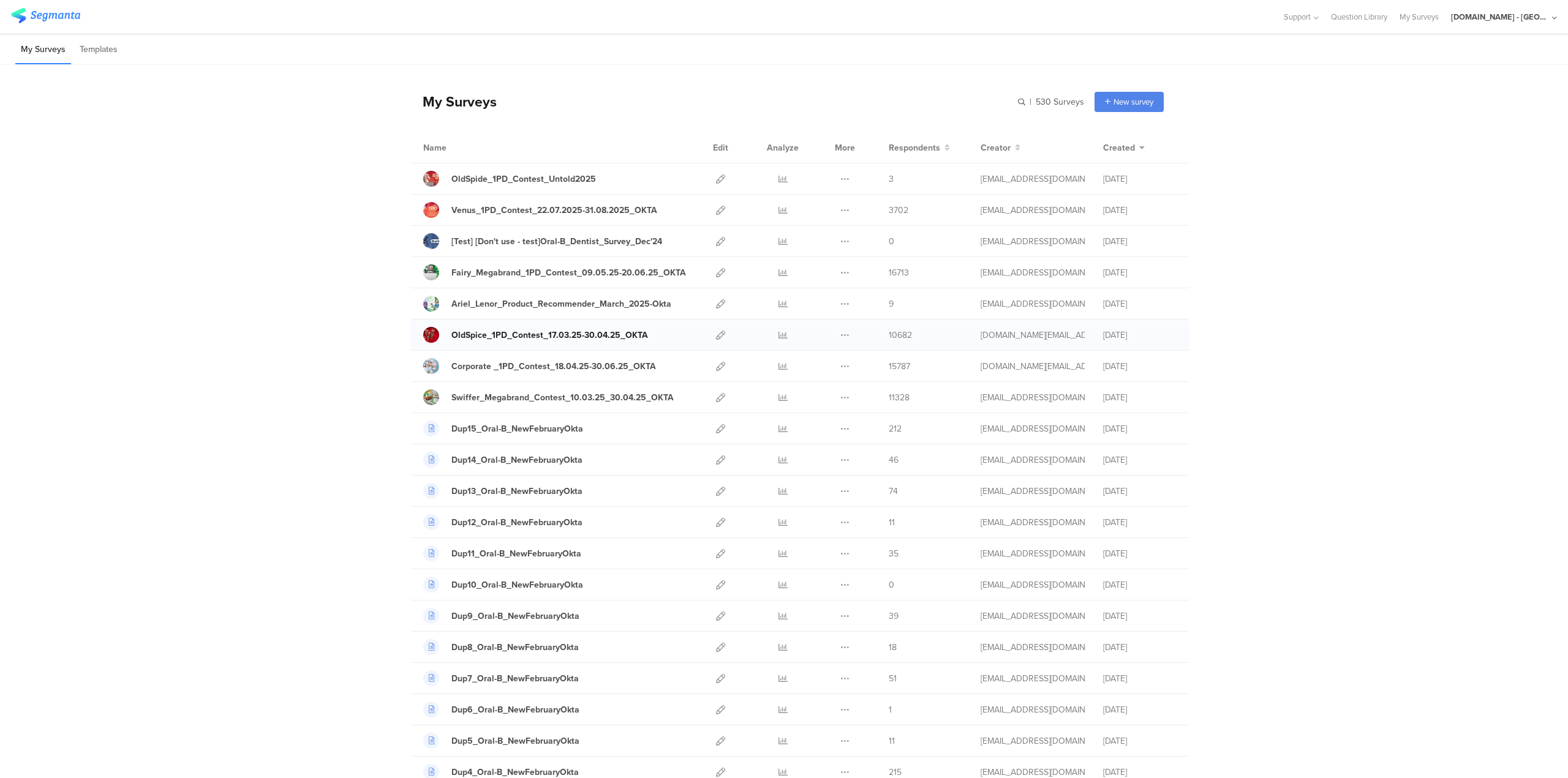 click on "OldSpice_1PD_Contest_17.03.25-30.04.25_OKTA" at bounding box center (549, 335) 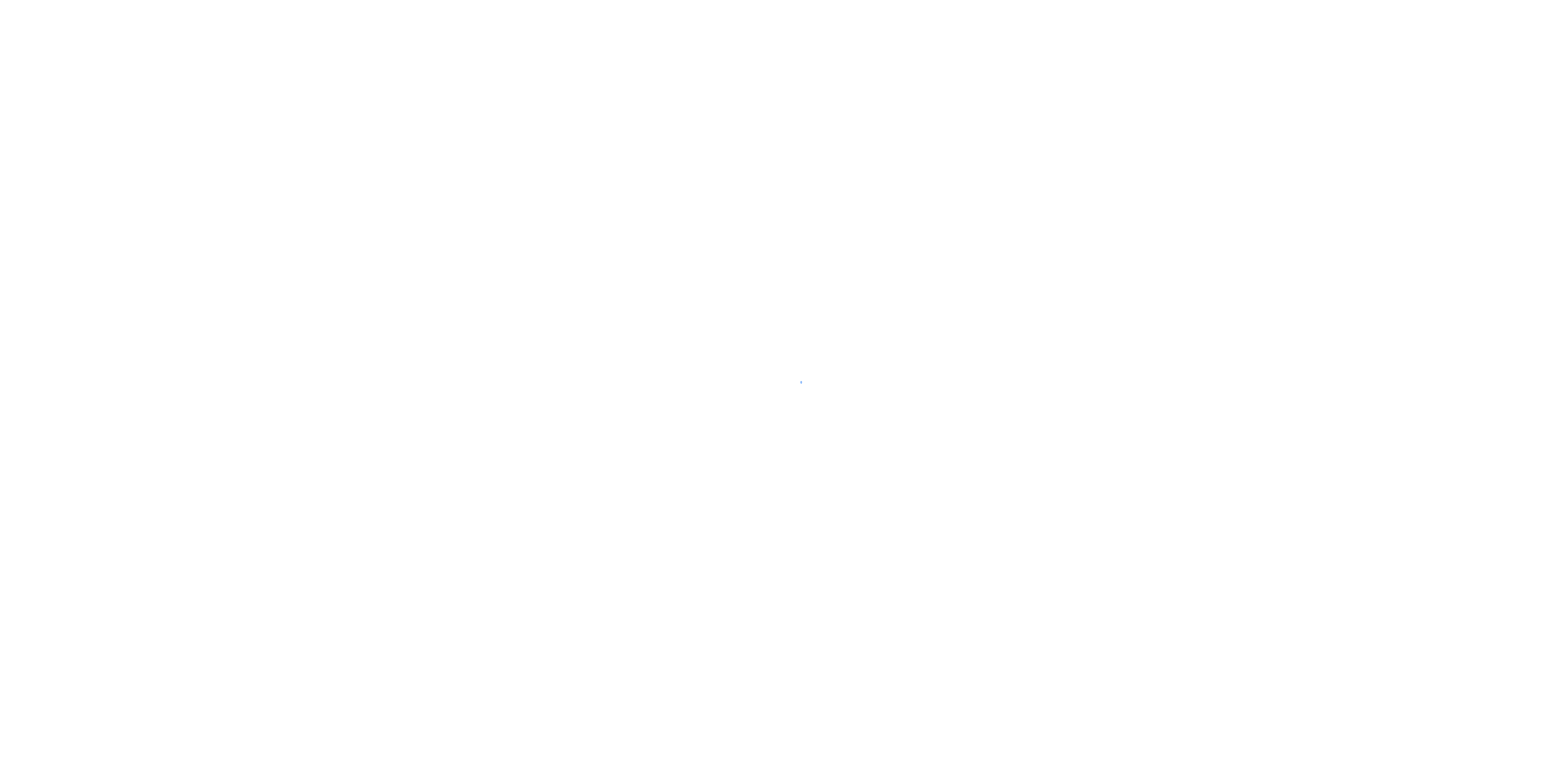 scroll, scrollTop: 0, scrollLeft: 0, axis: both 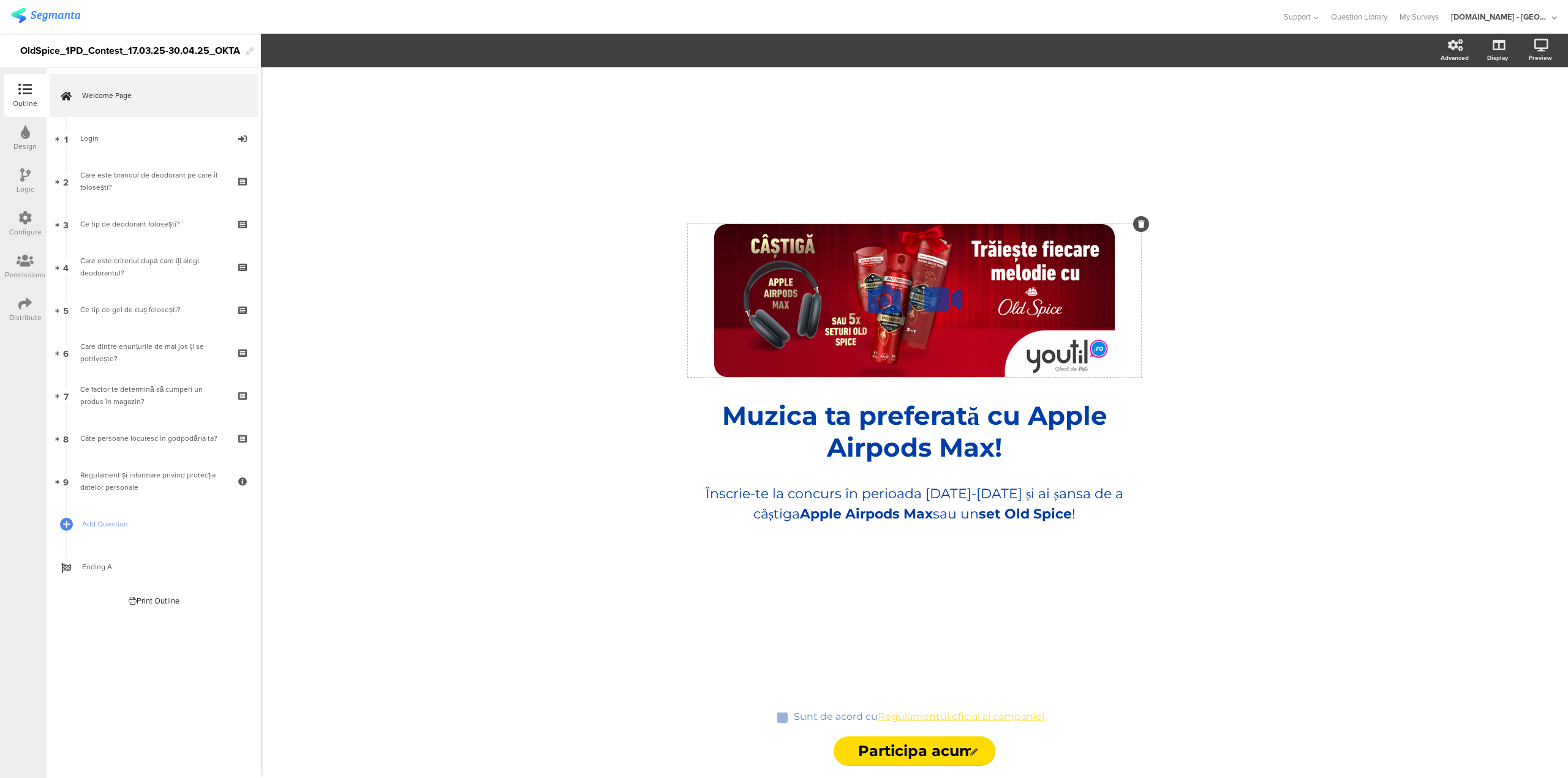 click 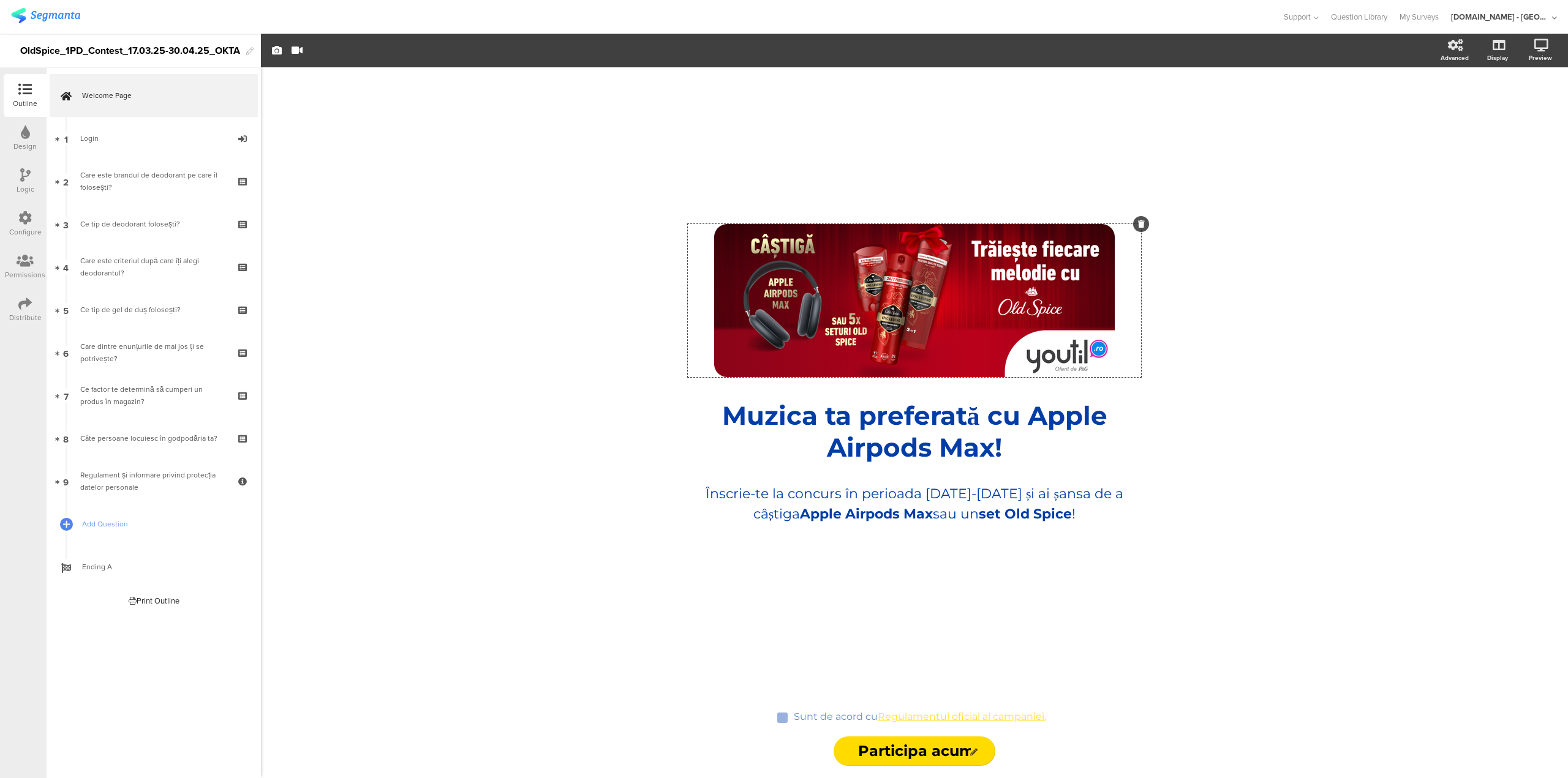 click on "/
Muzica ta preferată cu Apple Airpods Max!
Muzica ta preferată cu Apple Airpods Max!
Înscrie-te la concurs în perioada 17.03.25-30.04.25 și ai șansa de a câștiga  Apple Airpods Max  sau un  set Old Spice !
Înscrie-te la concurs în perioada 17.03.25-30.04.25 și ai șansa de a câștiga  Apple Airpods Max  sau un  set Old Spice !
Sunt de acord cu  Regulamentul oficial al campaniei.
Sunt de acord cu  Regulamentul oficial al campaniei.
Participa acum
Participa acum" 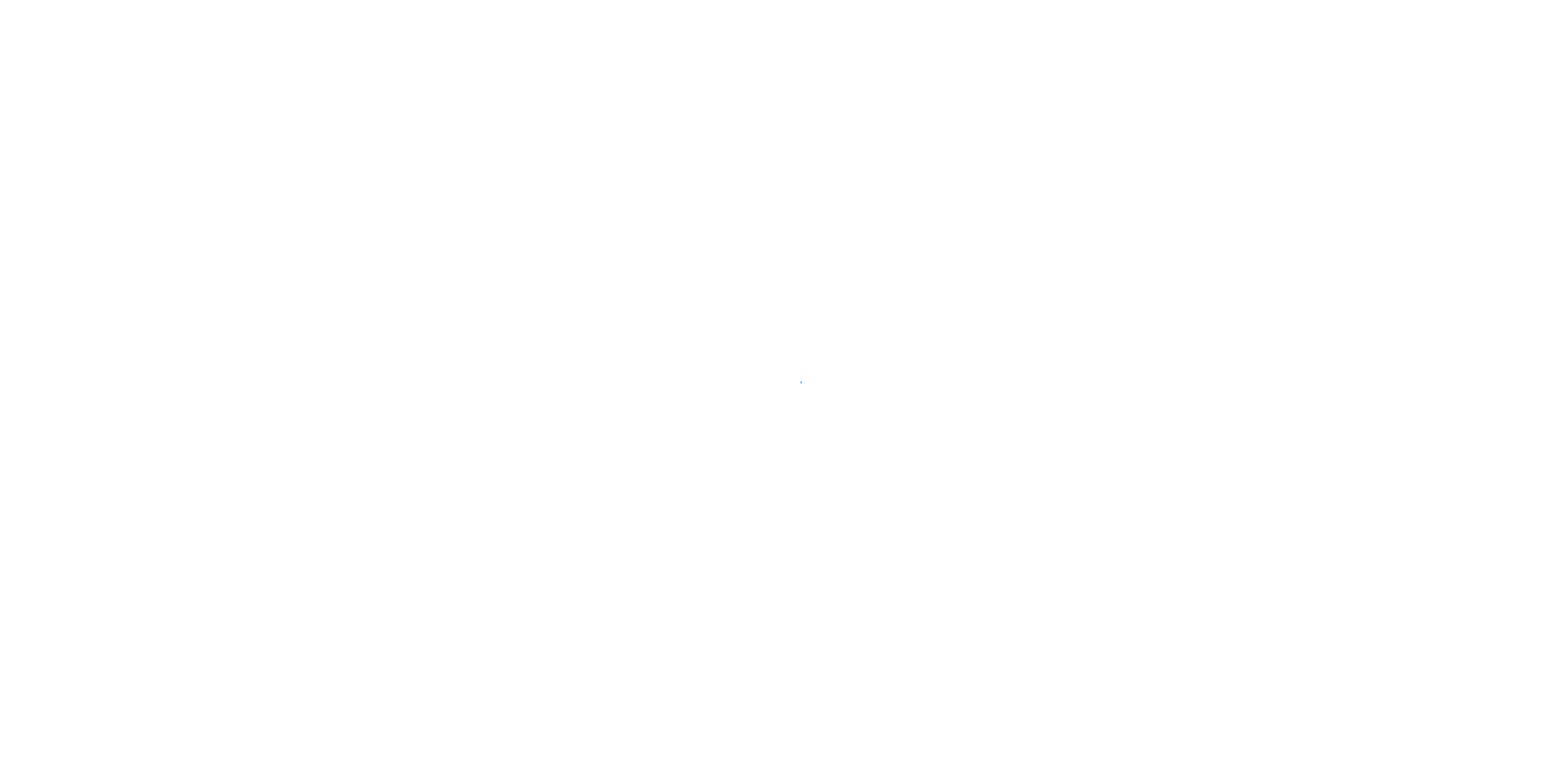 scroll, scrollTop: 0, scrollLeft: 0, axis: both 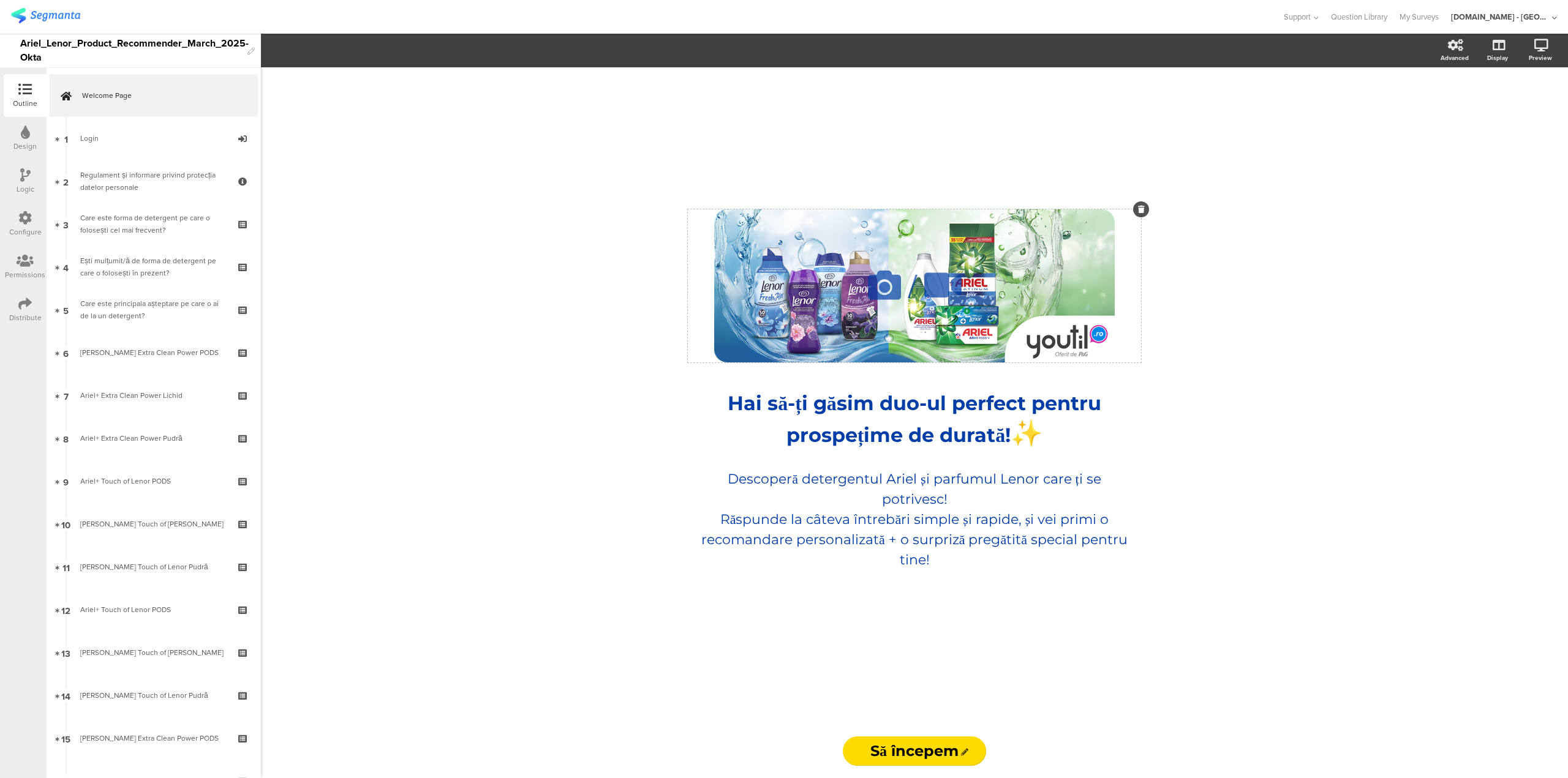 click on "/" 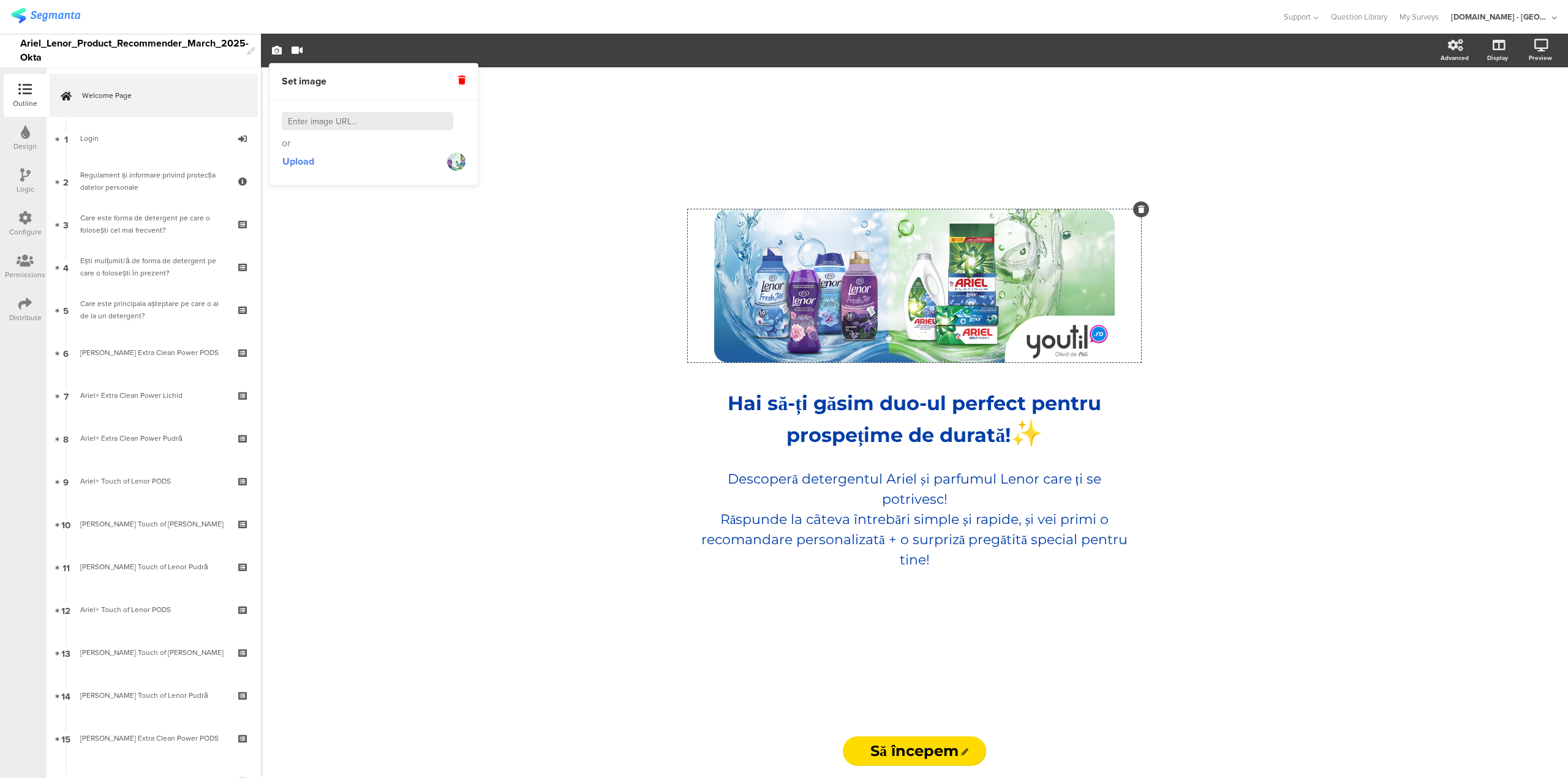 click at bounding box center (456, 162) 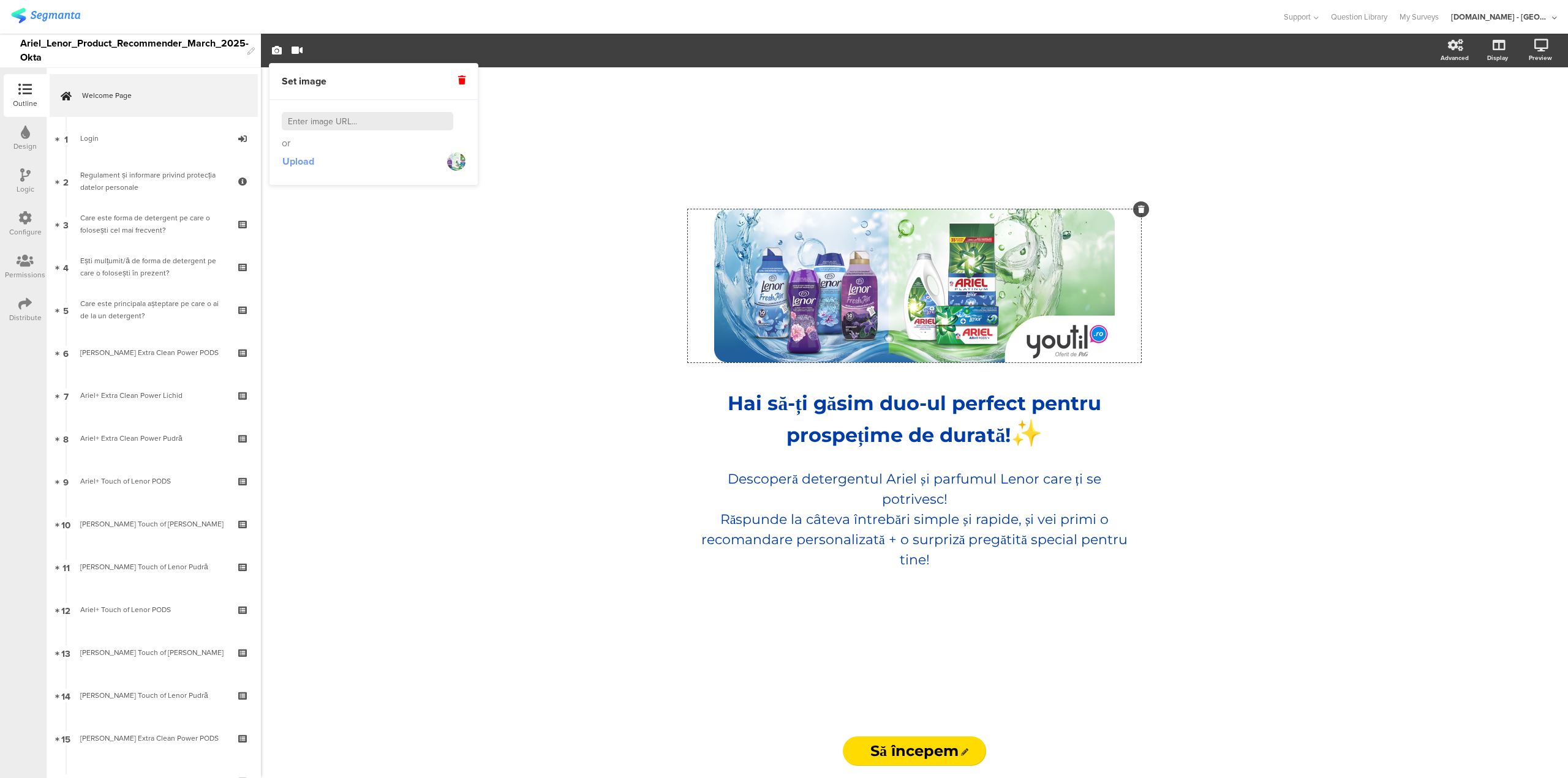 click on "Upload" at bounding box center [298, 161] 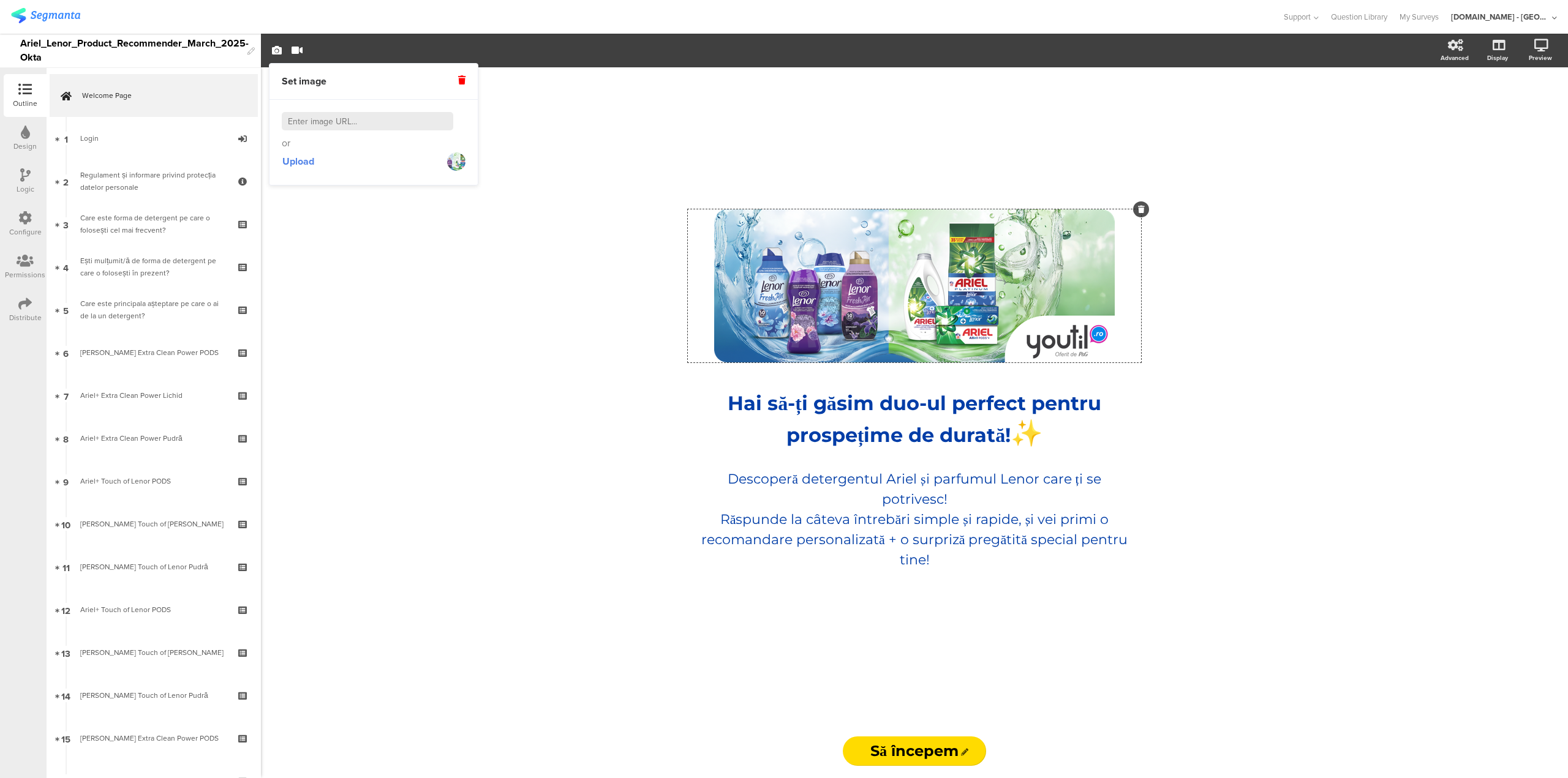 click on "Configure" at bounding box center (25, 232) 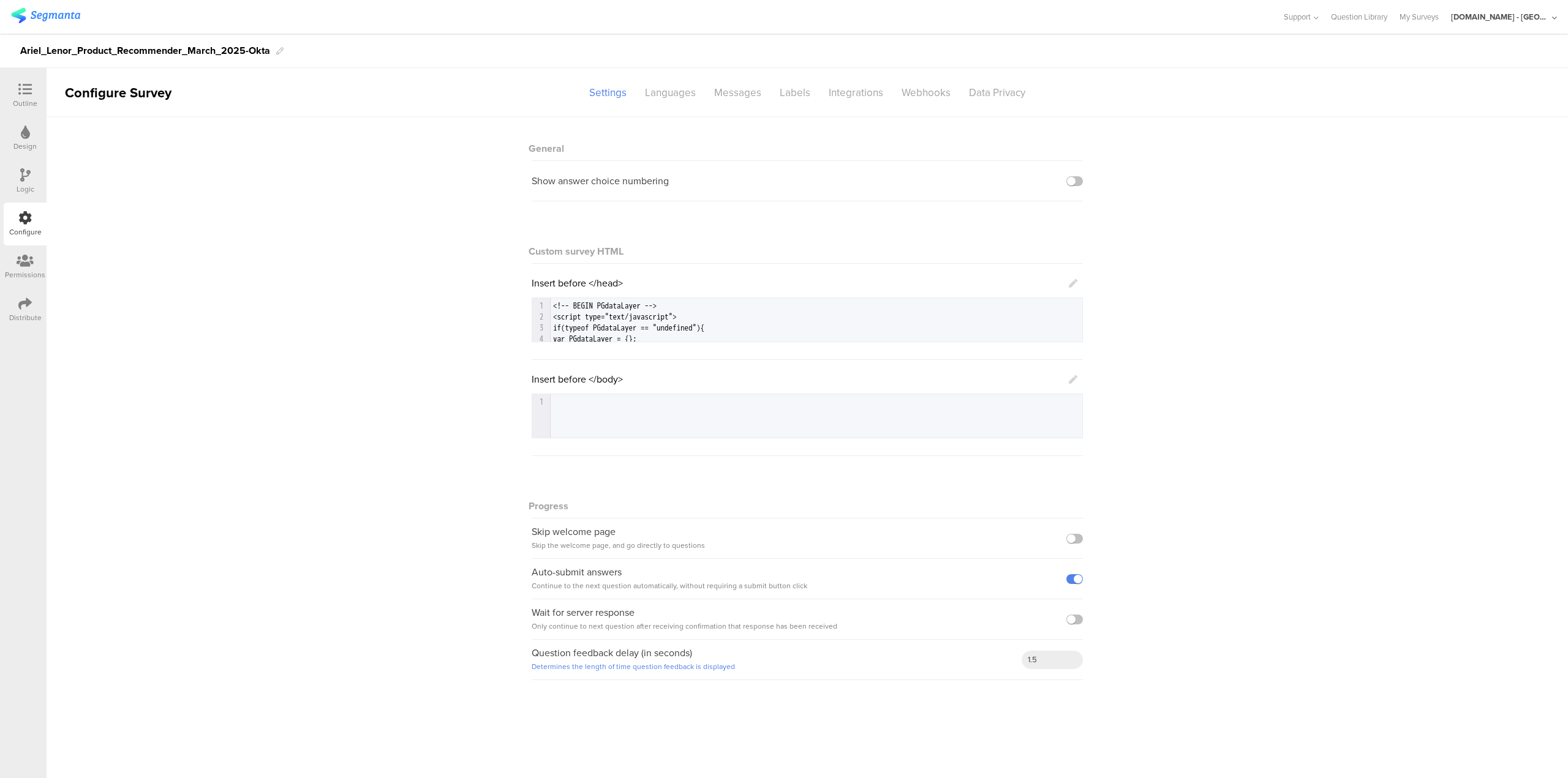 click at bounding box center (25, 261) 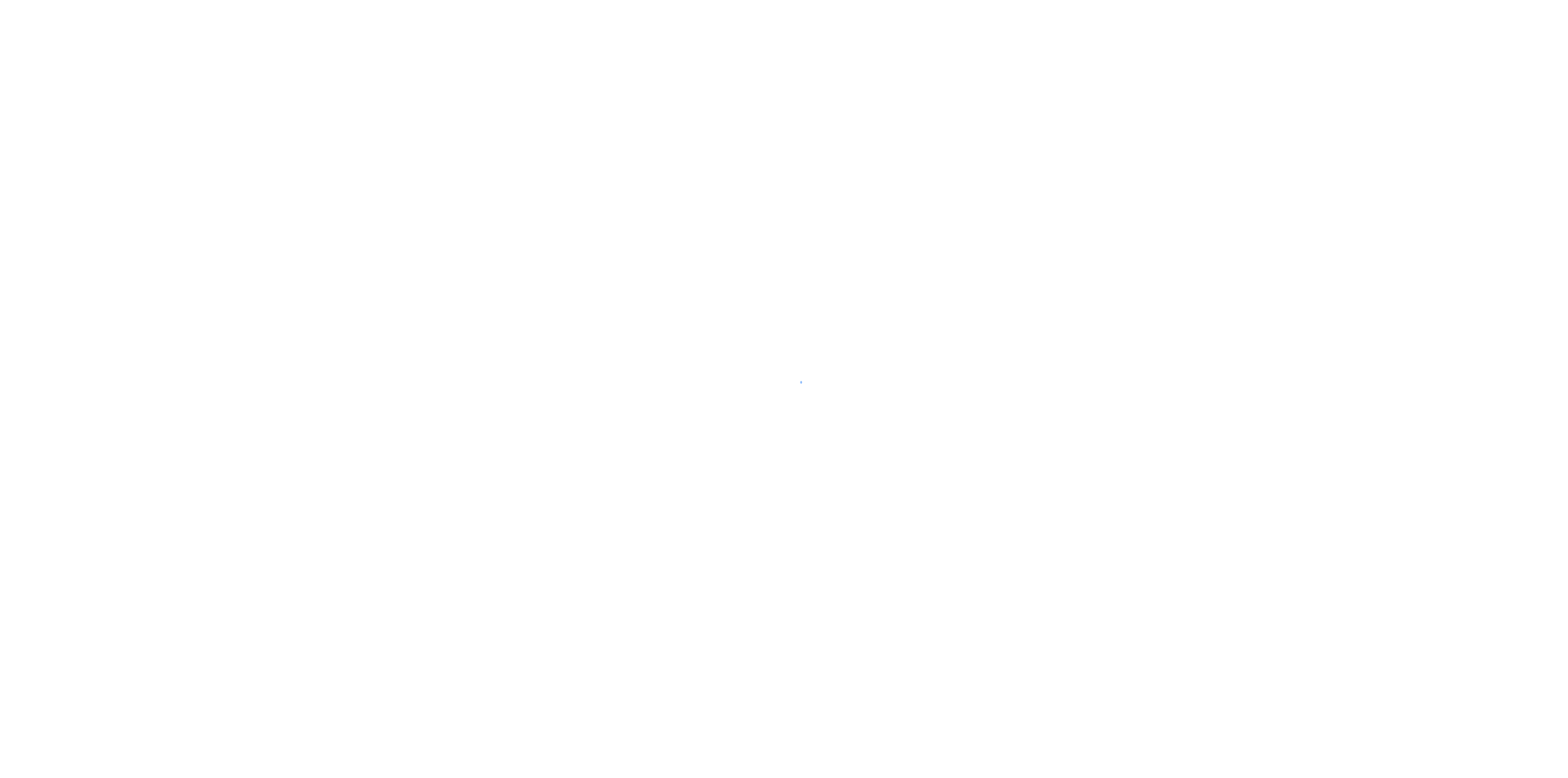 scroll, scrollTop: 0, scrollLeft: 0, axis: both 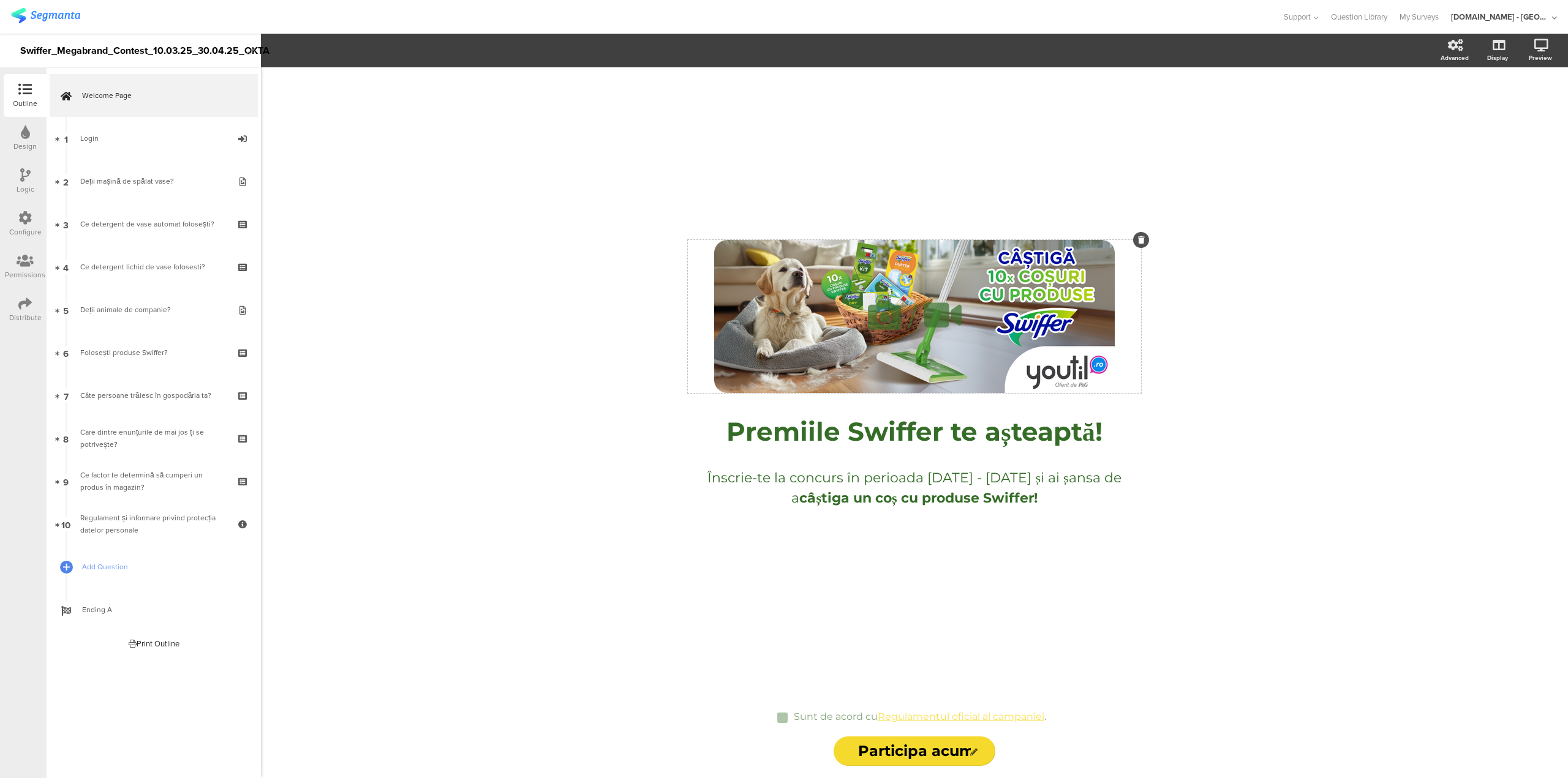 click on "/" 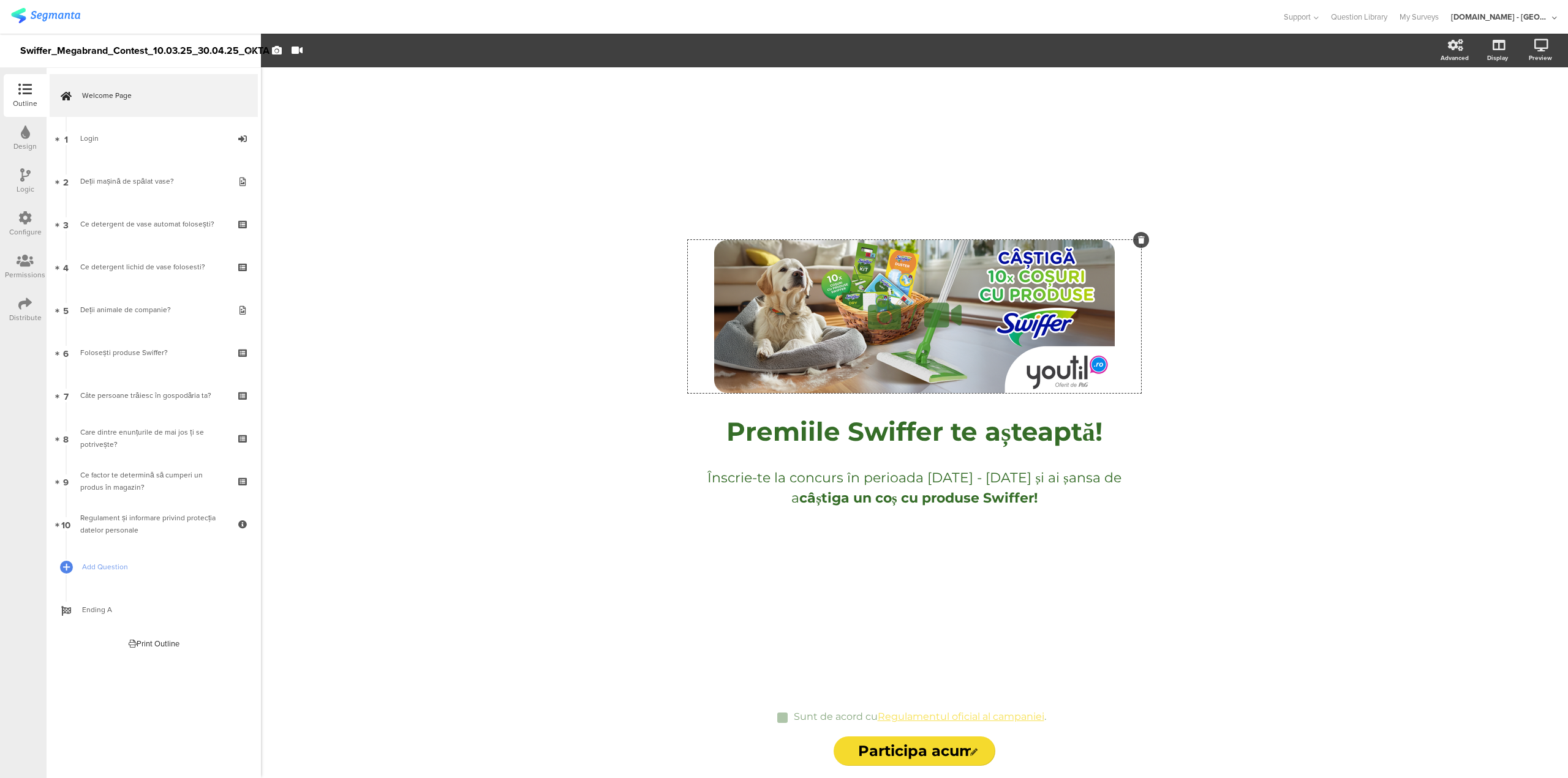 drag, startPoint x: 1076, startPoint y: 281, endPoint x: 886, endPoint y: 367, distance: 208.5569 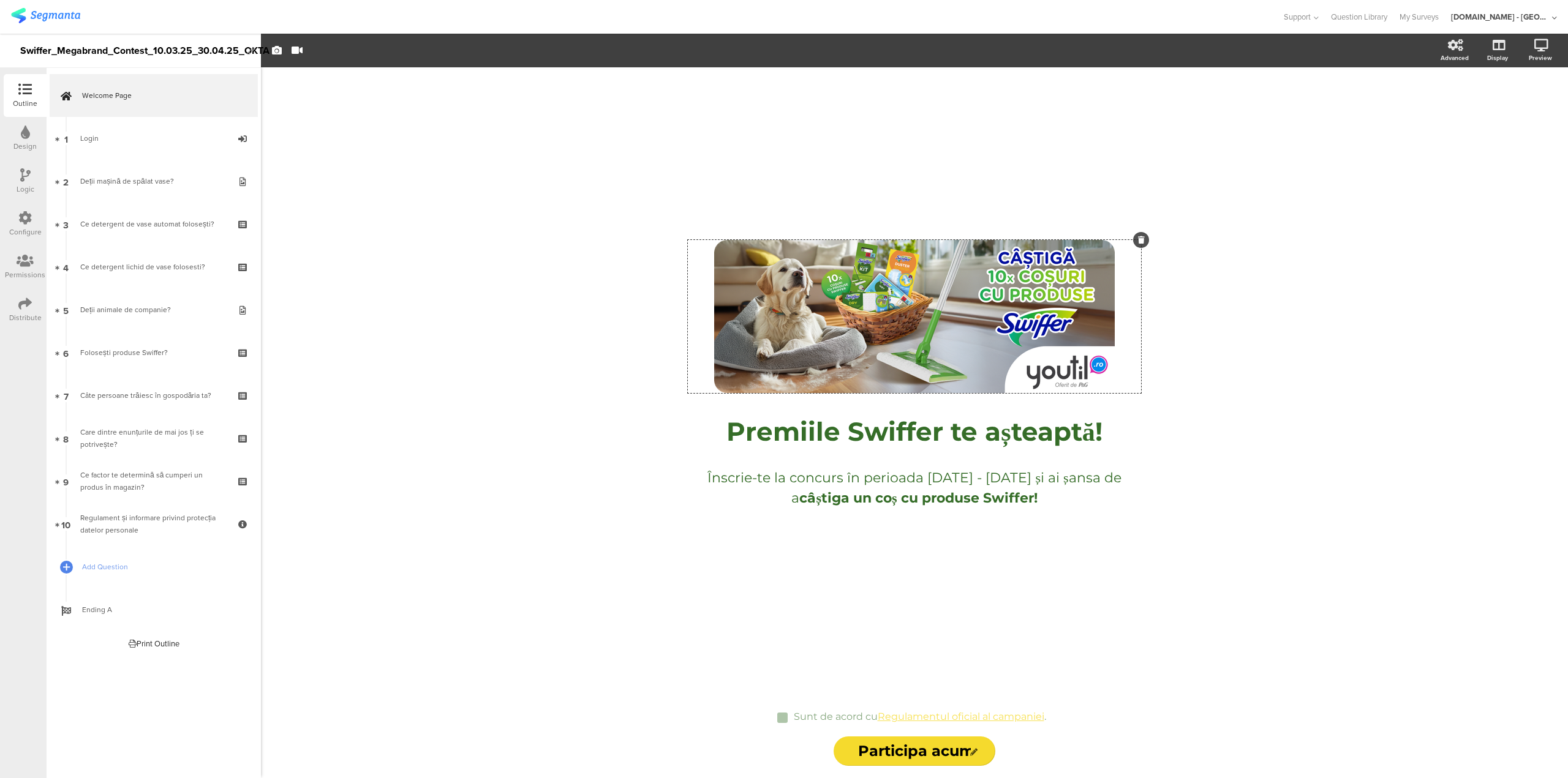click on "/
Premiile Swiffer te așteaptă!
Premiile Swiffer te așteaptă!
Înscrie-te la concurs în perioada [DATE] - [DATE] și ai șansa de a  câștiga un coș cu produse Swiffer!
Înscrie-te la concurs în perioada [DATE] - [DATE] și ai șansa de a  câștiga un coș cu produse Swiffer!
Sunt de acord cu  Regulamentul oficial al campaniei .
Sunt de acord cu  Regulamentul oficial al campaniei .
Participa acum
Participa acum" 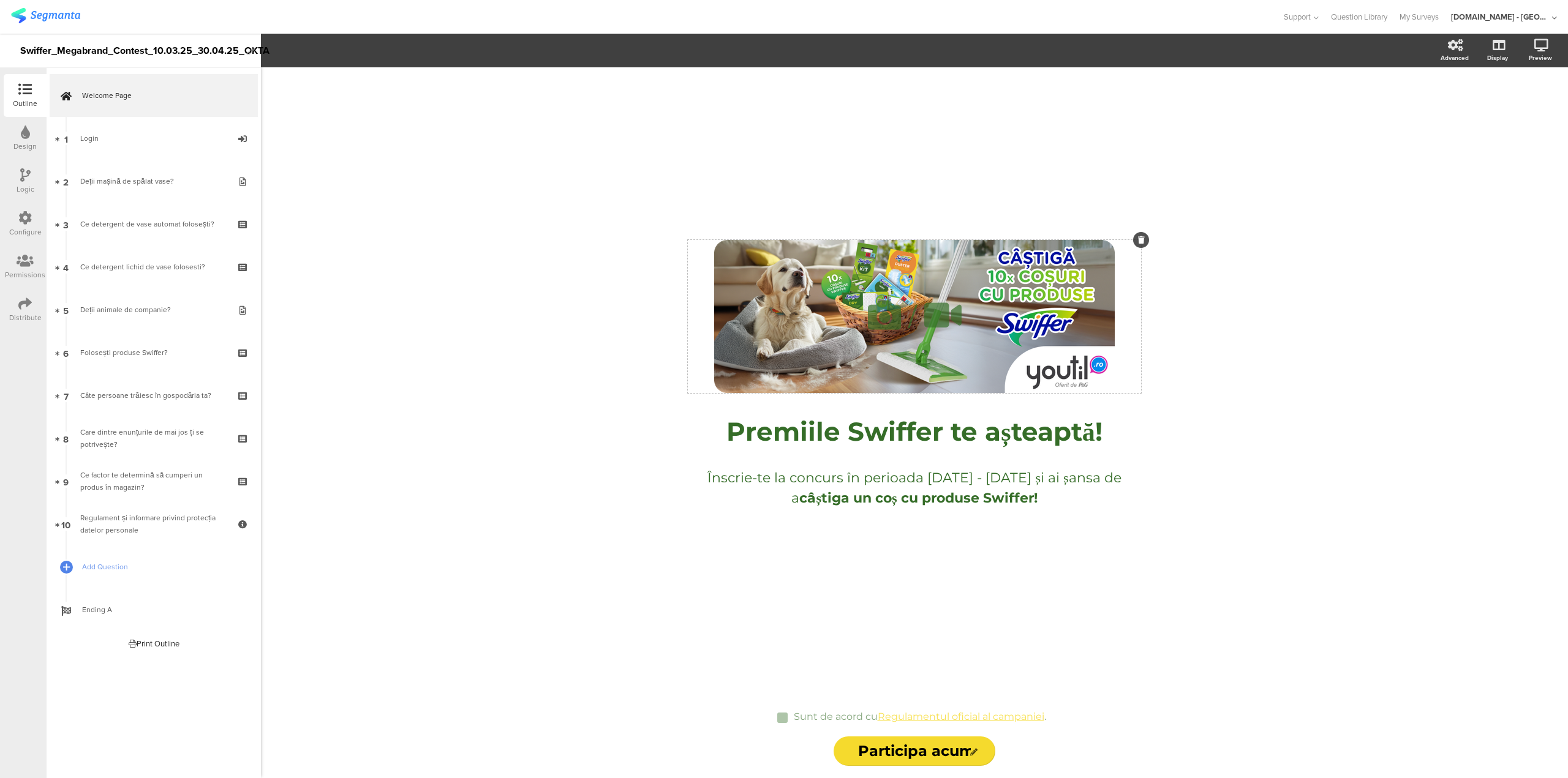 click 